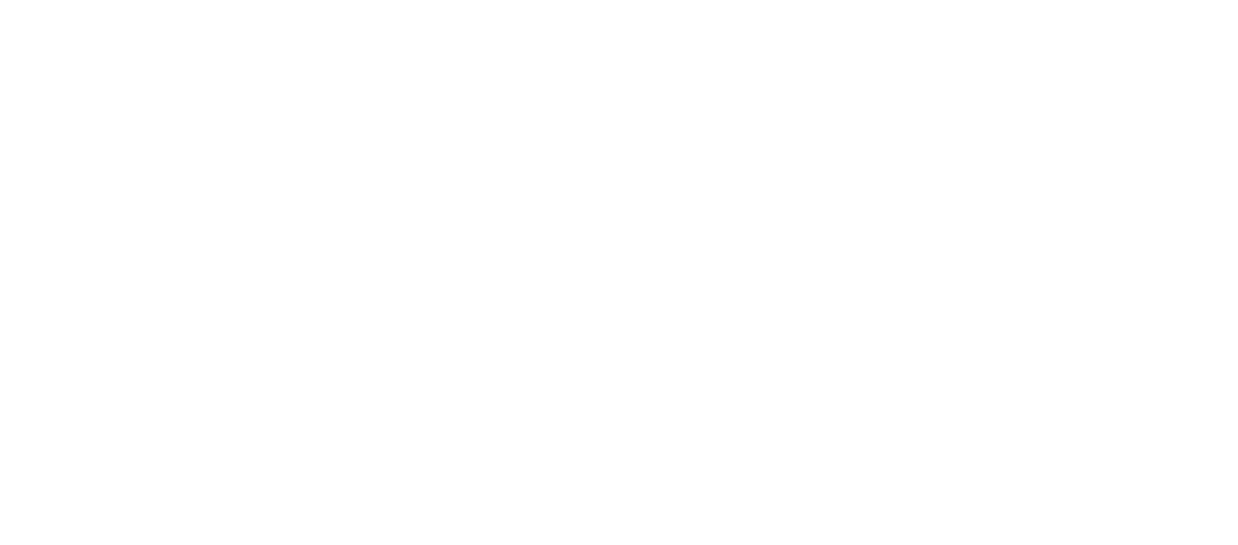 scroll, scrollTop: 0, scrollLeft: 0, axis: both 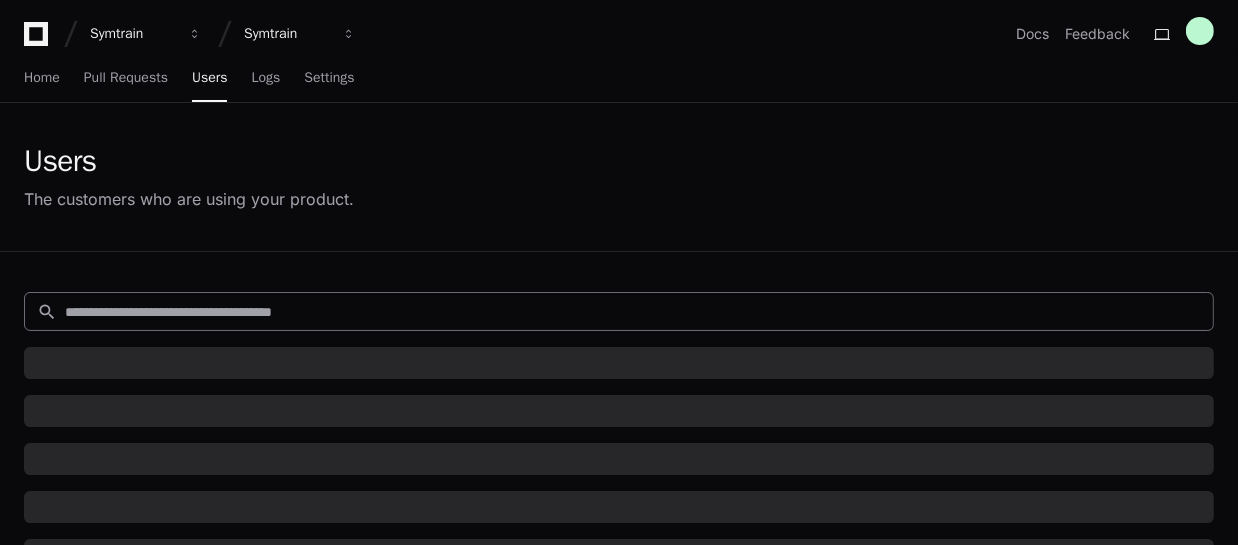click at bounding box center (633, 312) 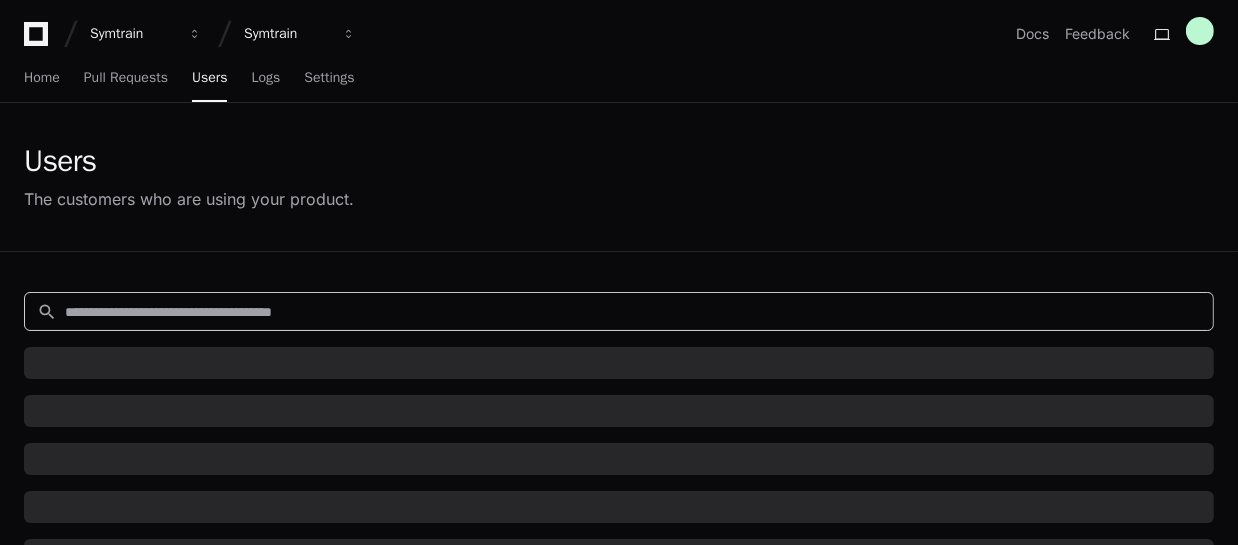 paste on "**********" 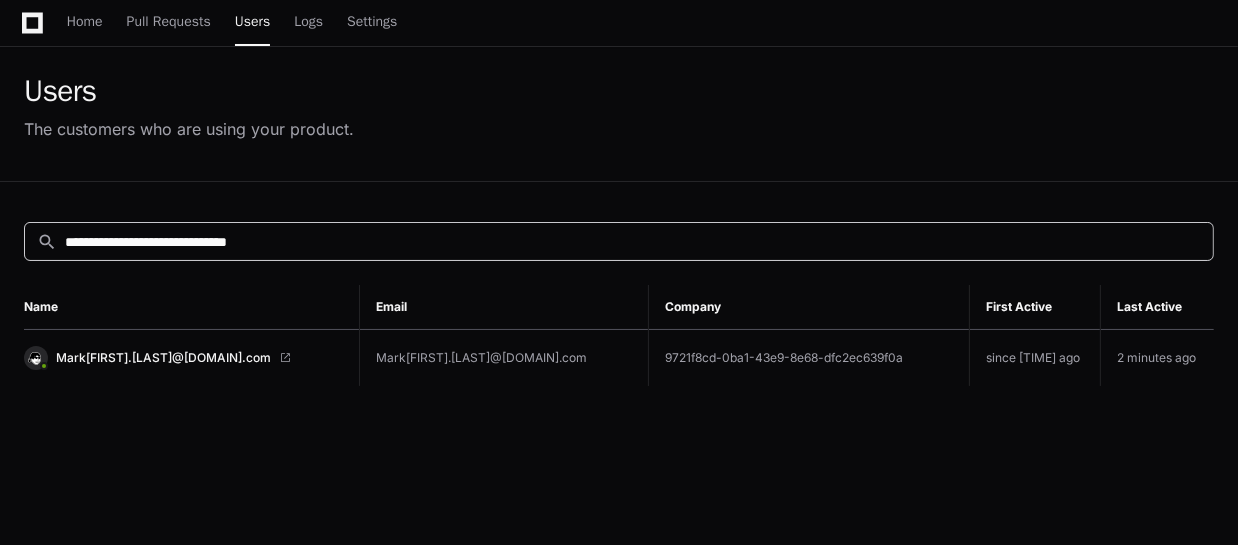 scroll, scrollTop: 181, scrollLeft: 0, axis: vertical 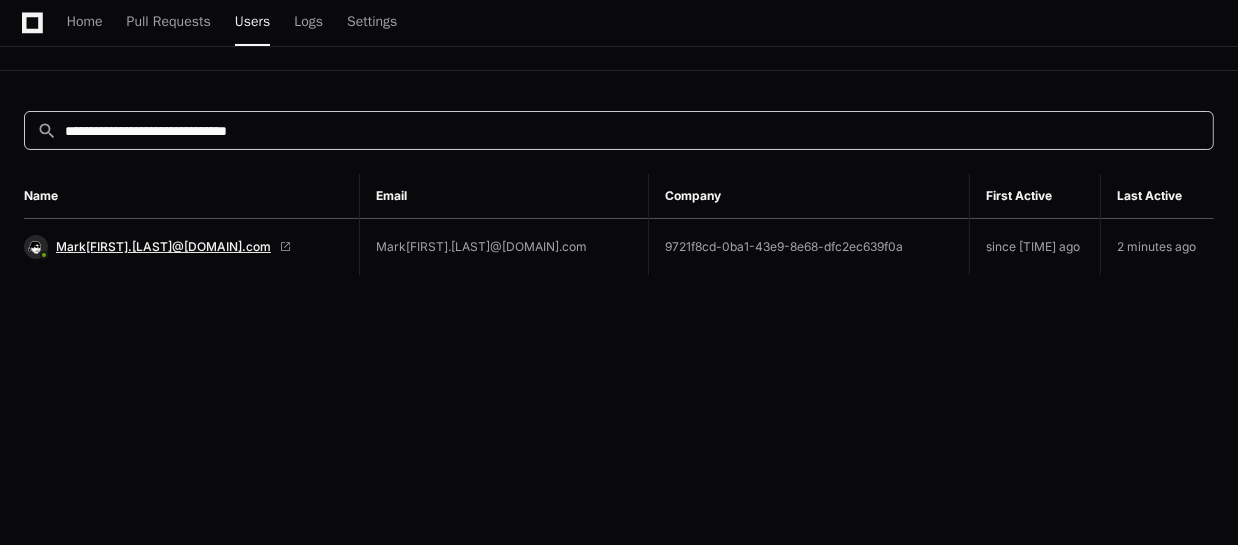 type on "**********" 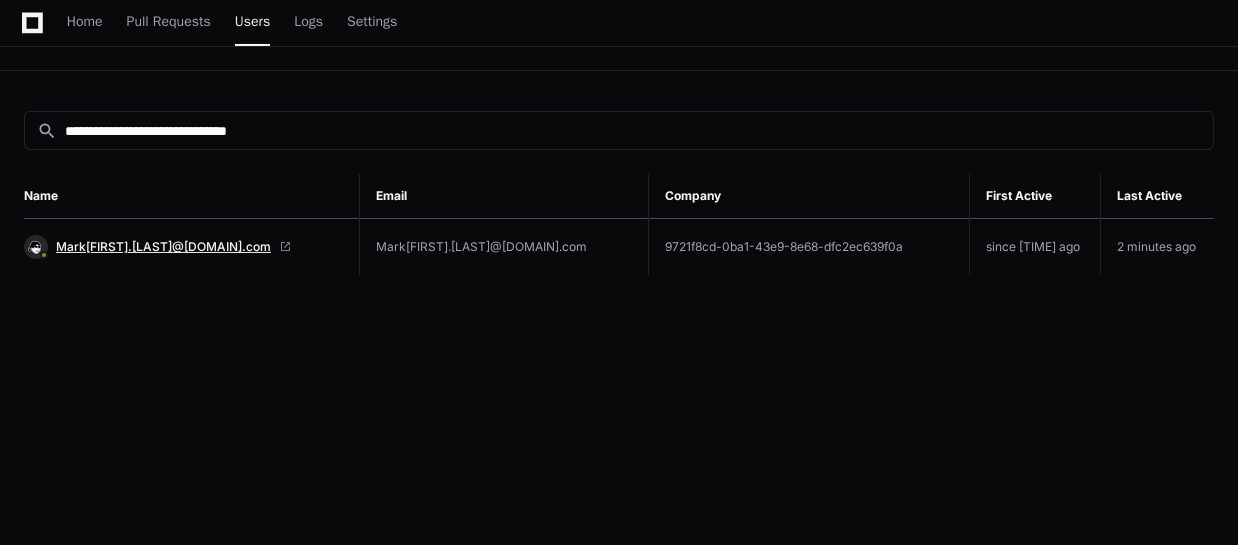 click on "Mark[FIRST].[LAST]@[DOMAIN].com" 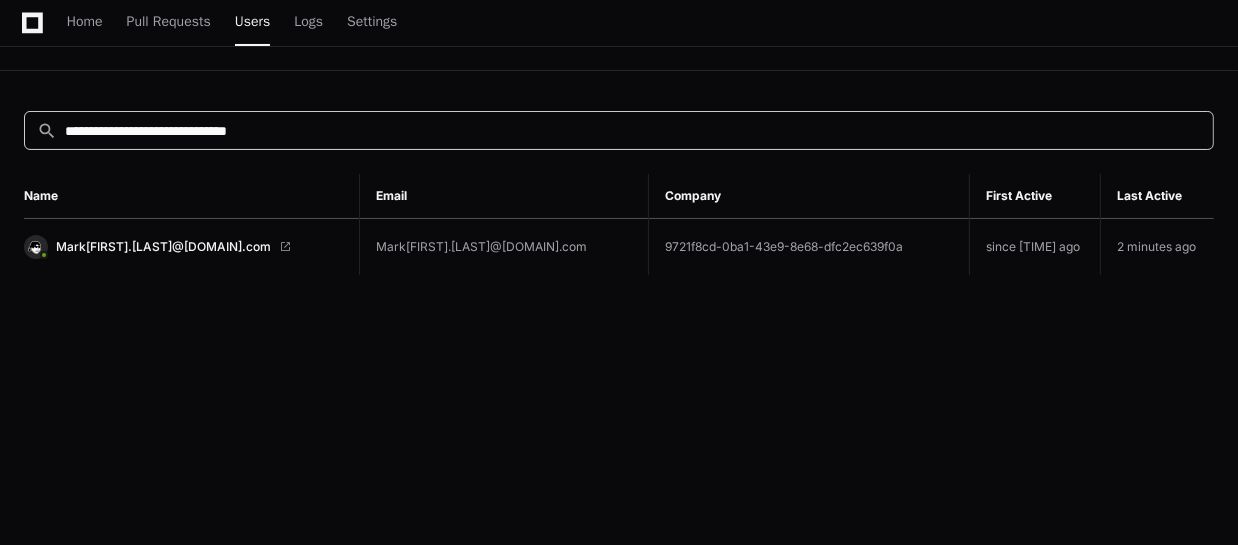 click on "**********" at bounding box center [633, 131] 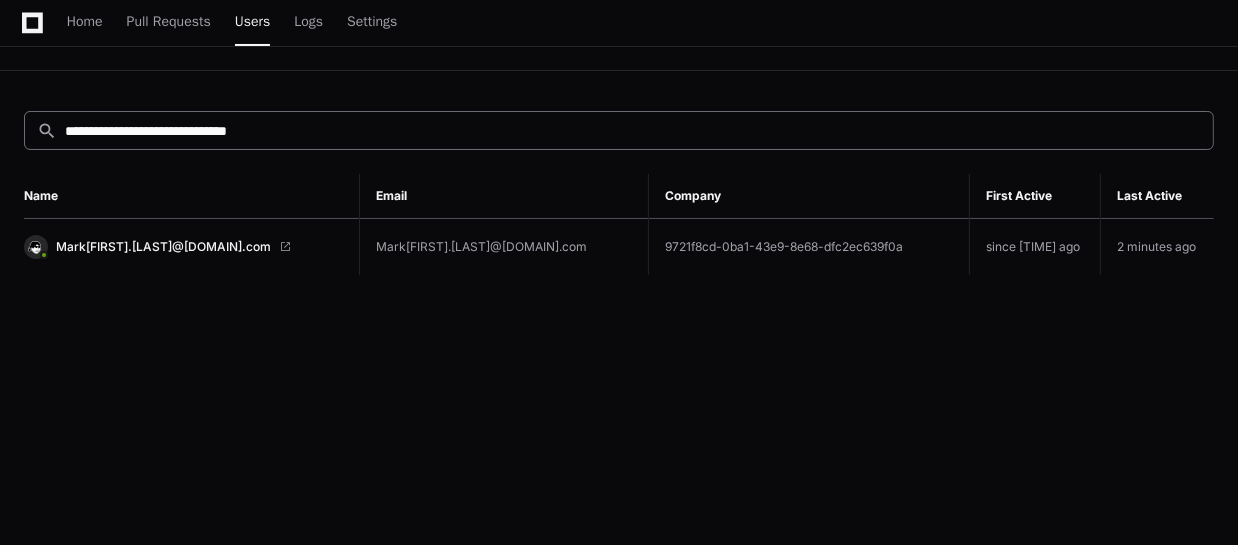 drag, startPoint x: 580, startPoint y: 421, endPoint x: 581, endPoint y: 137, distance: 284.00177 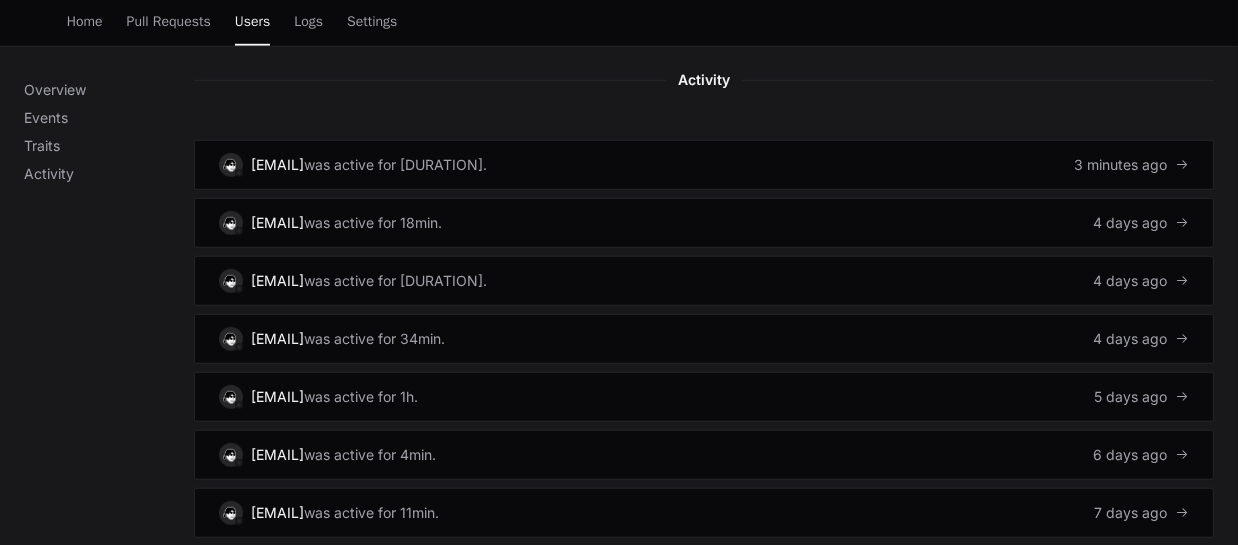 scroll, scrollTop: 1454, scrollLeft: 0, axis: vertical 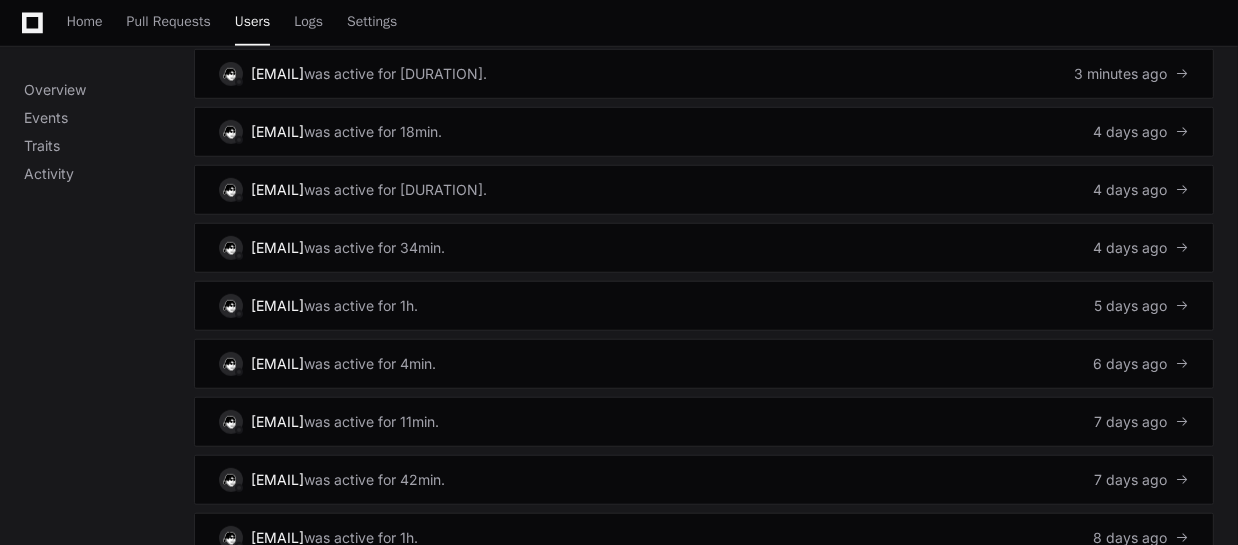 click on "Overview Events Traits Activity" 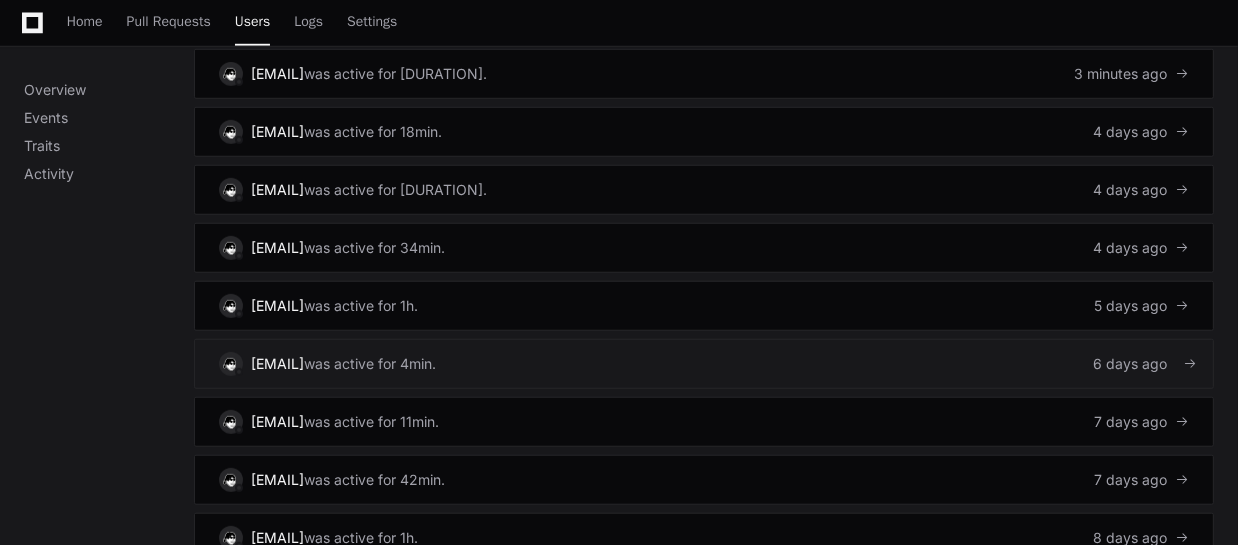 click on "MarkLionelmar.Pascua@startek.com   was active for 4min.  6 days ago" 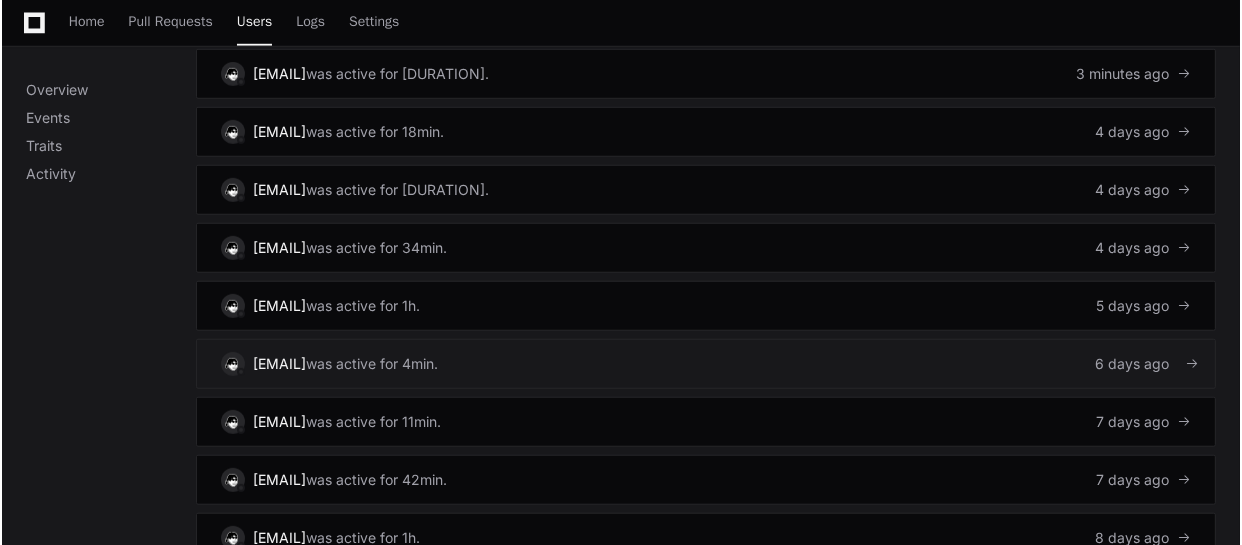 scroll, scrollTop: 0, scrollLeft: 0, axis: both 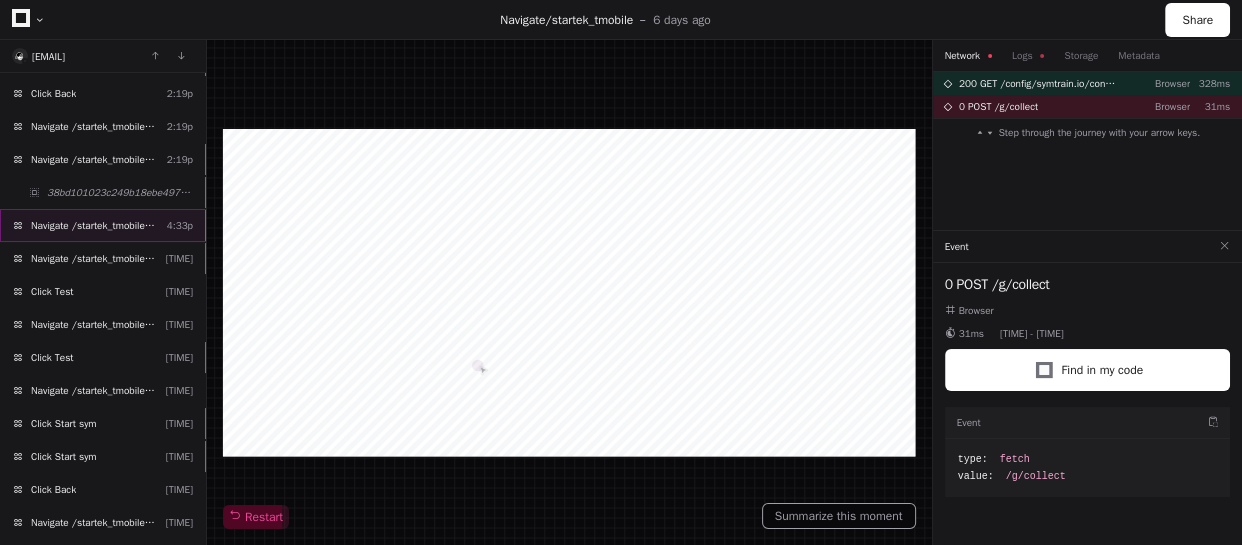 click on "Navigate /startek_tmobile/simulation/*" 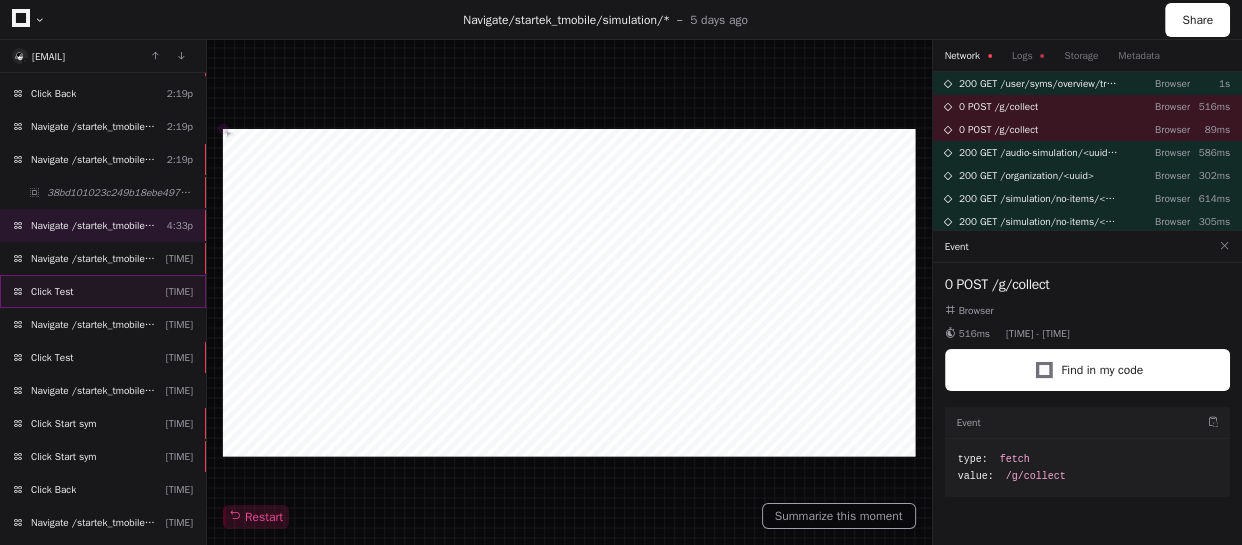 click on "Click Test  4:34p" 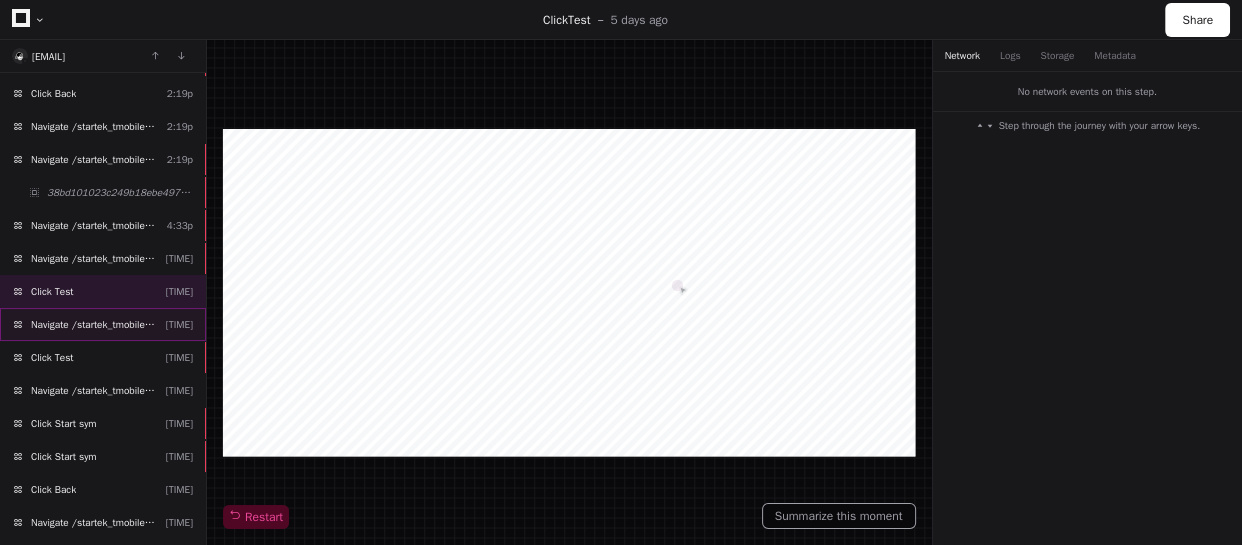click on "Navigate /startek_tmobile/simulation/*/test" 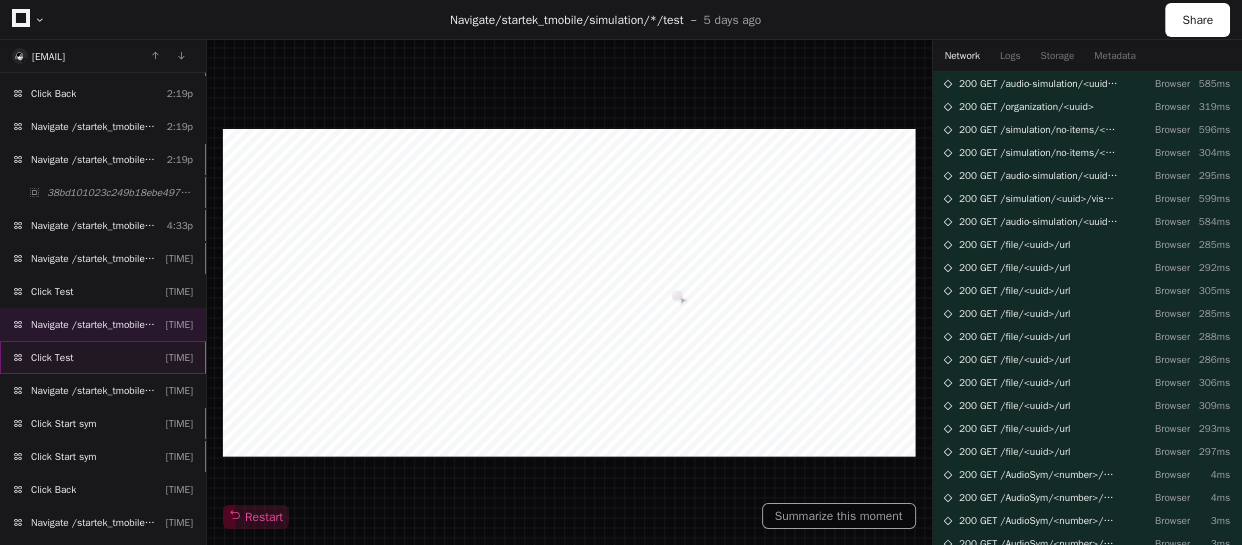 click on "Click Test  4:34p" 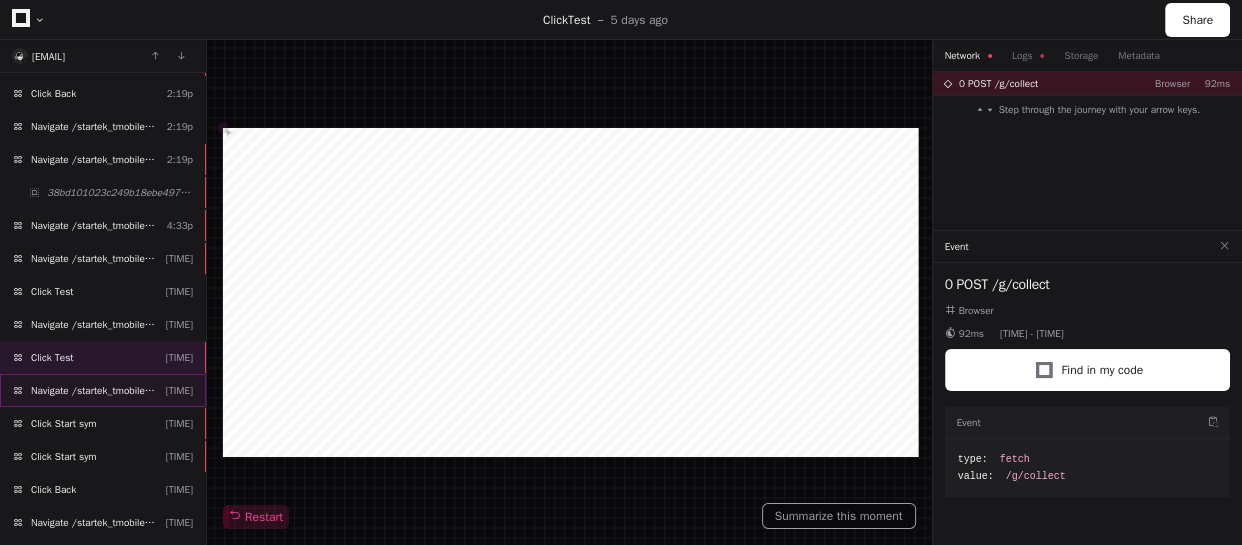 click on "Navigate /startek_tmobile/simulation/*/test" 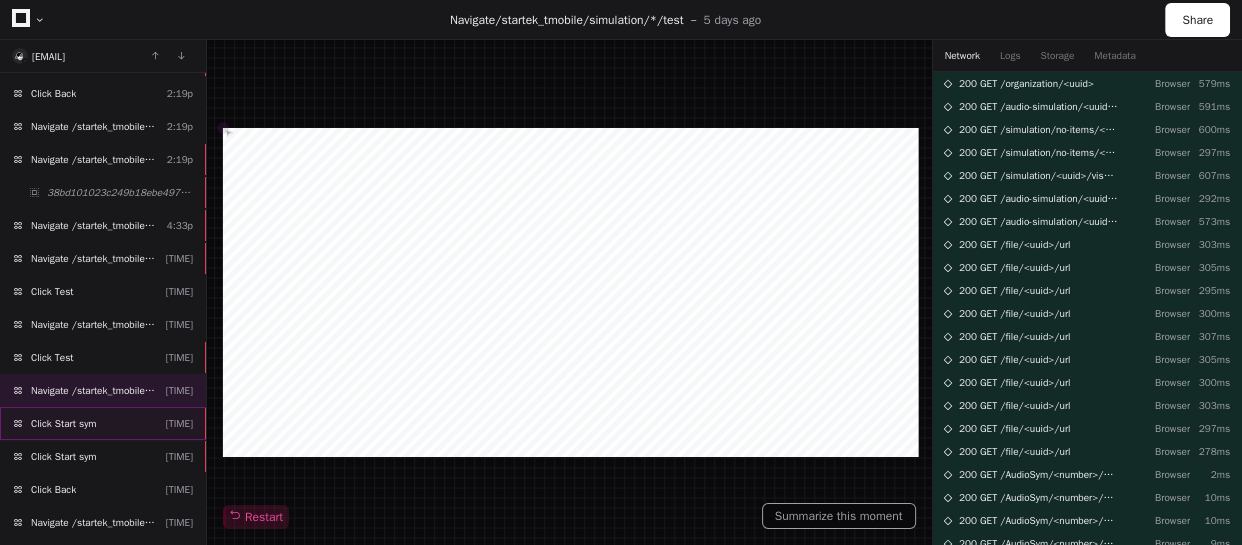 click on "Click Start sym  4:34p" 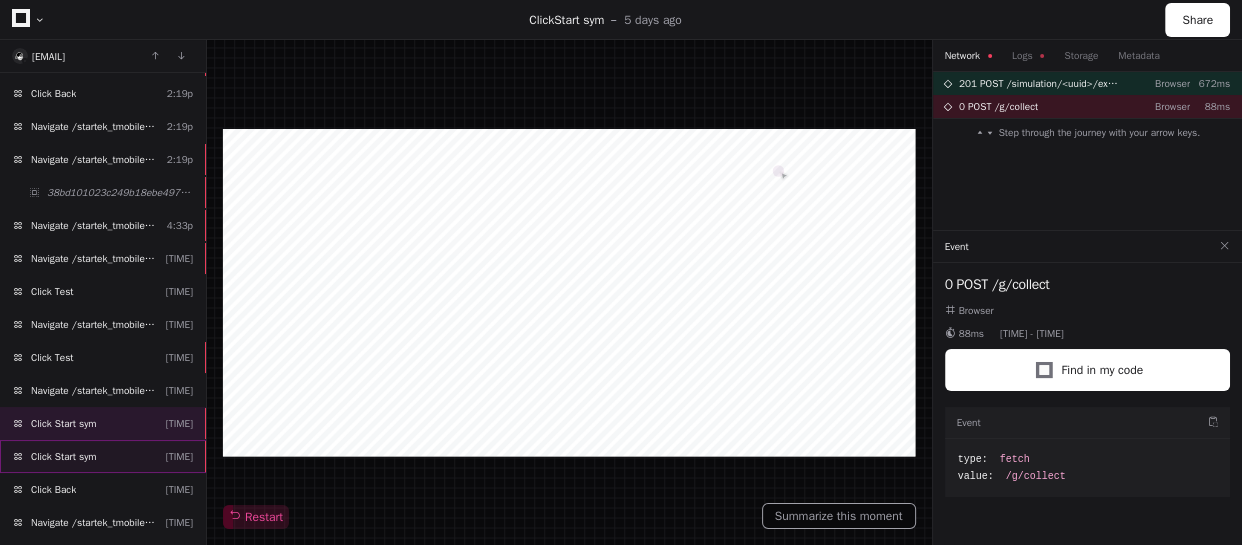 click on "Click Start sym  4:34p" 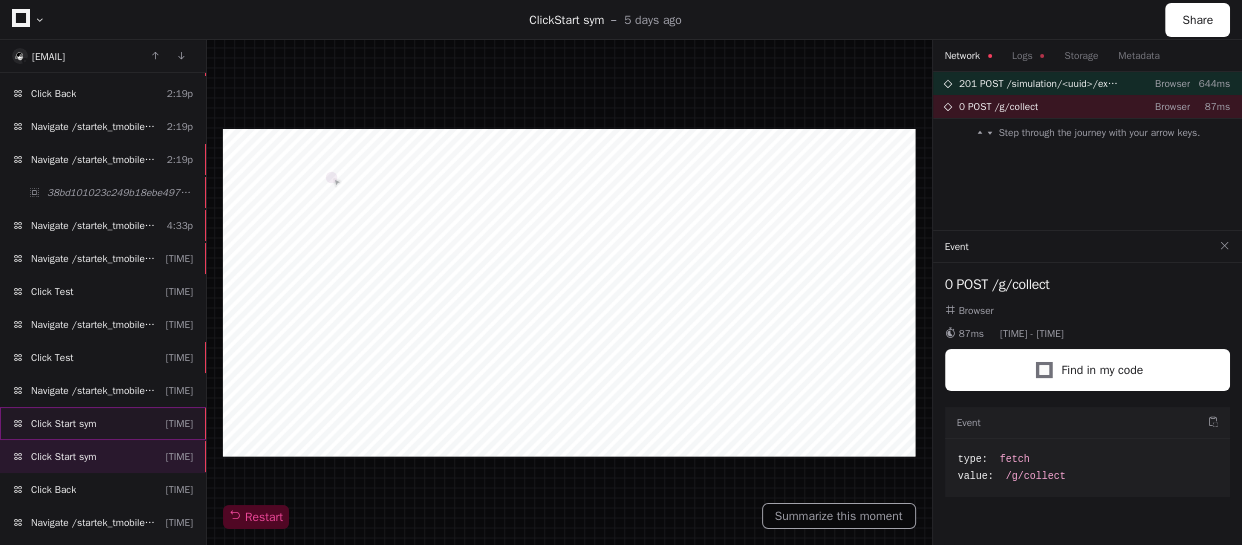 click on "Click Start sym  4:34p" 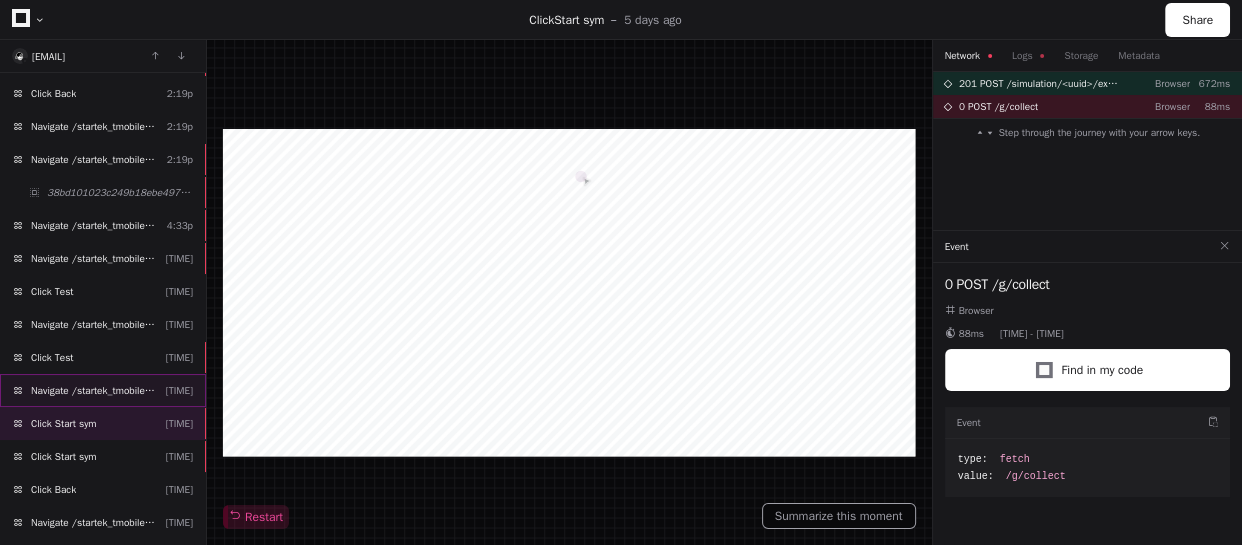 click on "Navigate /startek_tmobile/simulation/*/test" 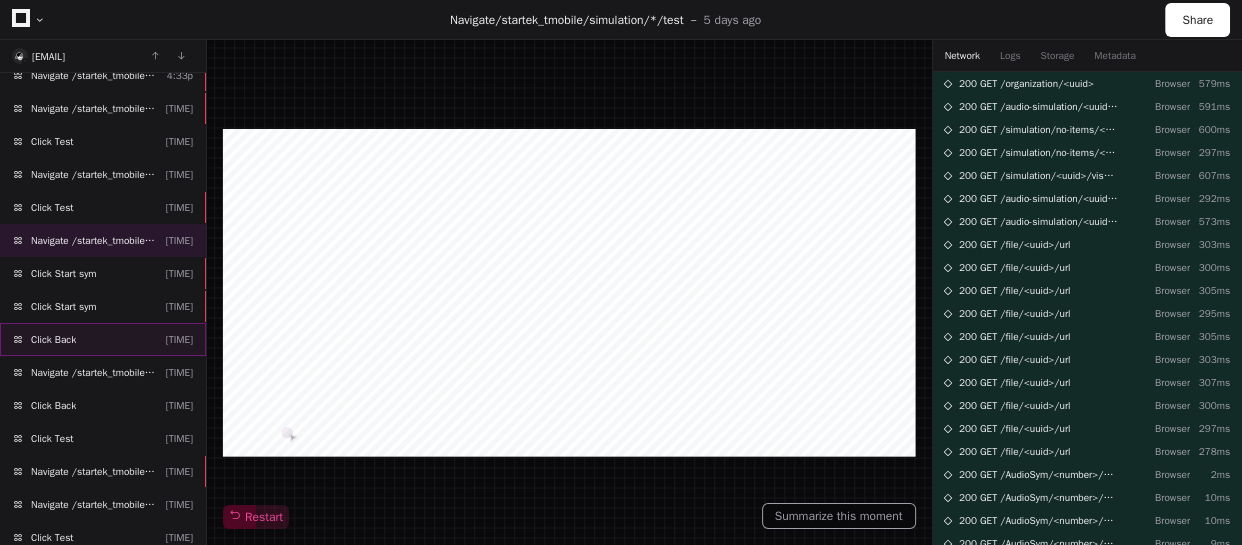 scroll, scrollTop: 1100, scrollLeft: 0, axis: vertical 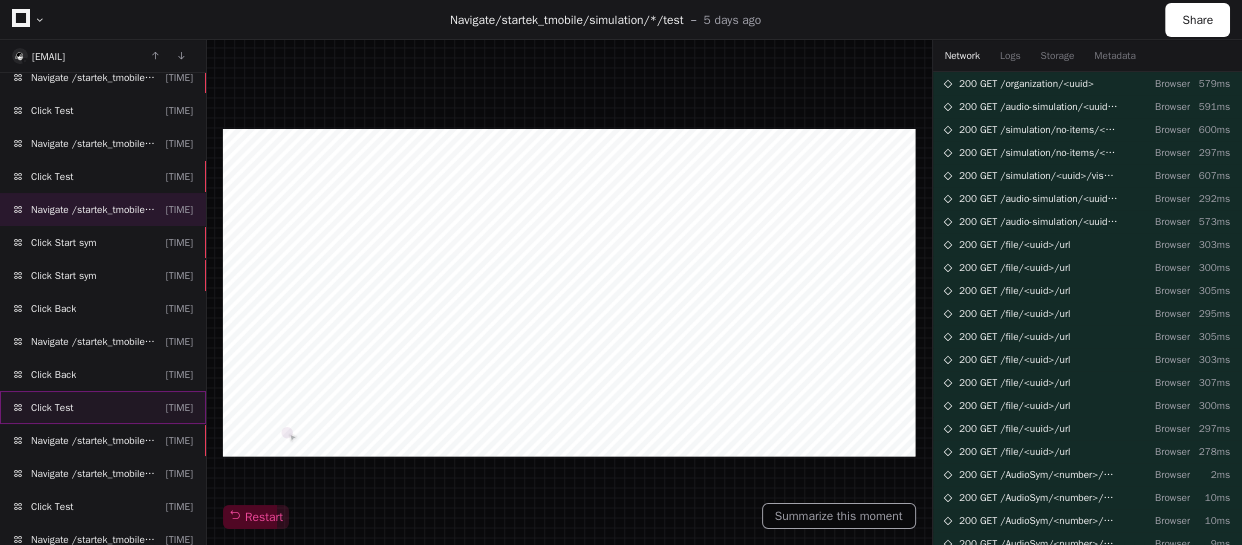 click on "Click Test  4:34p" 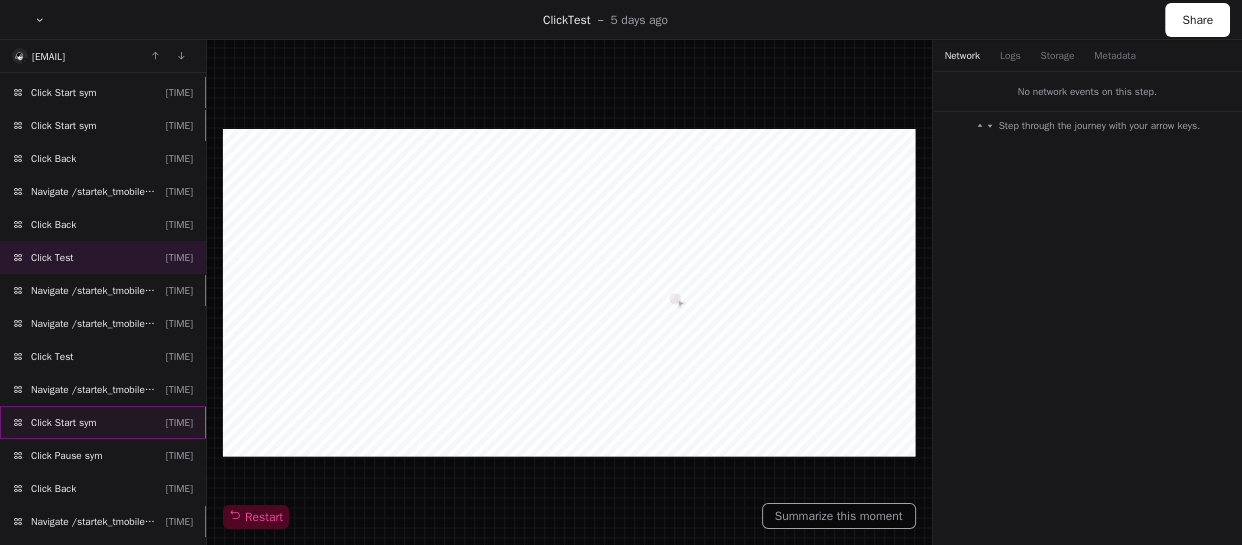scroll, scrollTop: 1282, scrollLeft: 0, axis: vertical 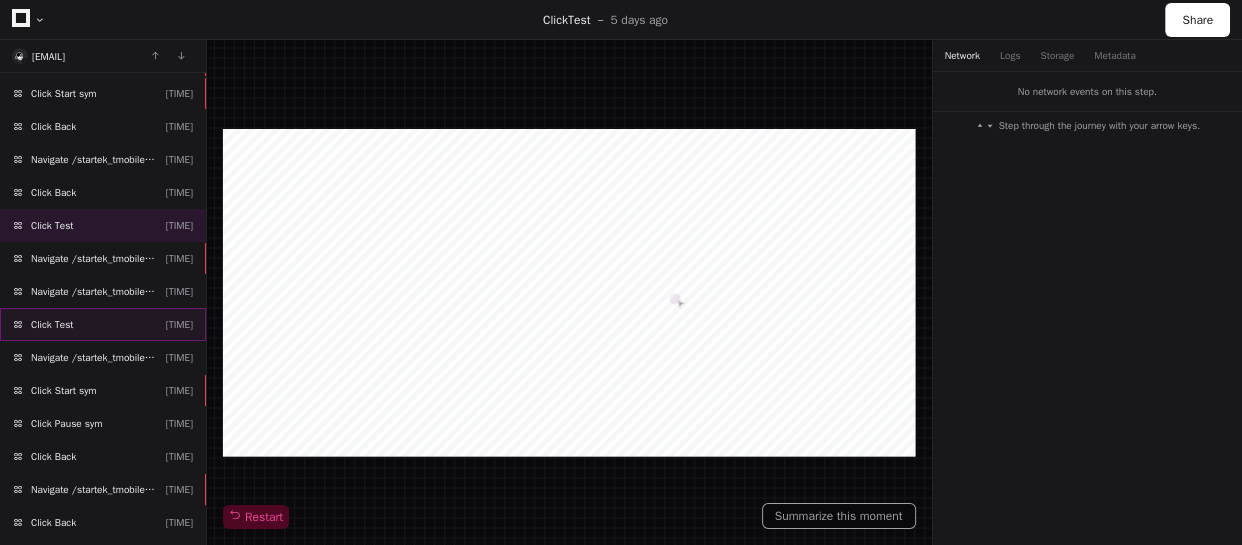click on "Click Test  4:34p" 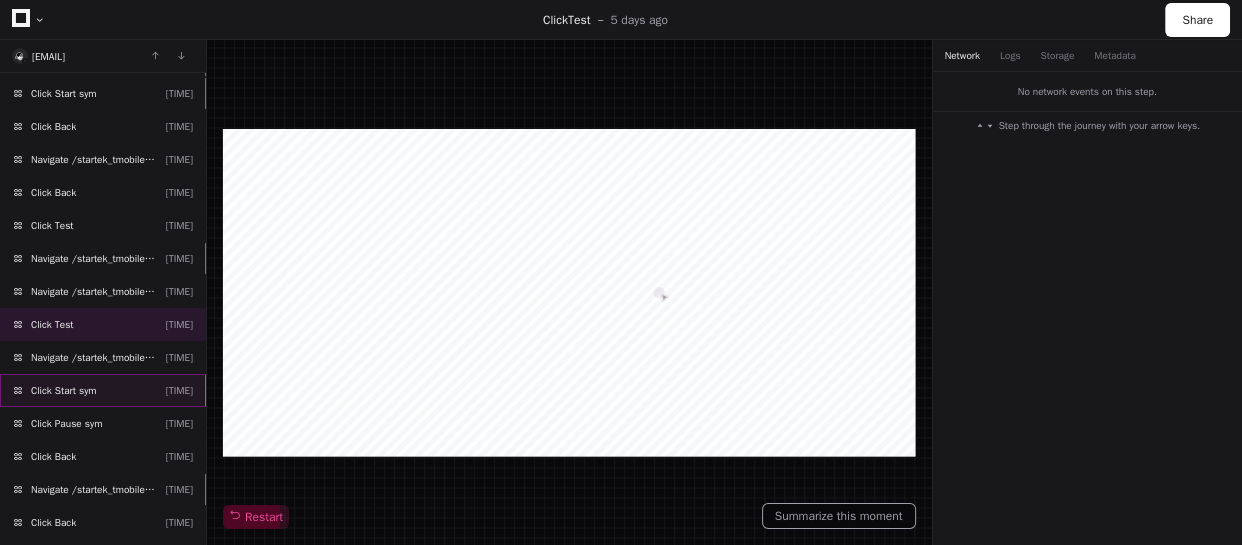 click on "Click Start sym  4:34p" 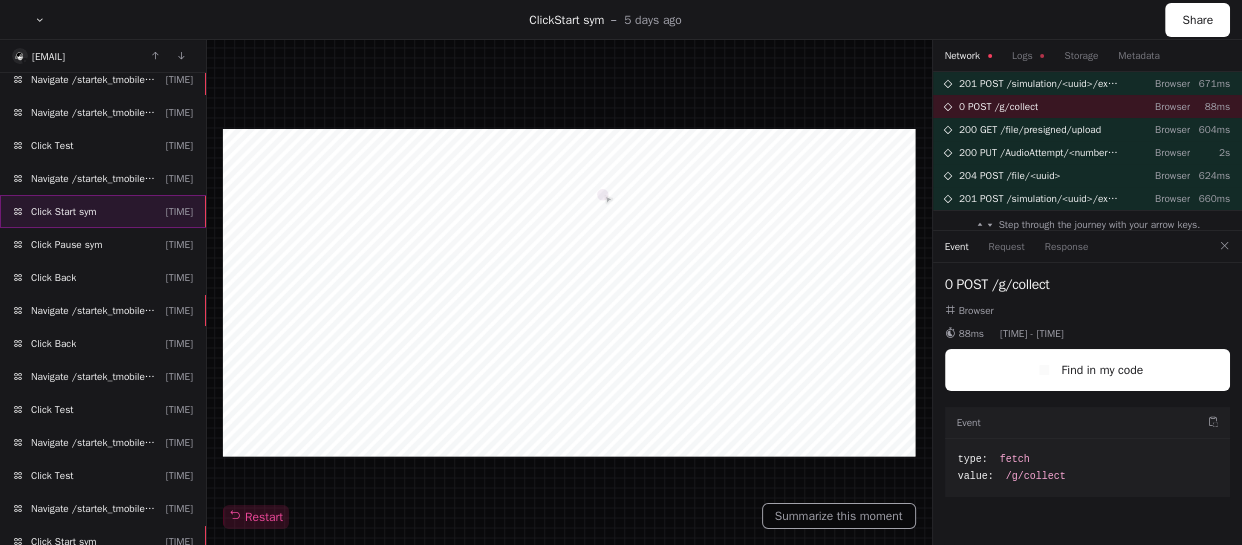 scroll, scrollTop: 1464, scrollLeft: 0, axis: vertical 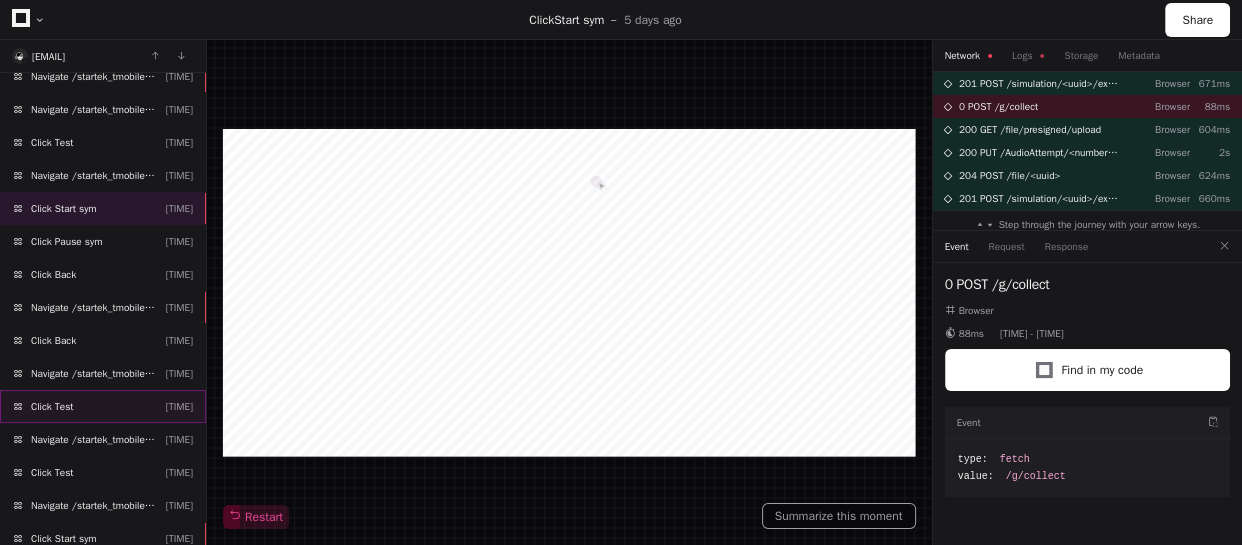 click on "Click Test  4:34p" 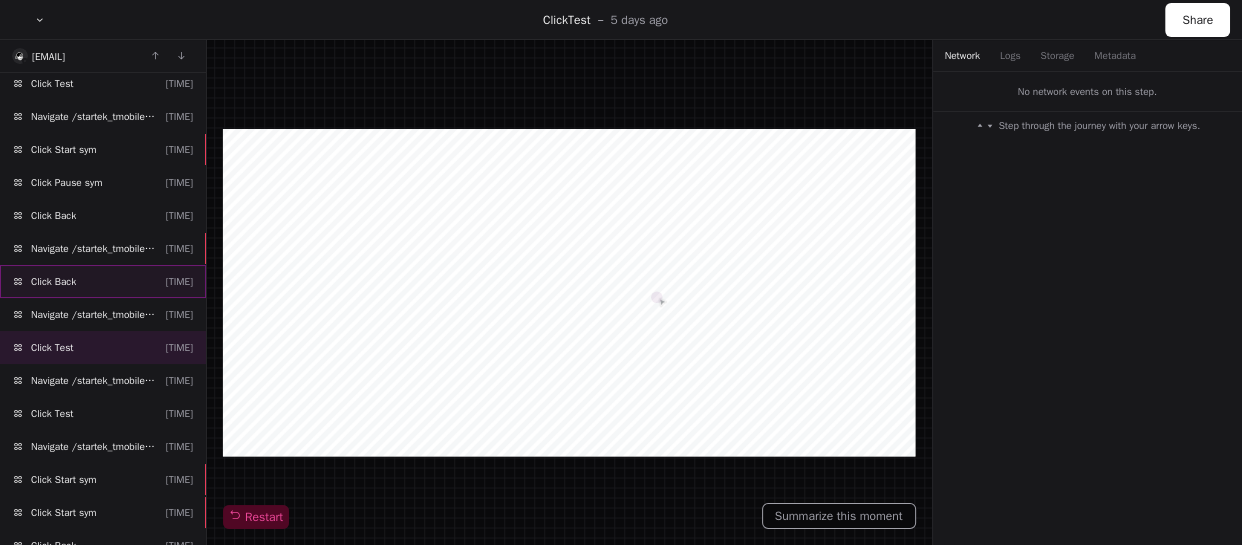 scroll, scrollTop: 1555, scrollLeft: 0, axis: vertical 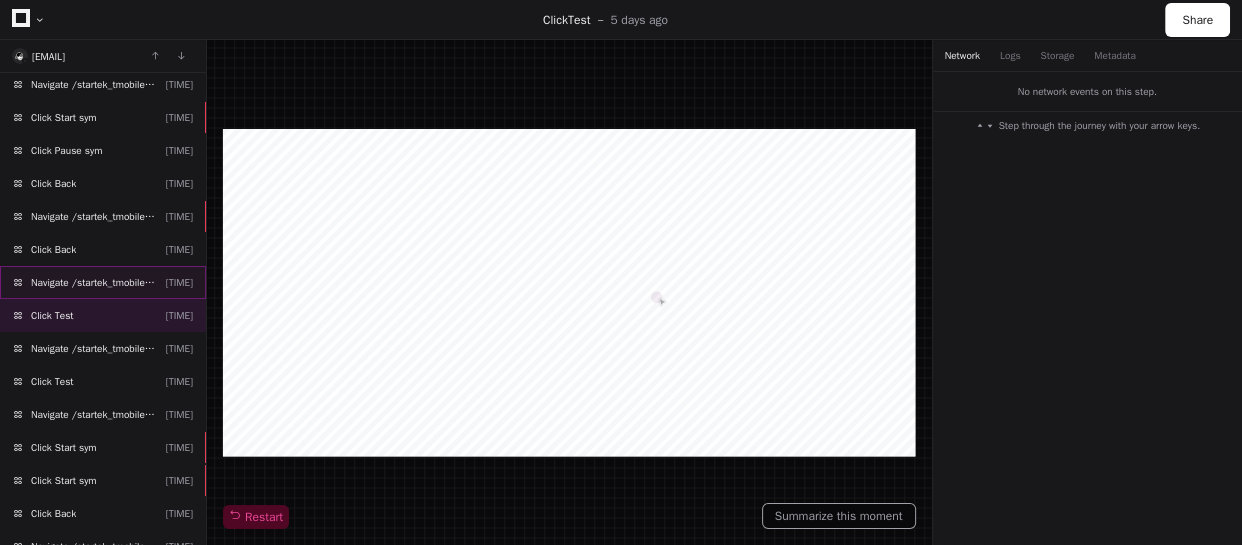 click on "Navigate /startek_tmobile/simulation/*" 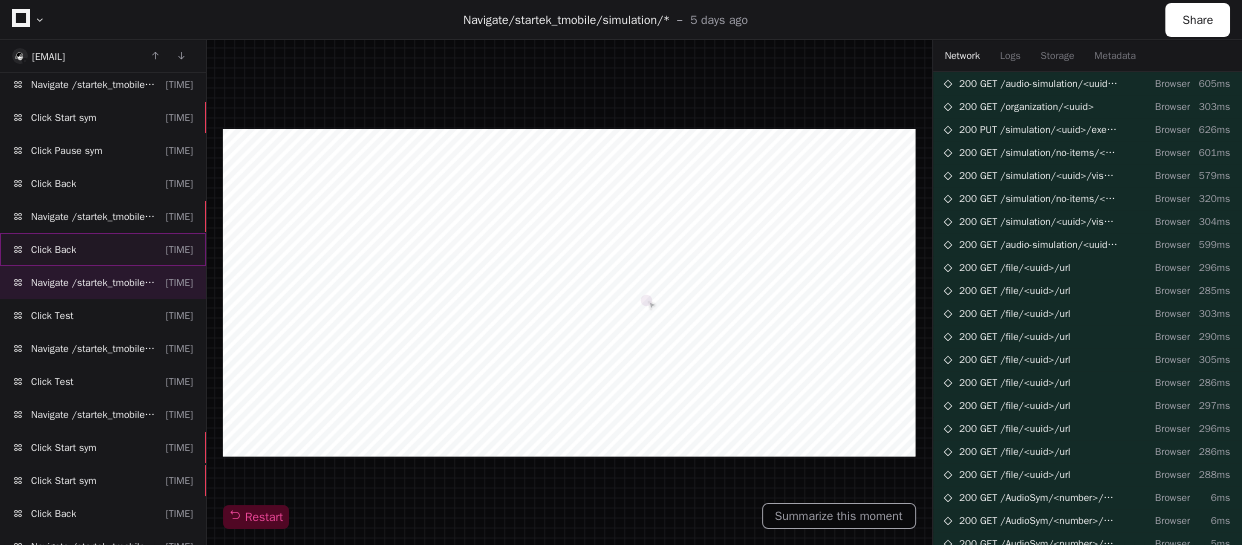 click on "Click Back  4:34p" 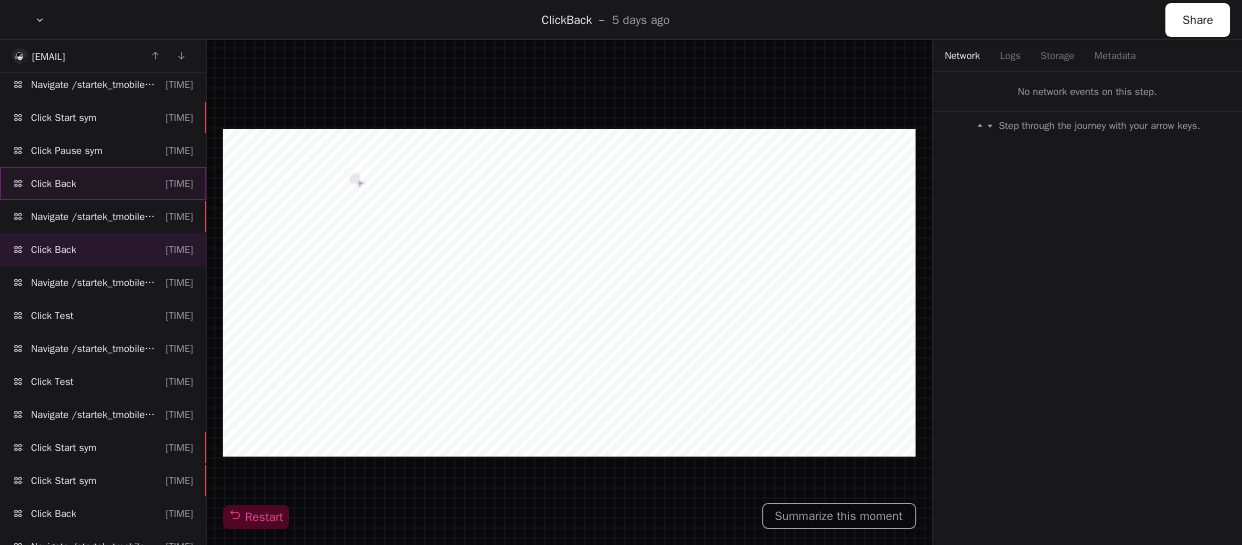 click on "Click Back  4:34p" 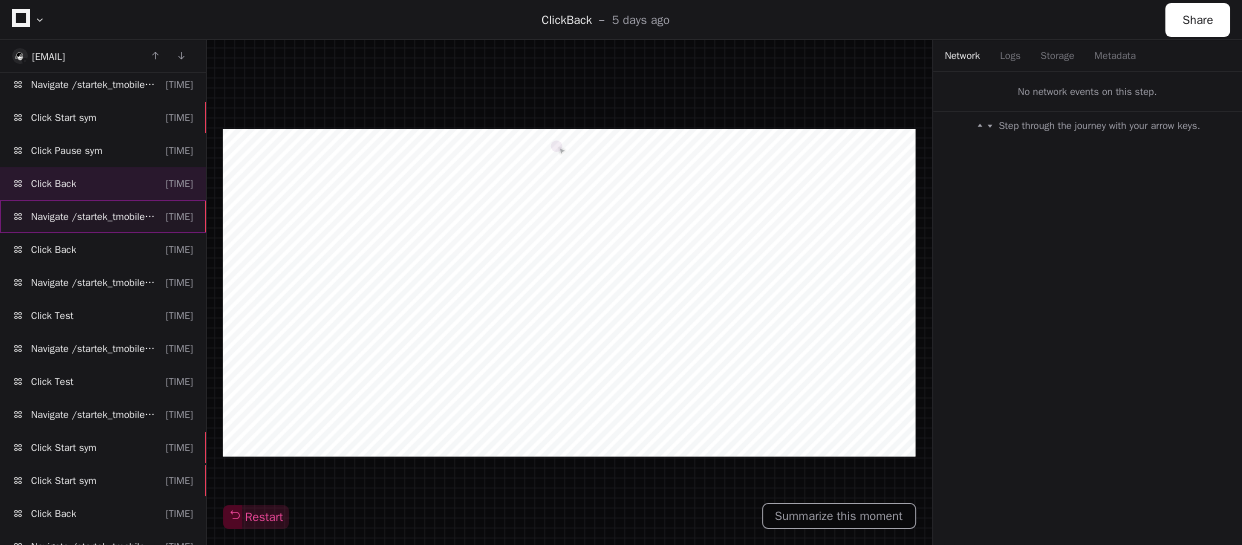 click on "Navigate /startek_tmobile/simulation/*" 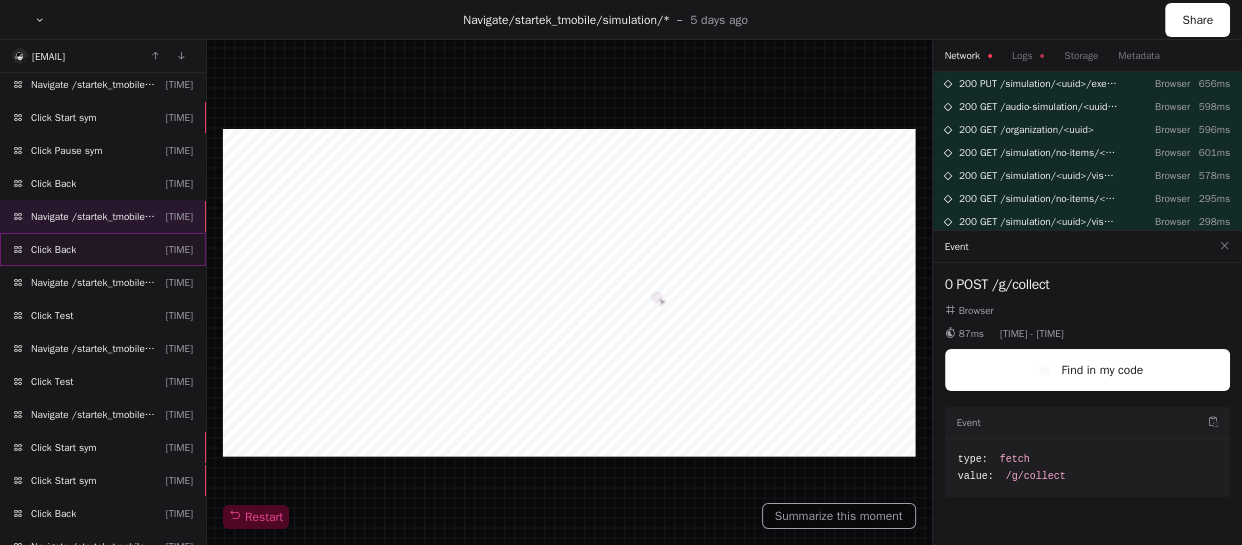 click on "Click Back  4:34p" 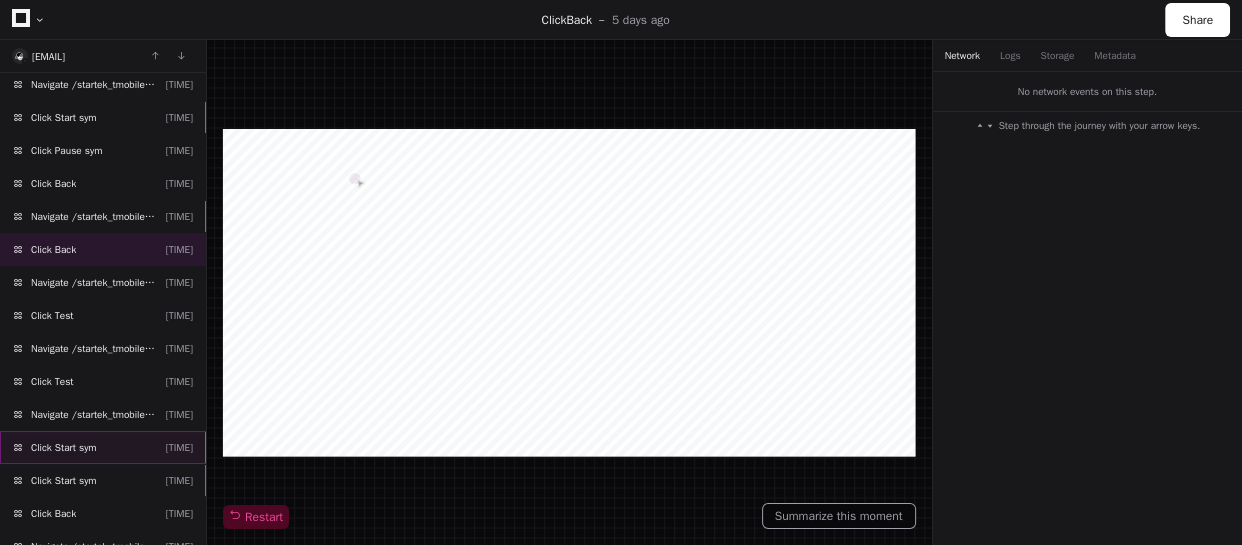 click on "Click Start sym  4:34p" 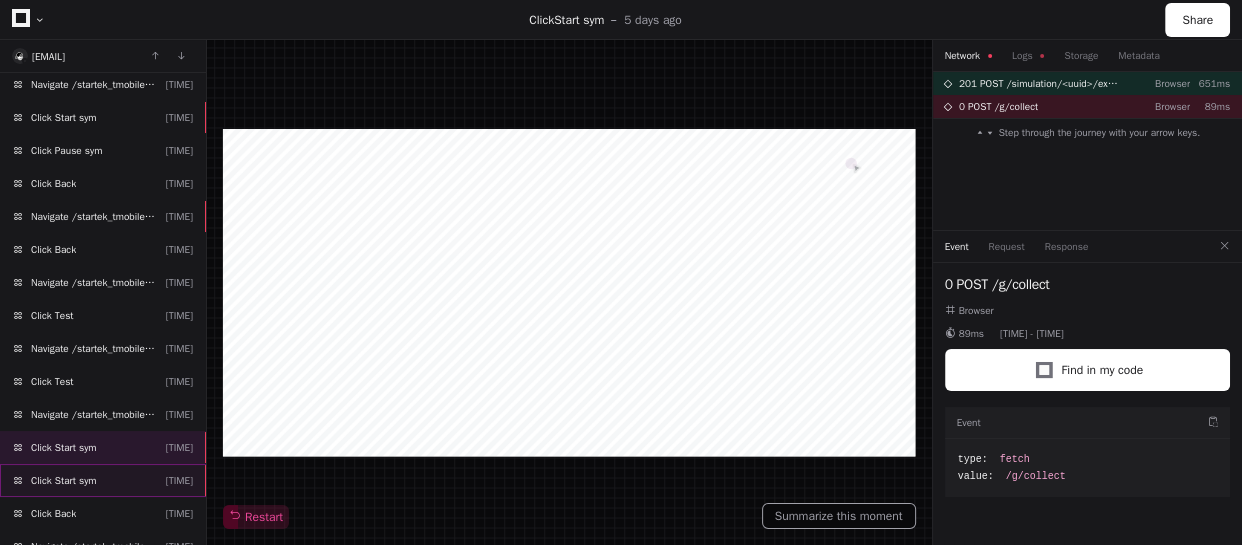 click on "Click Start sym  4:34p" 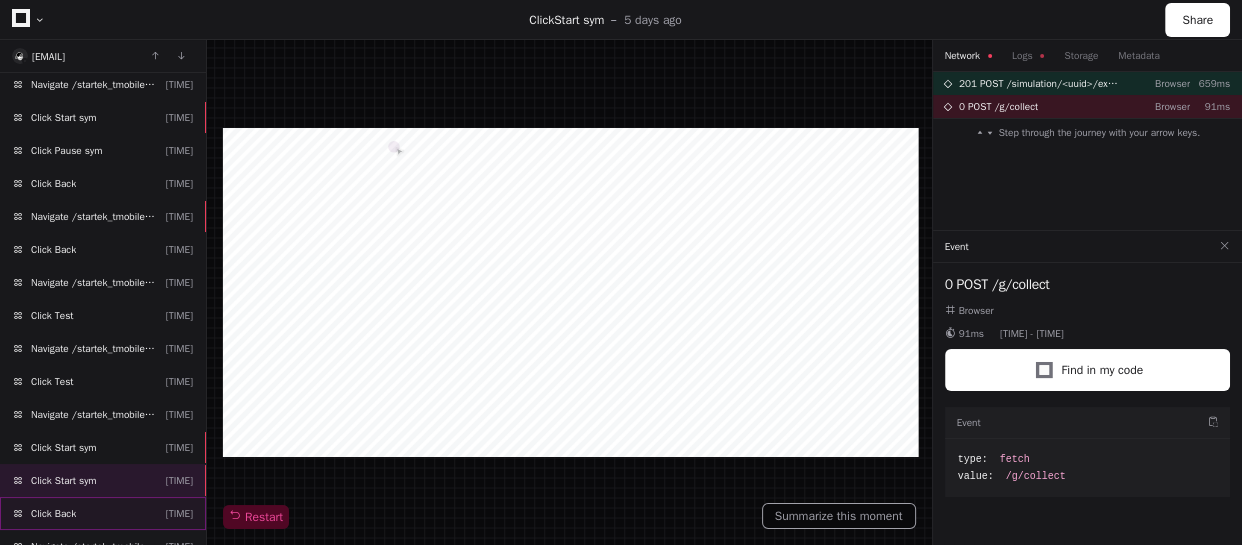 click on "Click Back  4:34p" 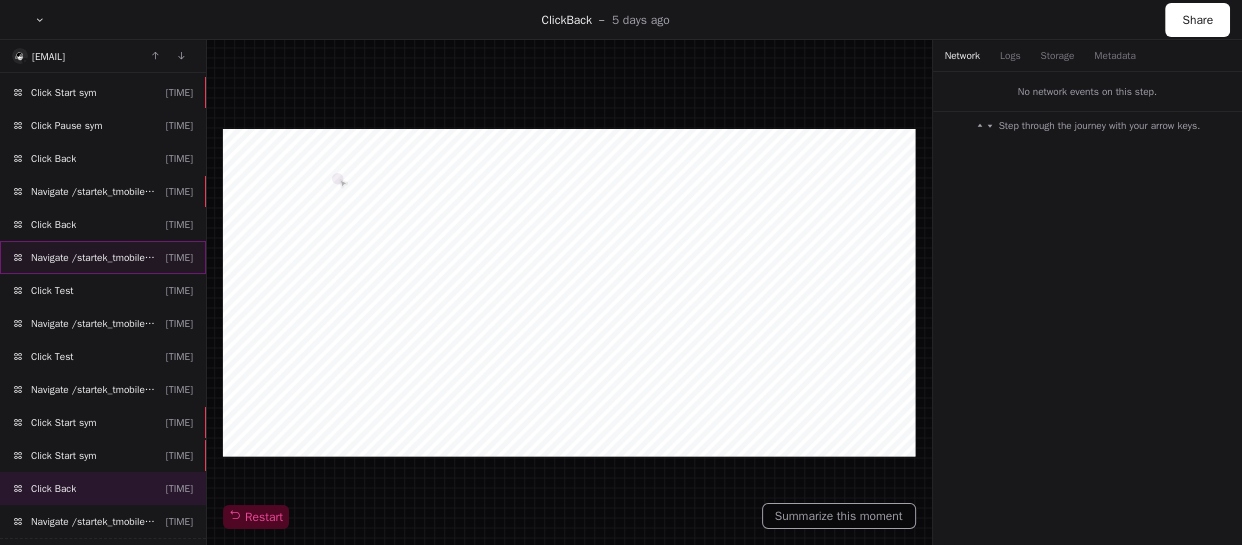 scroll, scrollTop: 1592, scrollLeft: 0, axis: vertical 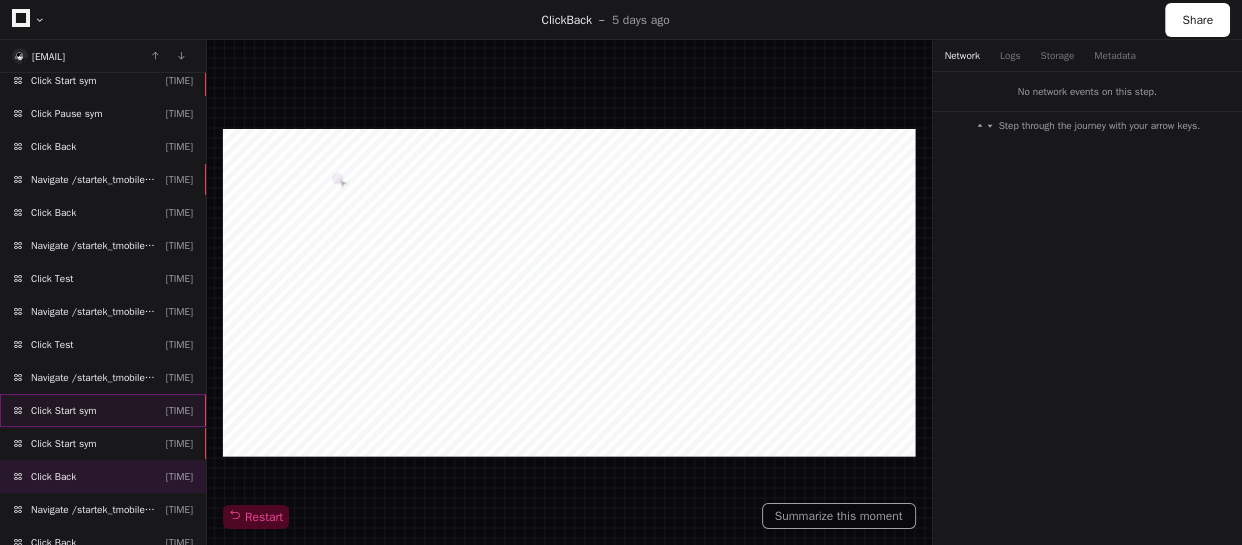 click on "Click Start sym  4:34p" 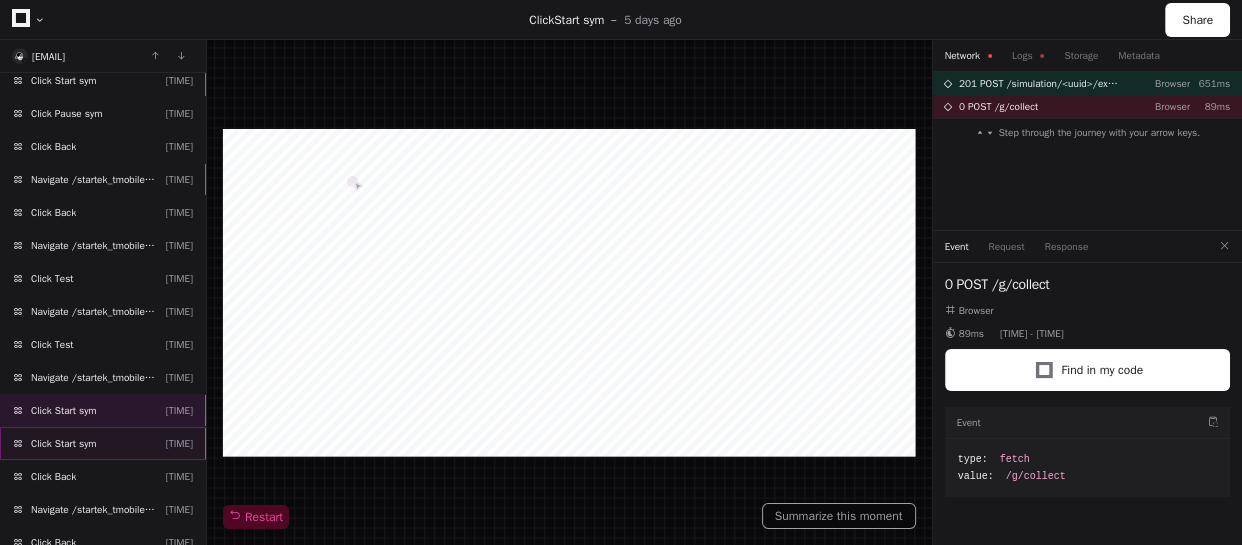 click on "Click Start sym  4:34p" 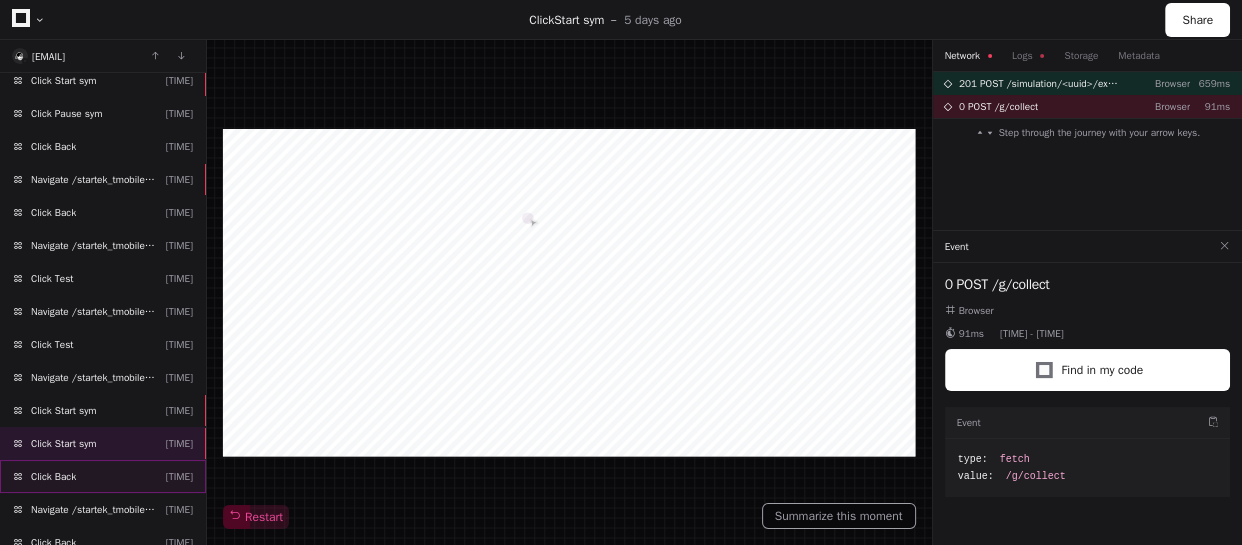 click on "Click Back  4:34p" 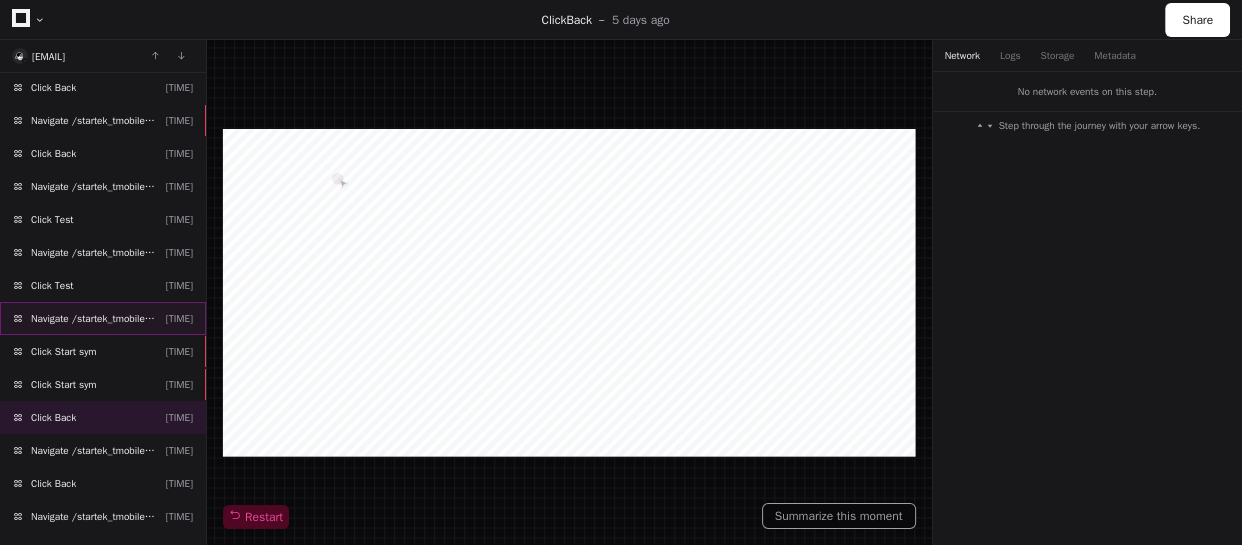 scroll, scrollTop: 1774, scrollLeft: 0, axis: vertical 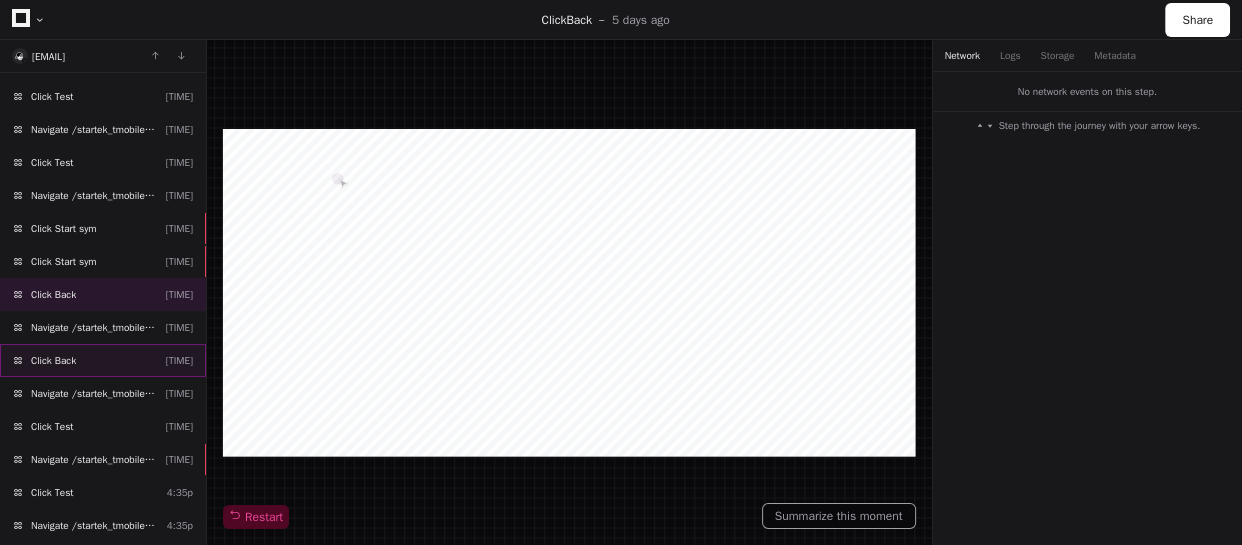 click on "Click Back  4:34p" 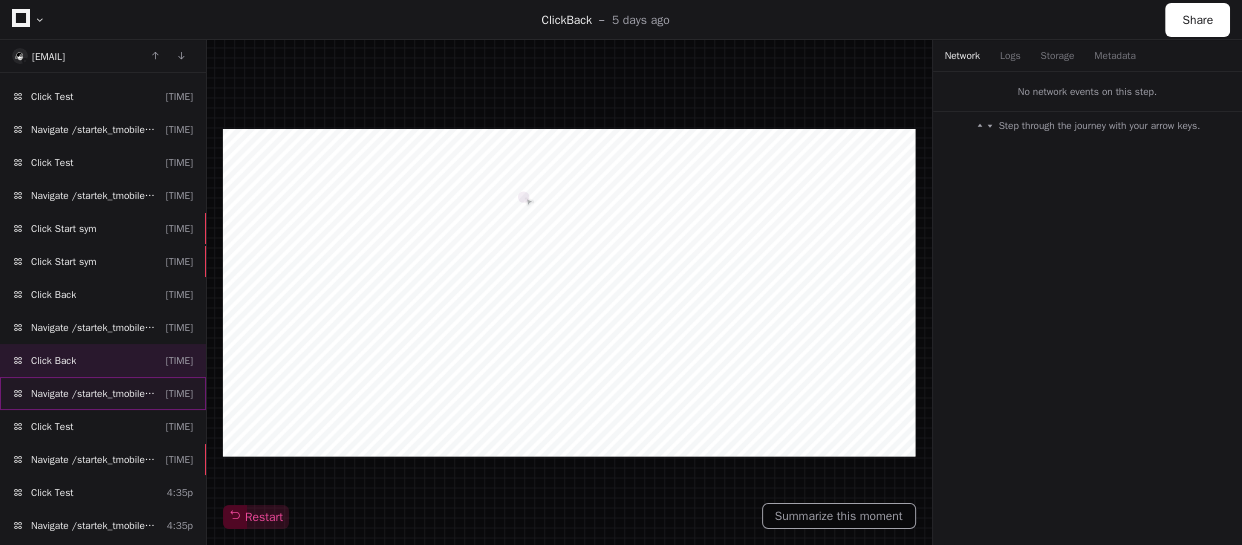 click on "Navigate /startek_tmobile/simulation/*  4:34p" 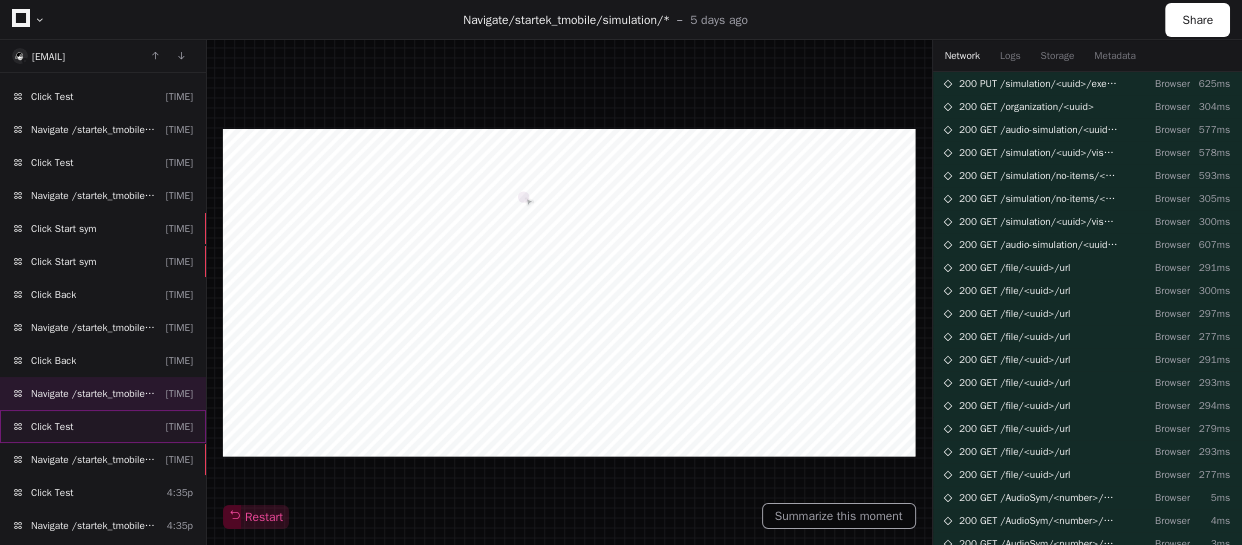 click on "Click Test  4:34p" 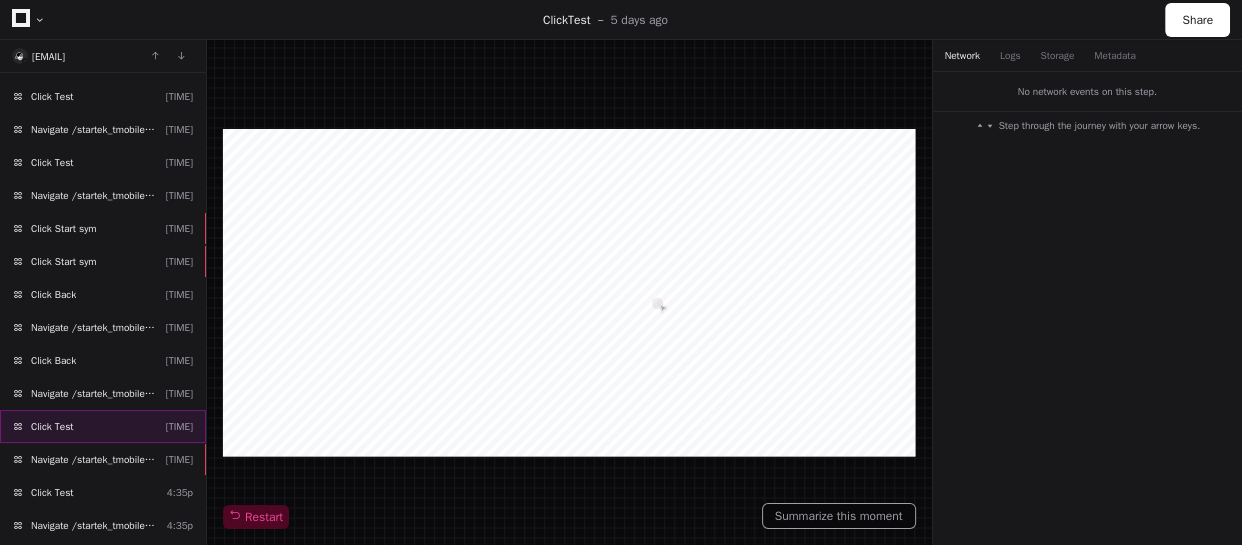 scroll, scrollTop: 1865, scrollLeft: 0, axis: vertical 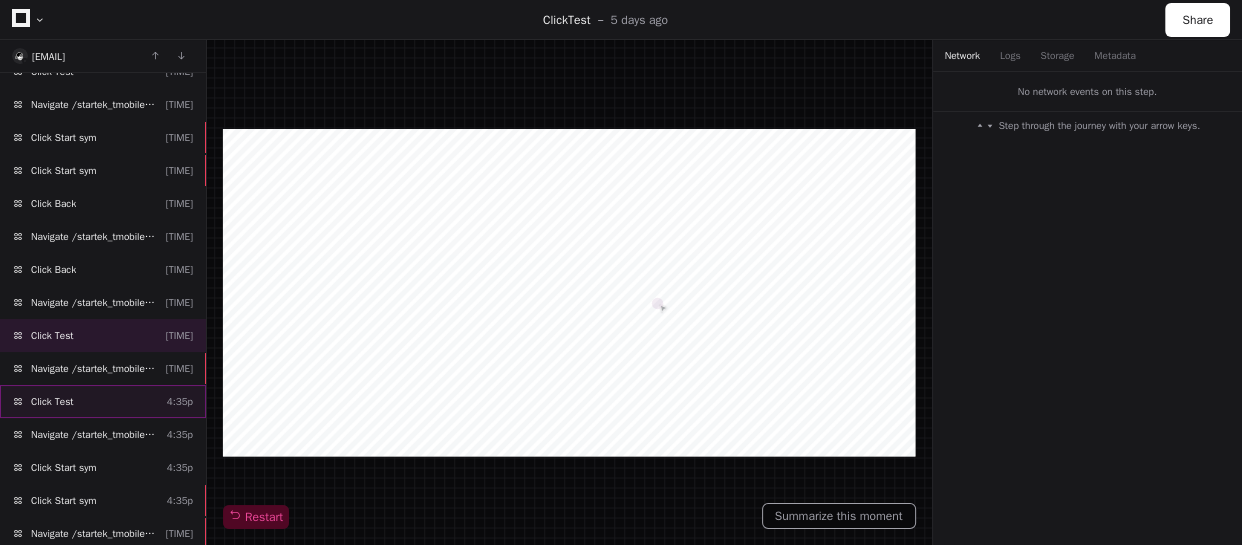 click on "Click Test  4:35p" 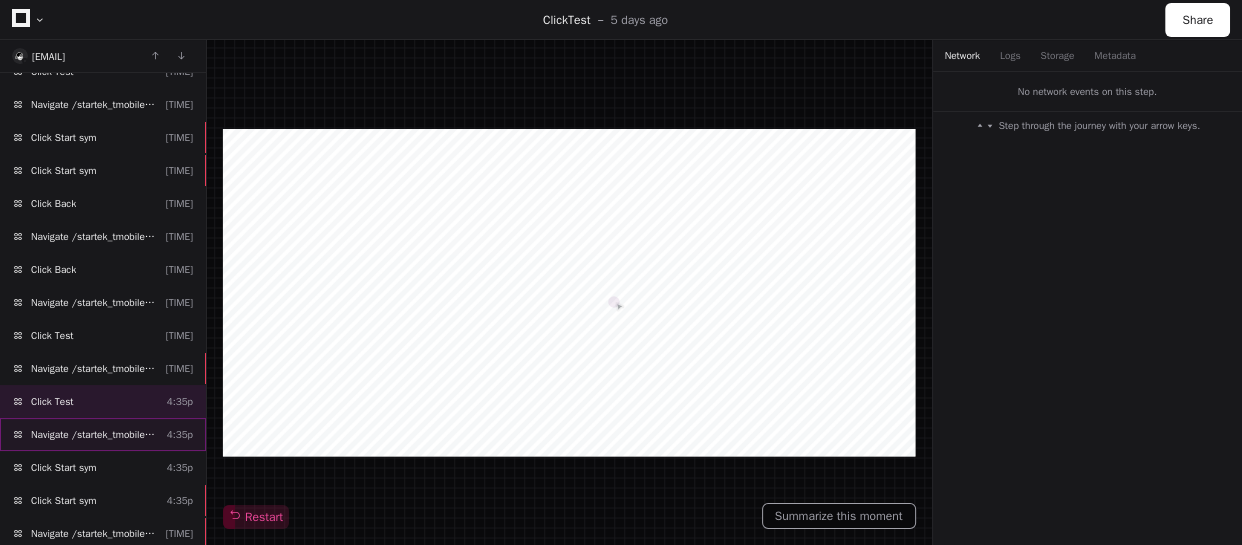 click on "Navigate /startek_tmobile/simulation/*/test" 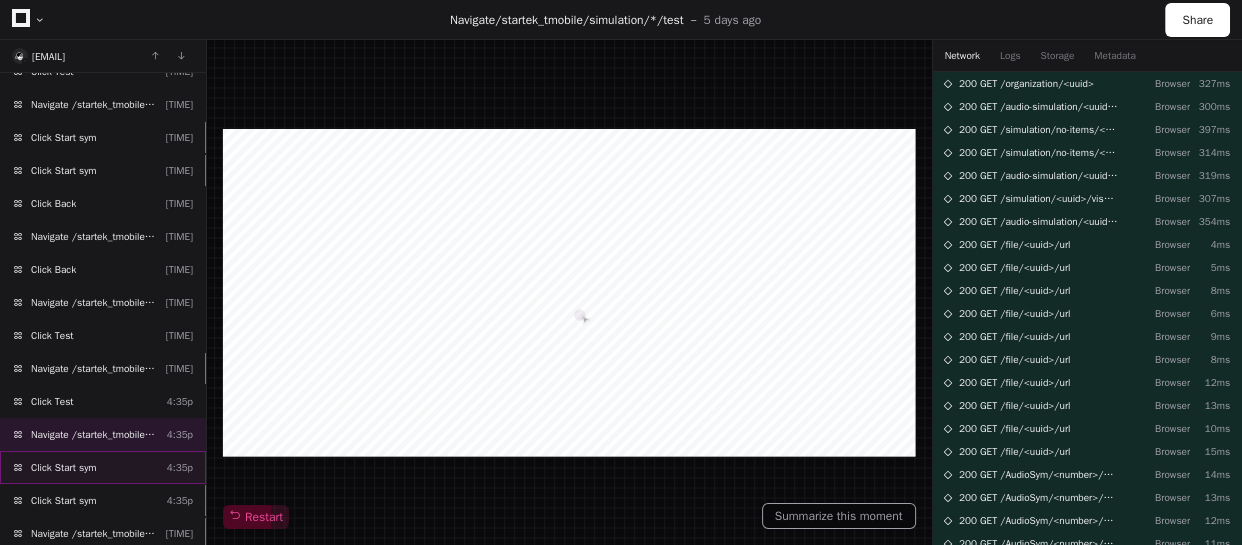 click on "Click Start sym  4:35p" 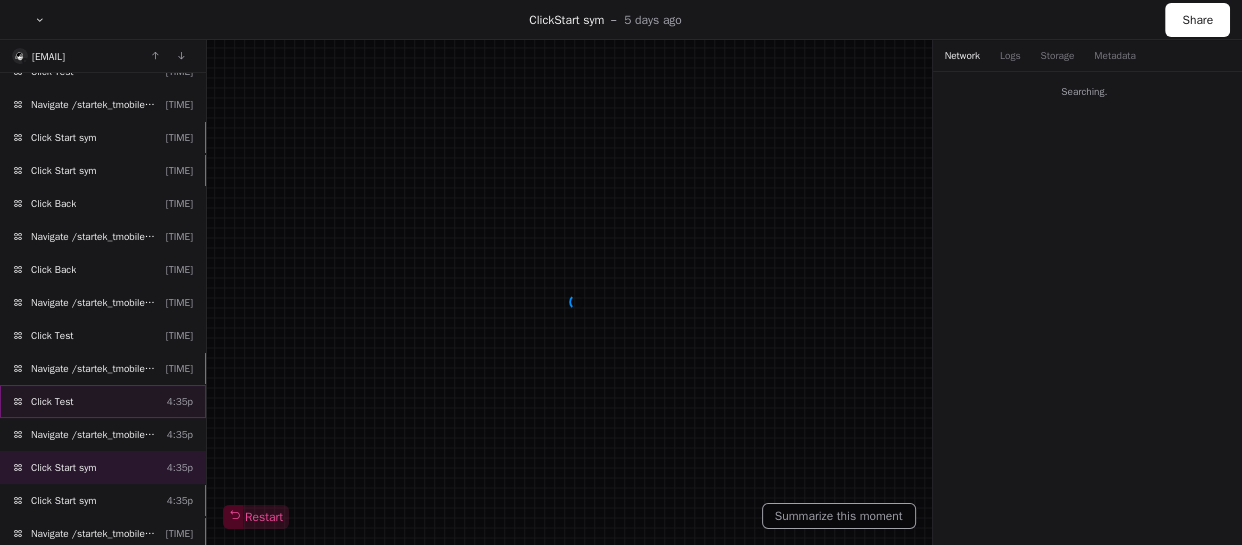 scroll, scrollTop: 2047, scrollLeft: 0, axis: vertical 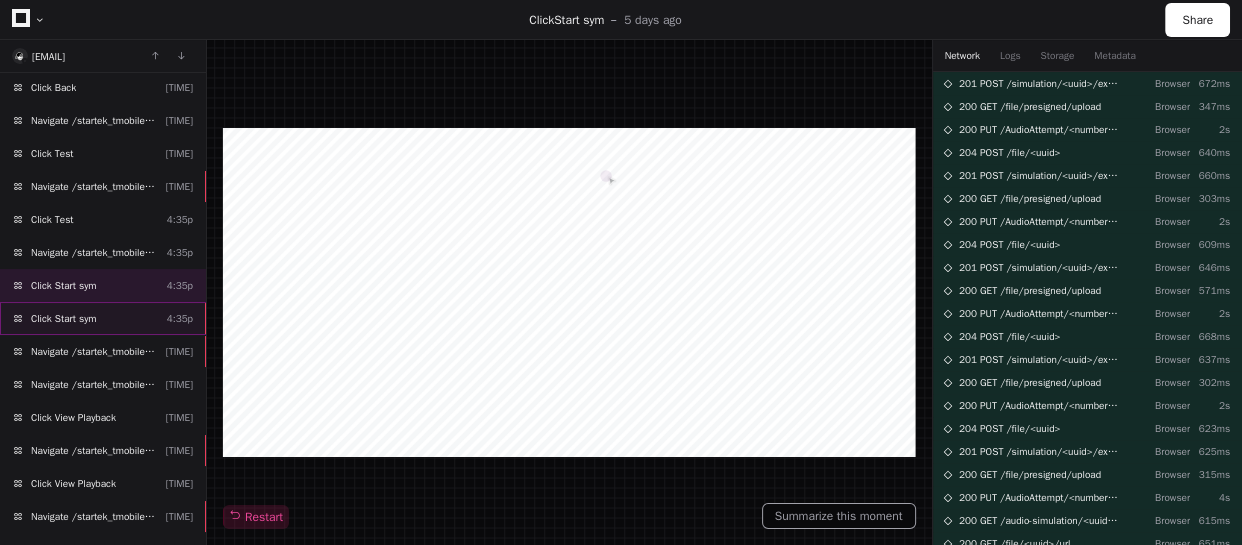 click on "Click Start sym  4:35p" 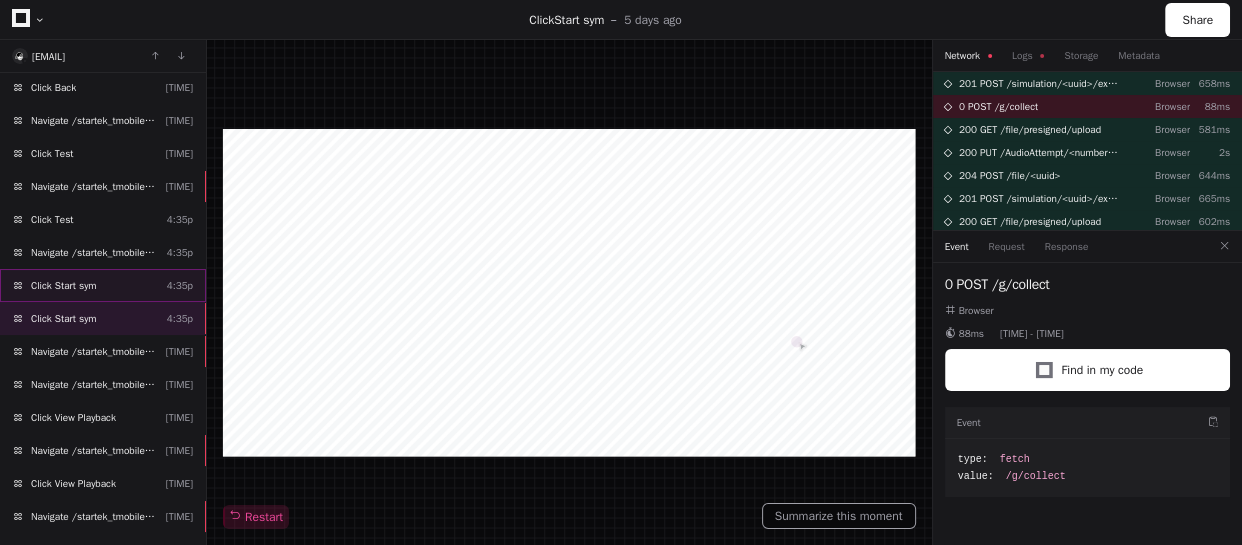 click on "Click Start sym  4:35p" 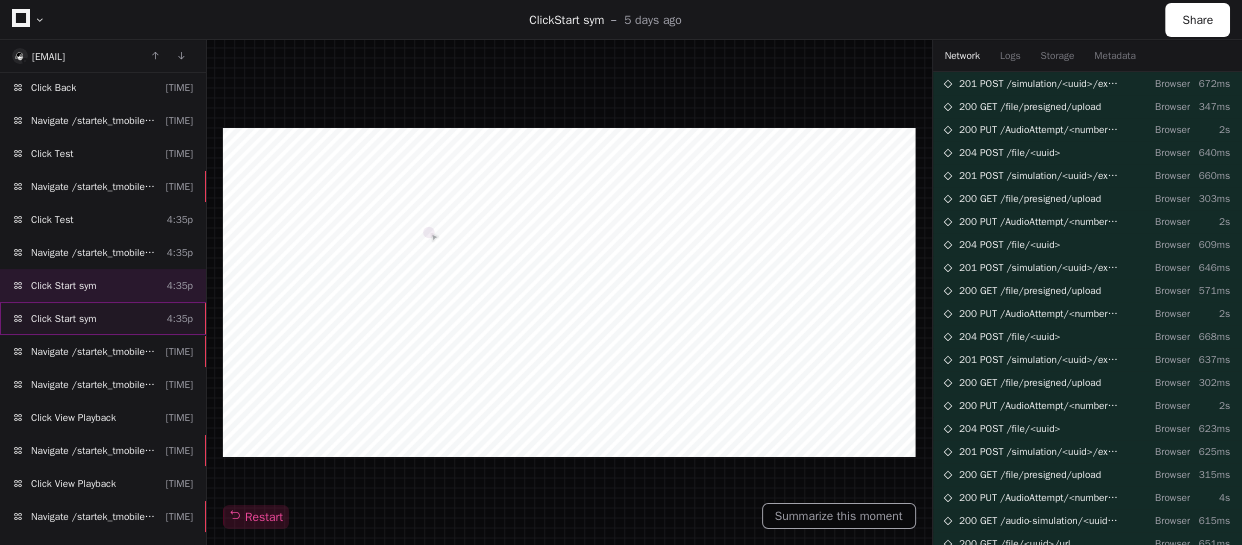click on "Click Start sym  4:35p" 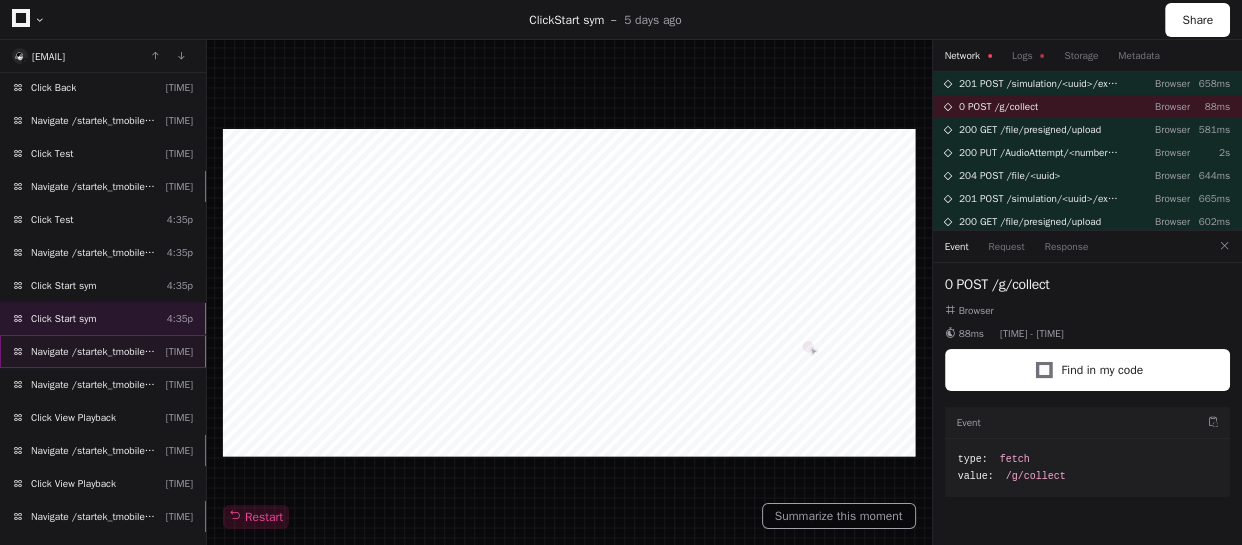click on "Navigate /startek_tmobile/simulation/*/execution/*/statistic" 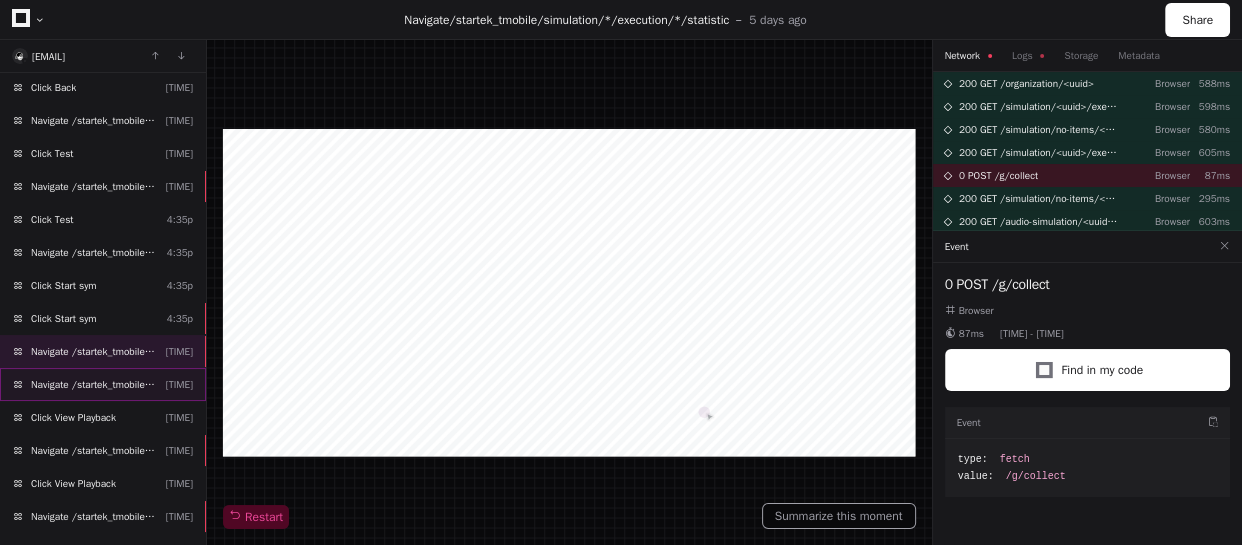 click on "Navigate /startek_tmobile/simulation/*/execution/*/statistic  4:38p" 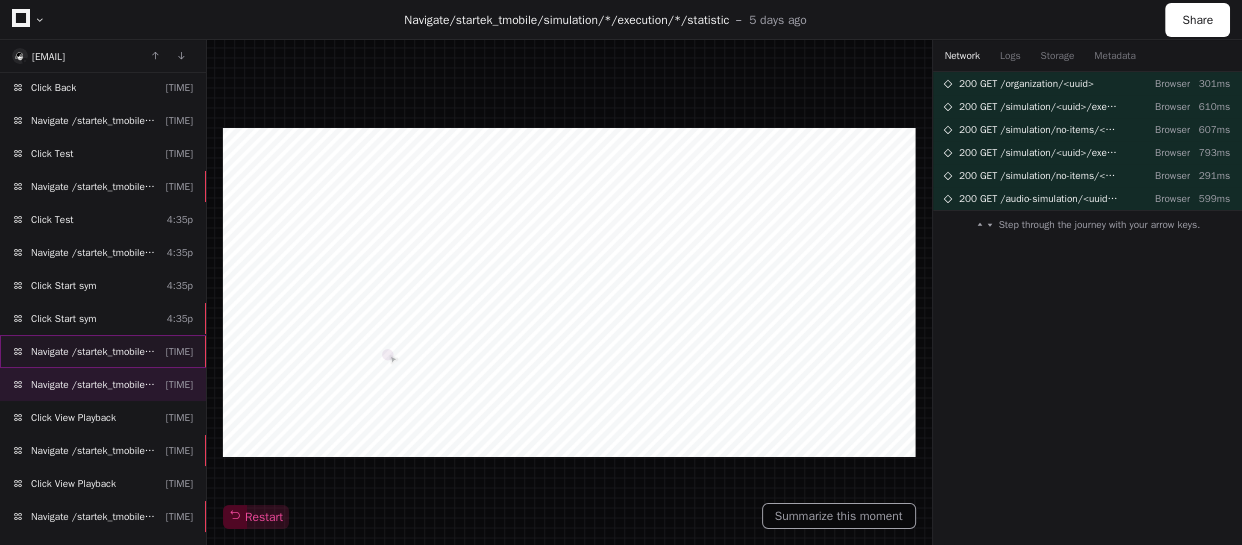click on "Navigate /startek_tmobile/simulation/*/execution/*/statistic" 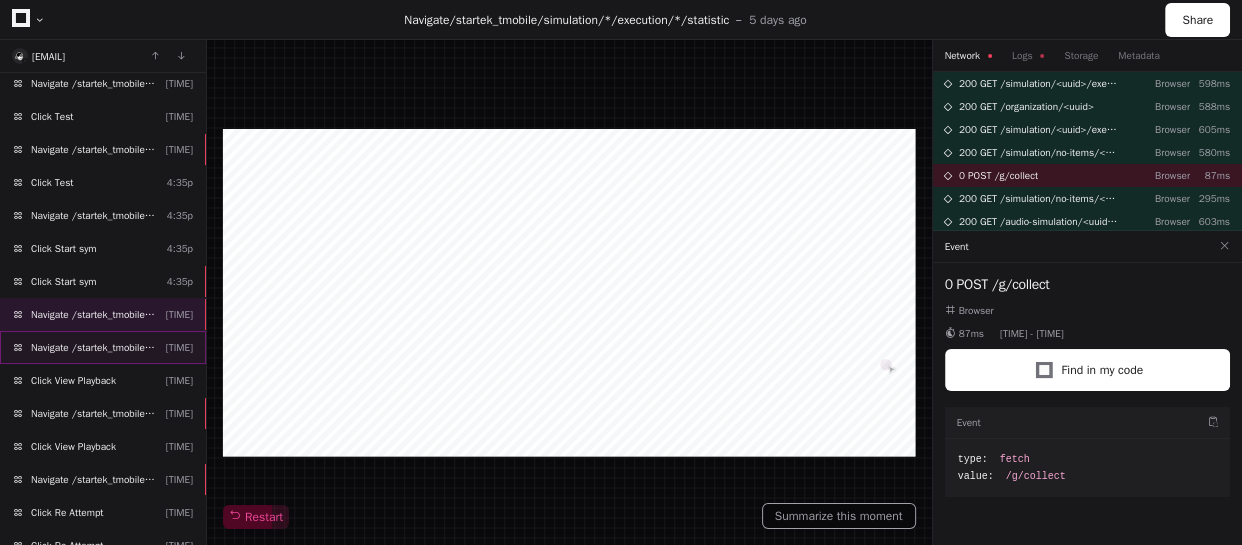 scroll, scrollTop: 2175, scrollLeft: 0, axis: vertical 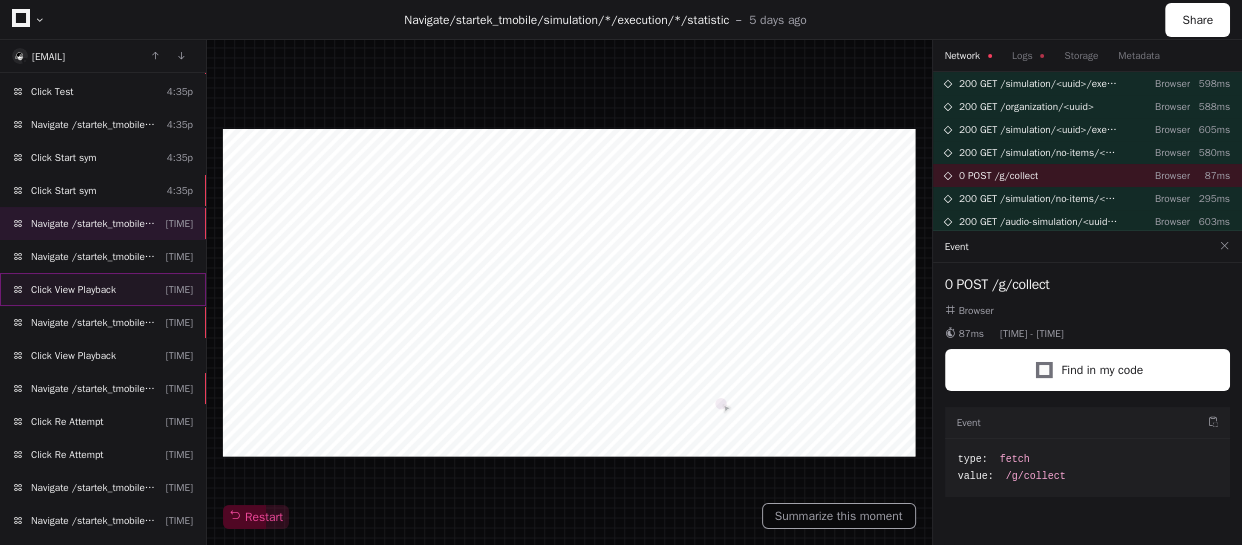 click on "Click View Playback  4:38p" 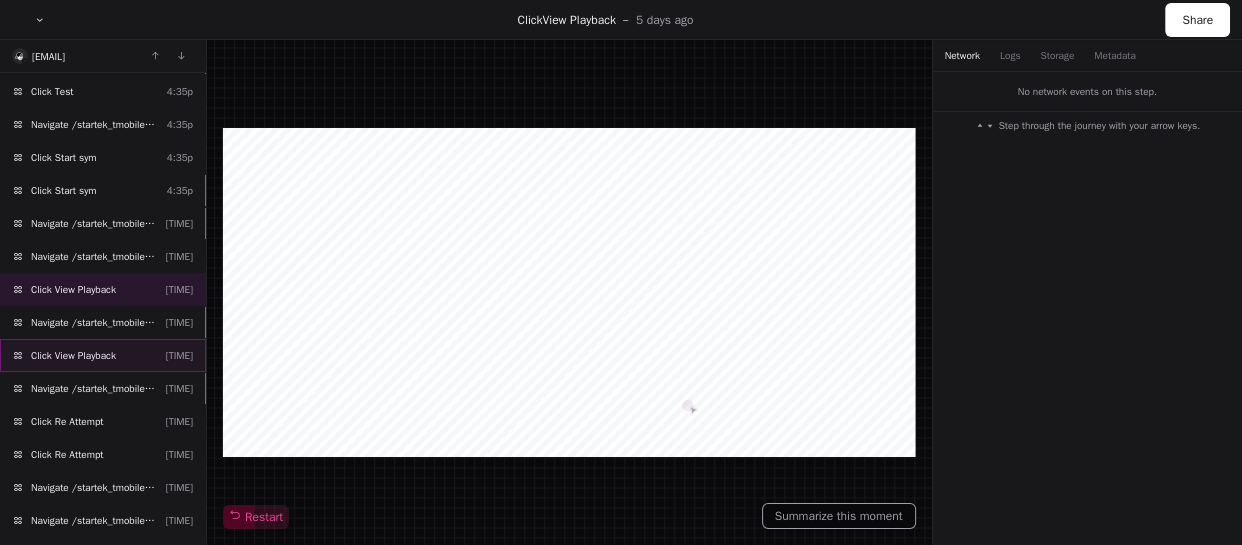 click on "Click View Playback  4:38p" 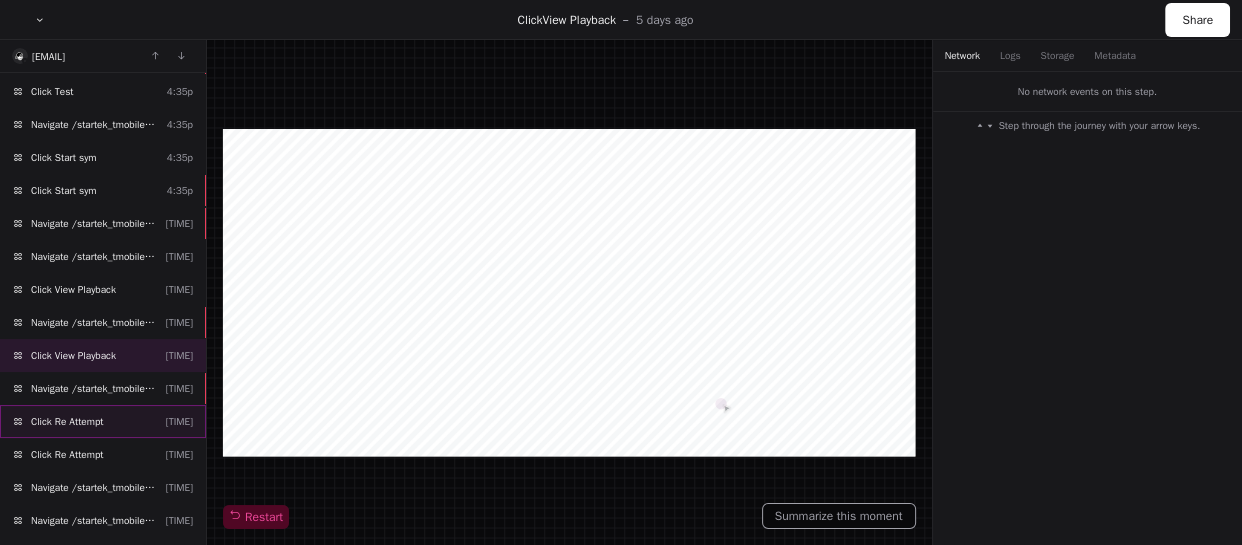 click on "Click Re Attempt  4:38p" 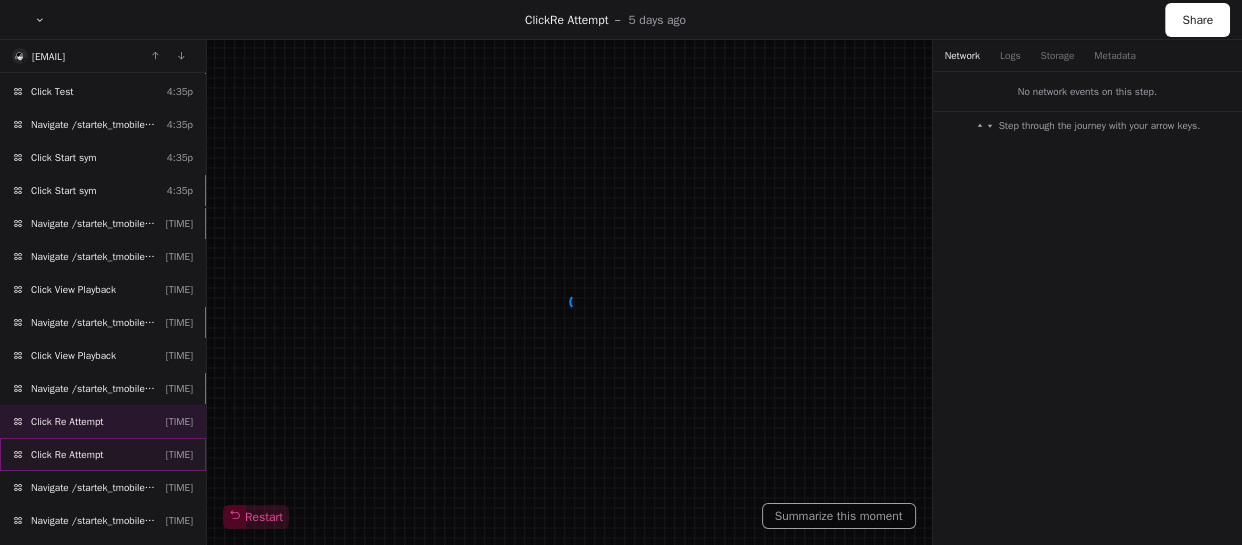click on "Click Re Attempt  4:38p" 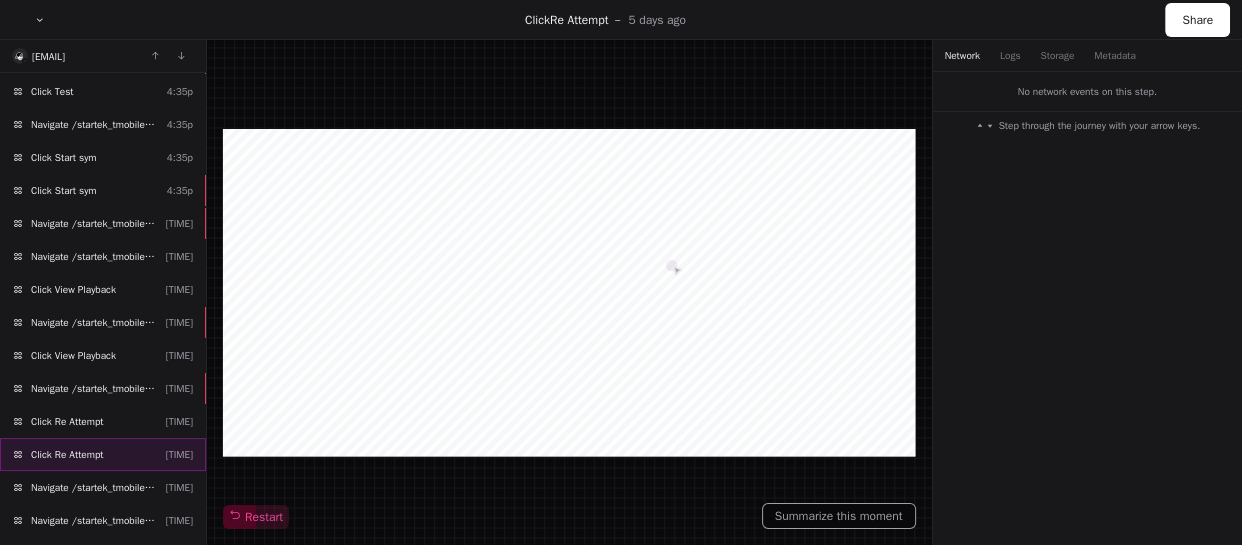 scroll, scrollTop: 2266, scrollLeft: 0, axis: vertical 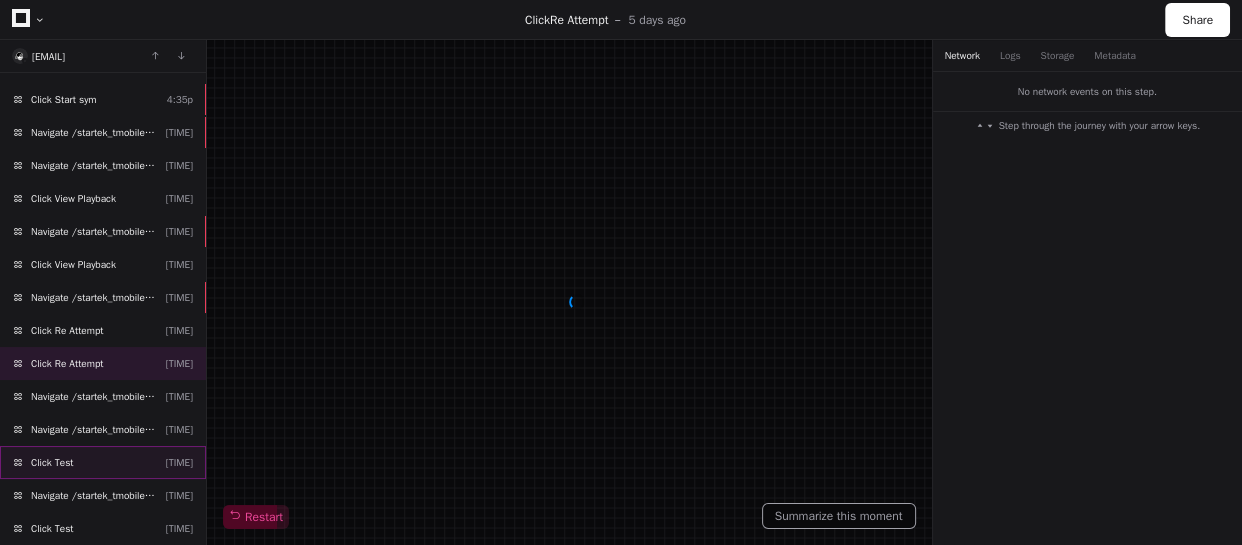 click on "Click Test  4:38p" 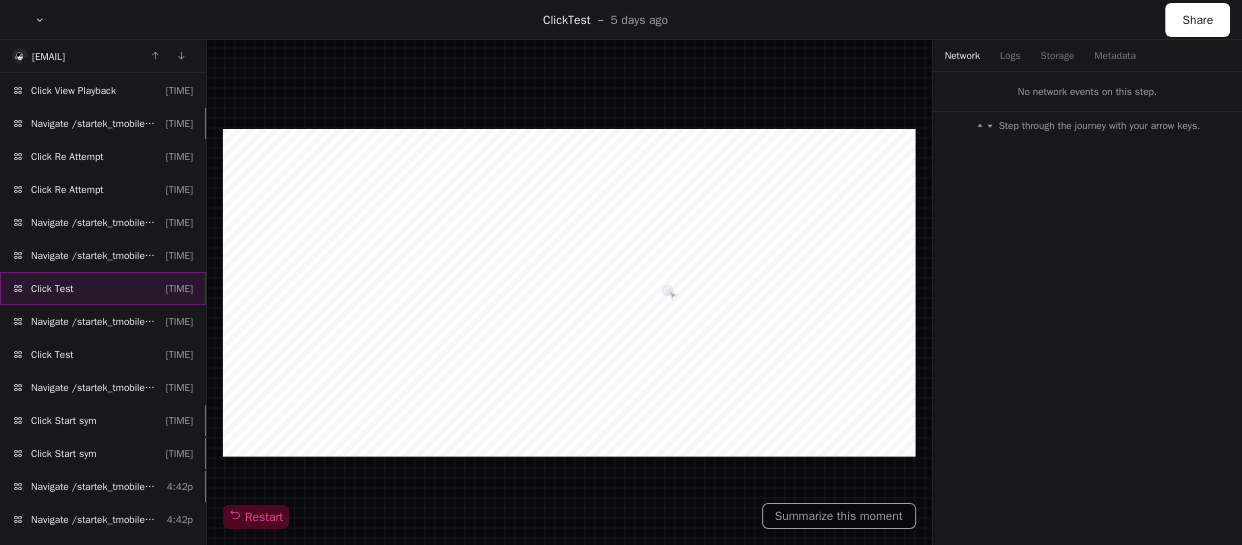 scroll, scrollTop: 2448, scrollLeft: 0, axis: vertical 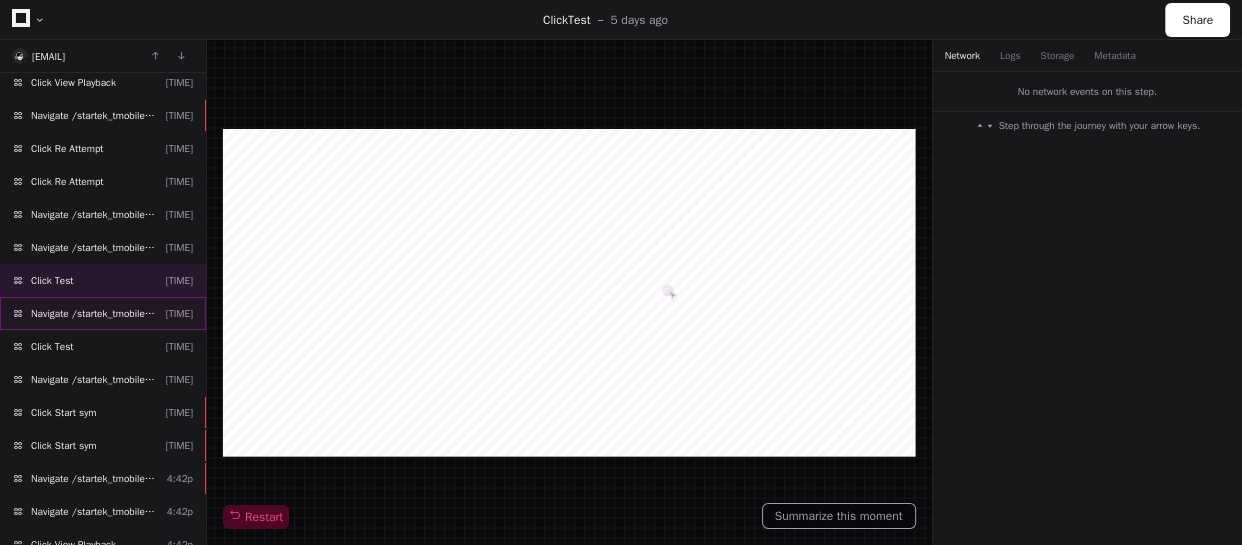 click on "Navigate /startek_tmobile/simulation/*/test" 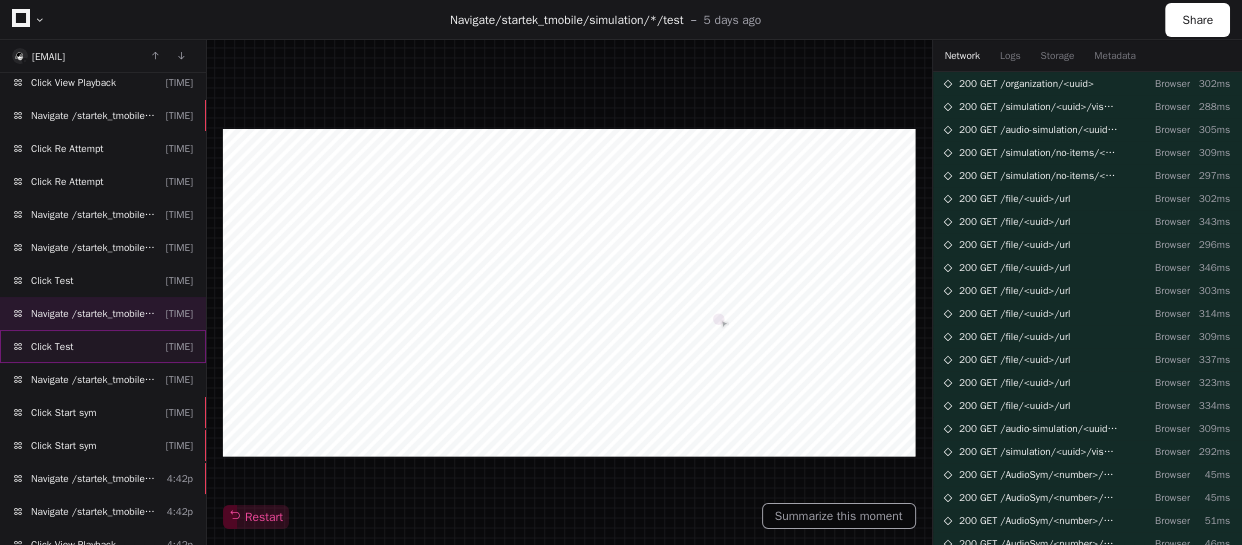 click on "Click Test  4:38p" 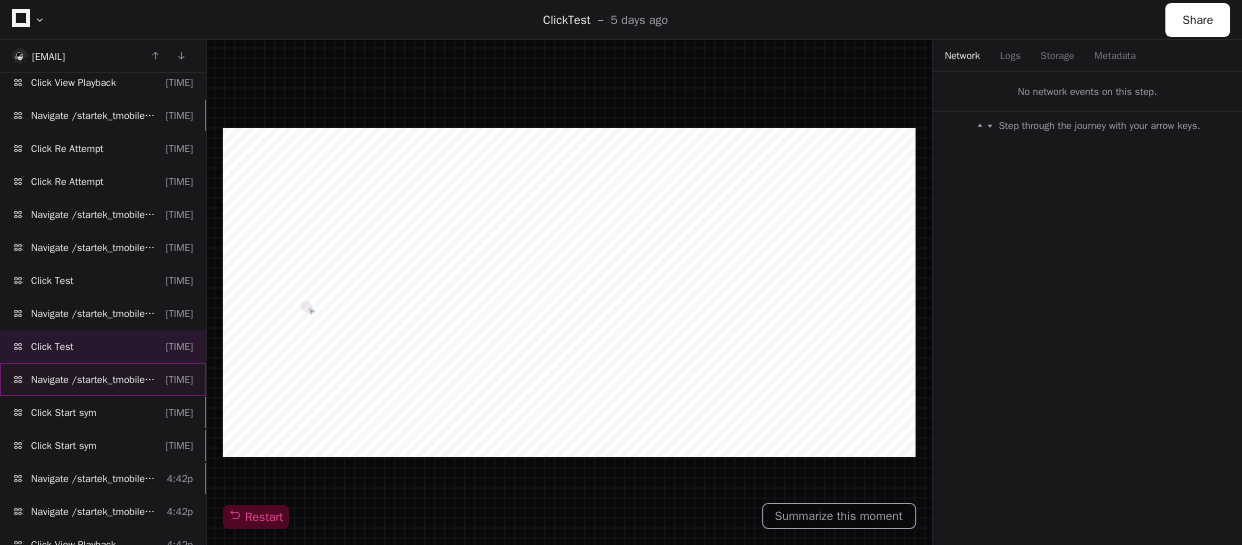 click on "Navigate /startek_tmobile/simulation/*/test" 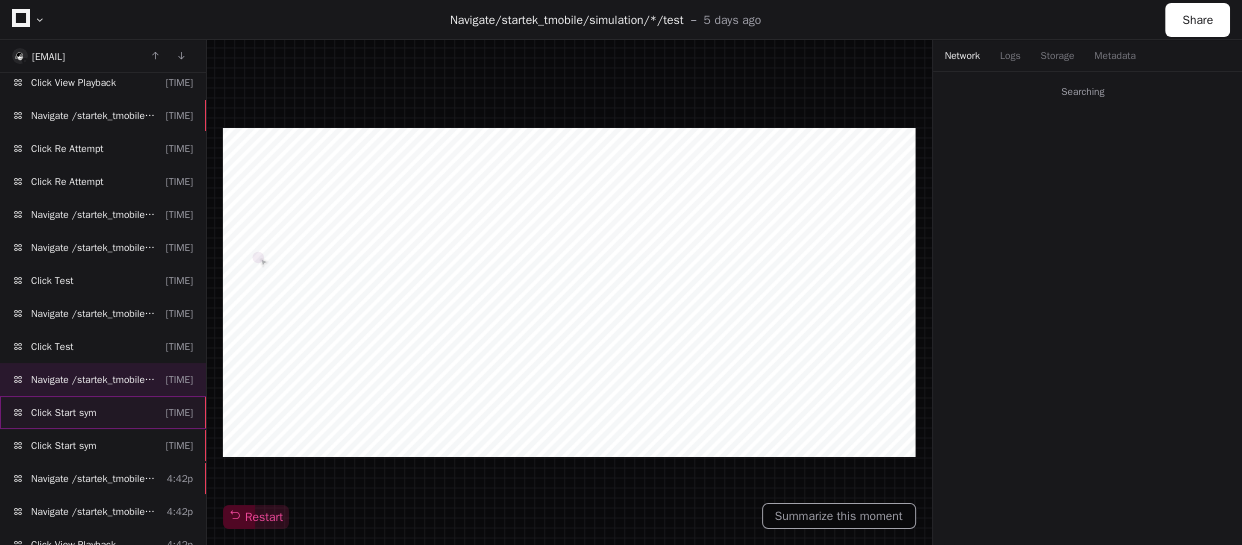 click on "Click Start sym  4:38p" 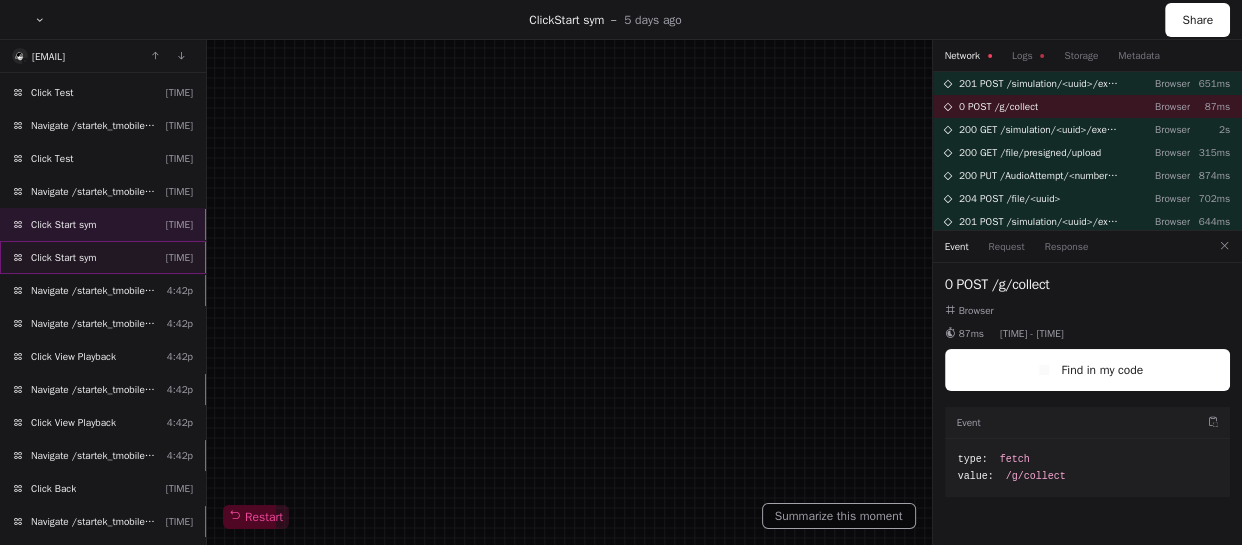scroll, scrollTop: 2668, scrollLeft: 0, axis: vertical 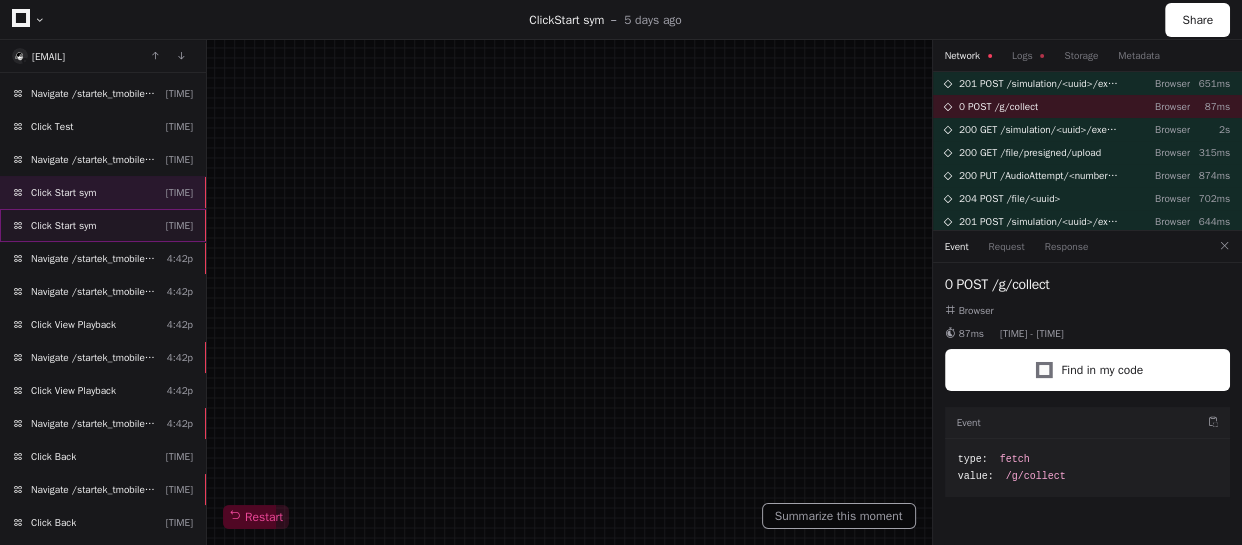click on "Click Start sym  4:38p" 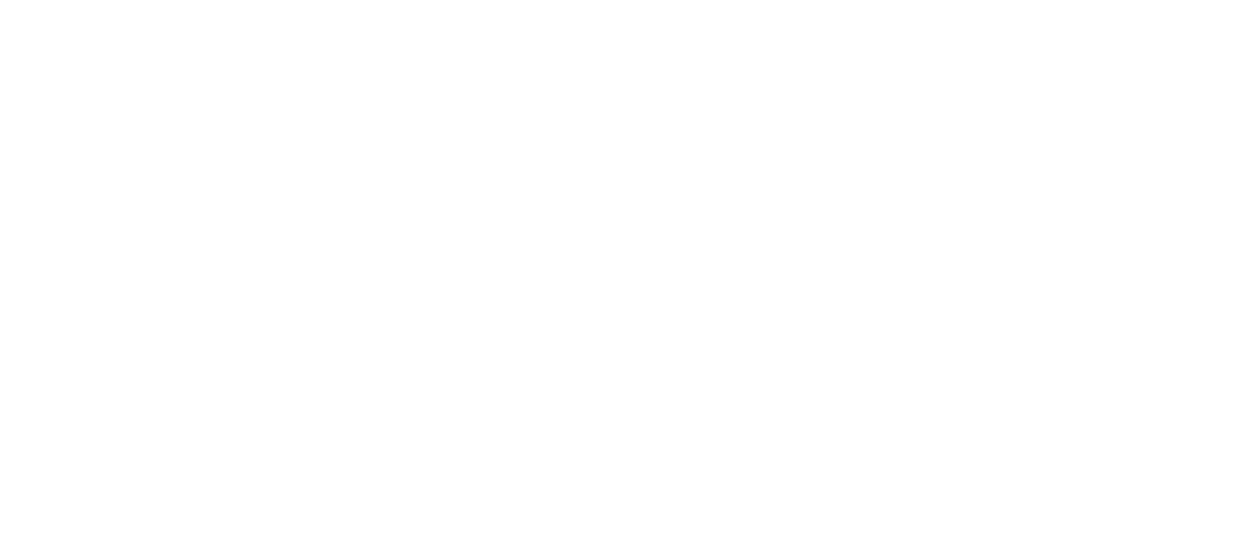 scroll, scrollTop: 0, scrollLeft: 0, axis: both 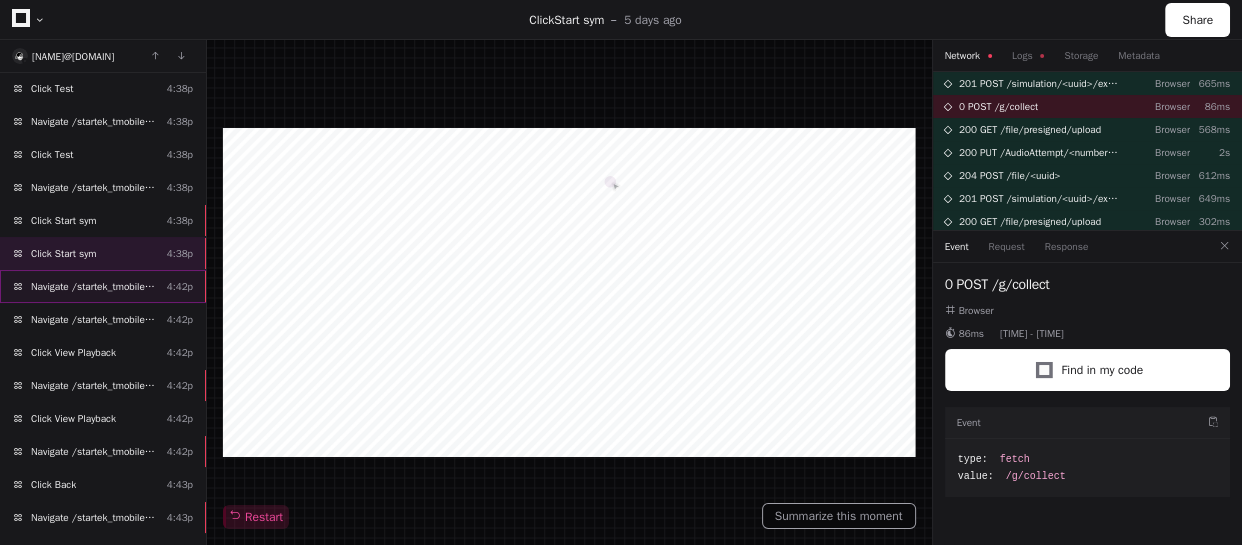 click on "Navigate /startek_tmobile/simulation/*/execution/*/statistic  4:42p" 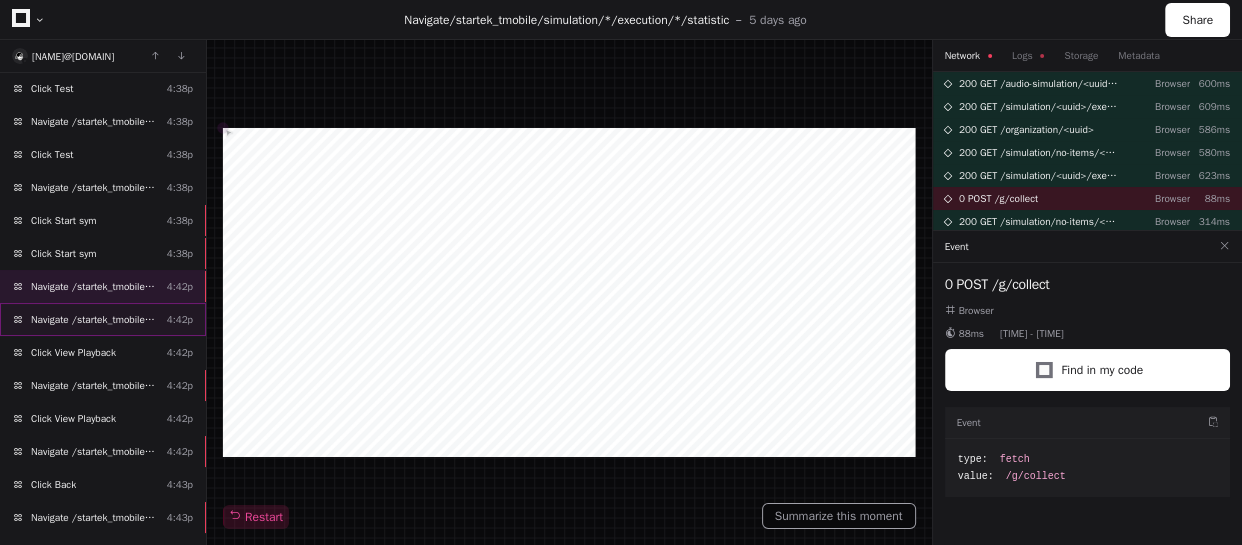 click on "Navigate /startek_tmobile/simulation/*/execution/*/statistic  4:42p" 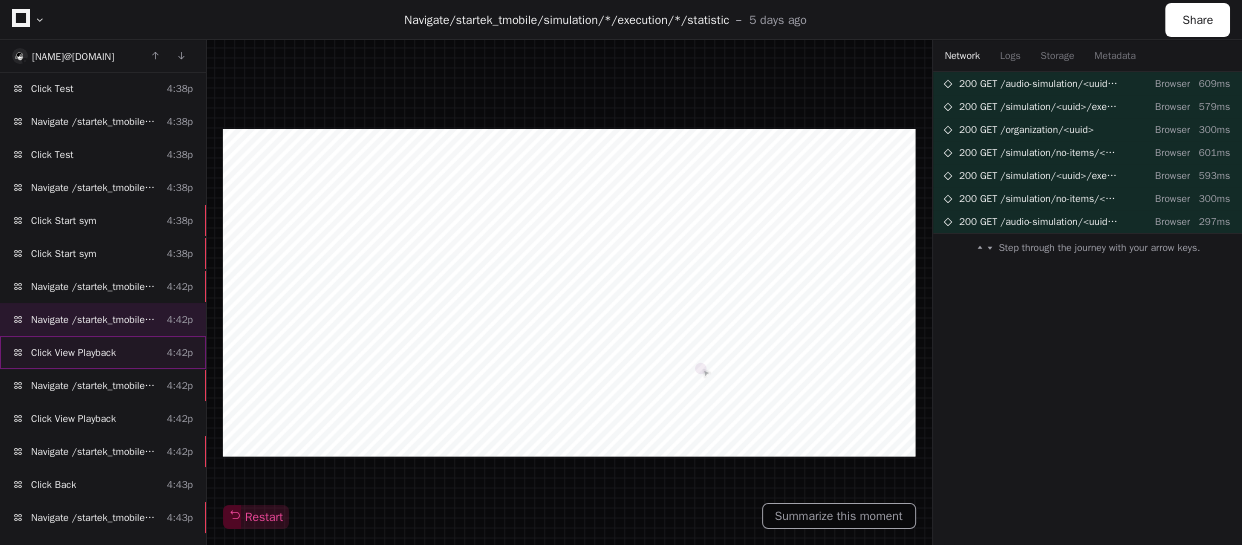 click on "Click View Playback  4:42p" 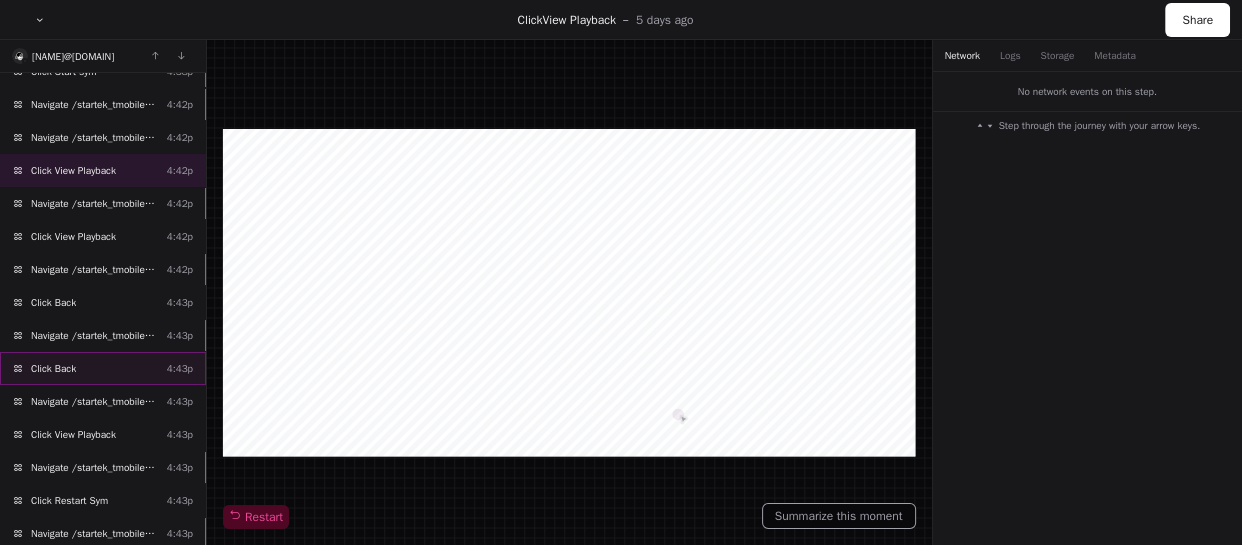 scroll, scrollTop: 608, scrollLeft: 0, axis: vertical 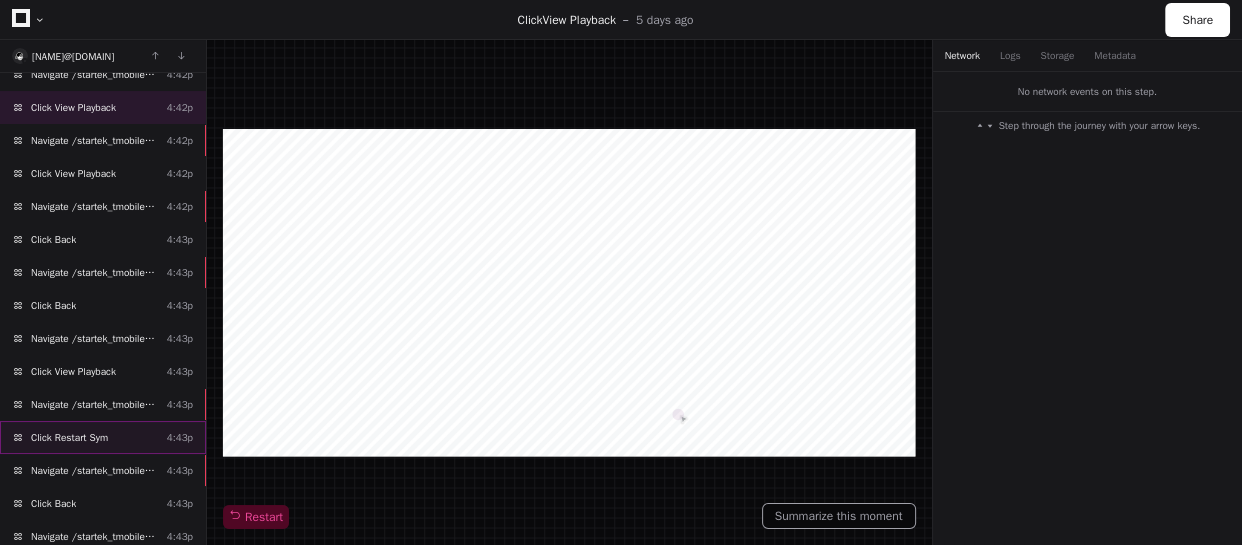 click on "Click Restart Sym  4:43p" 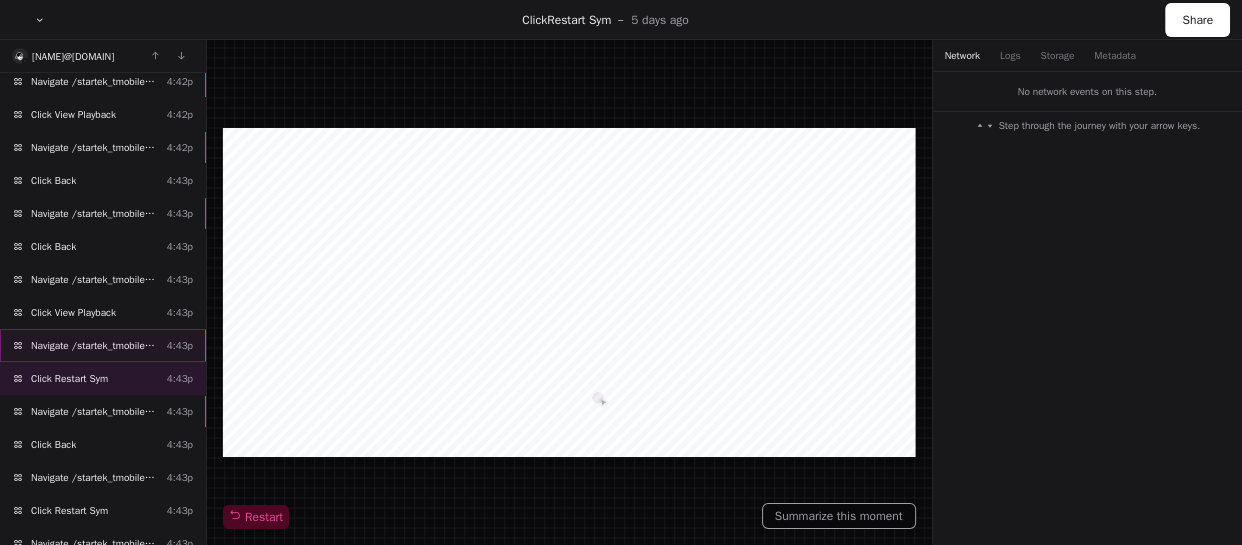 scroll, scrollTop: 699, scrollLeft: 0, axis: vertical 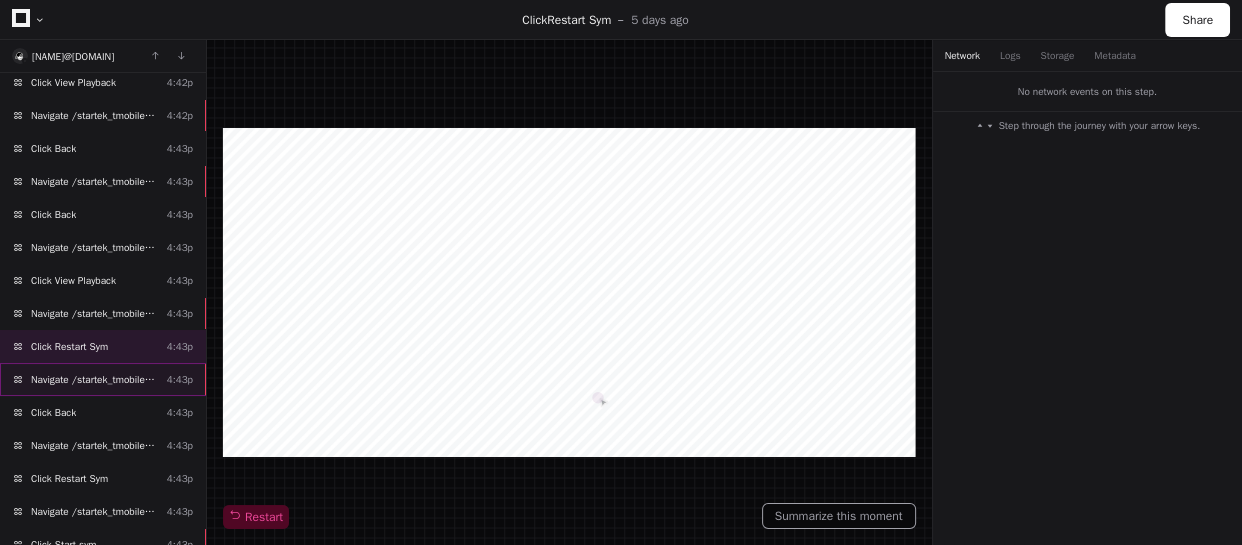 click on "Navigate /startek_tmobile/simulation/*/test" 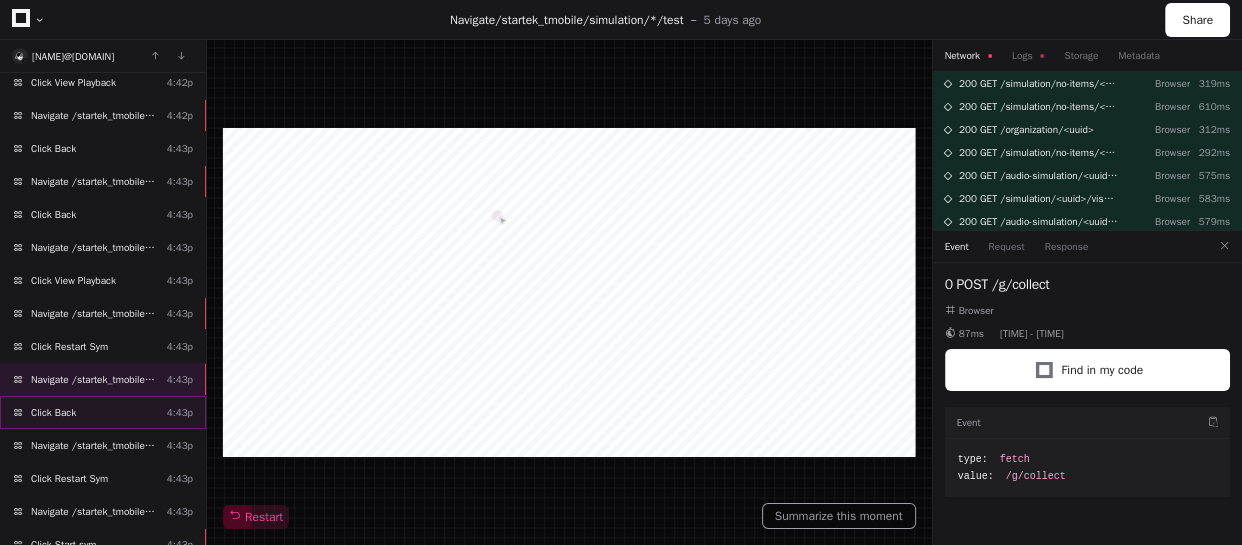 click on "Click Back  4:43p" 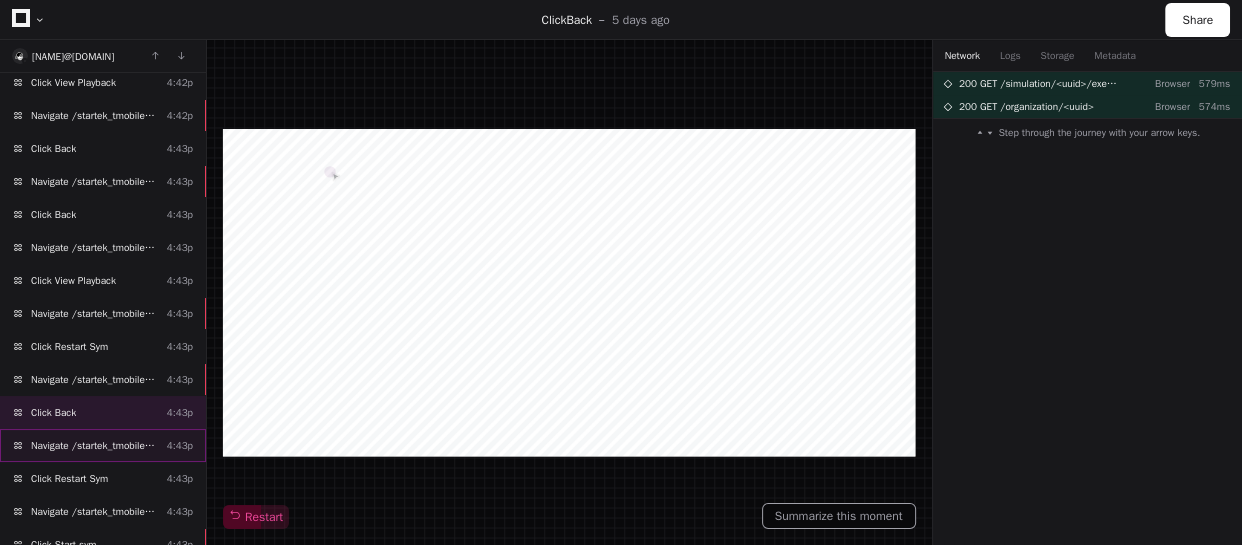 click on "Navigate /startek_tmobile/simulation/*/execution/*/statistic" 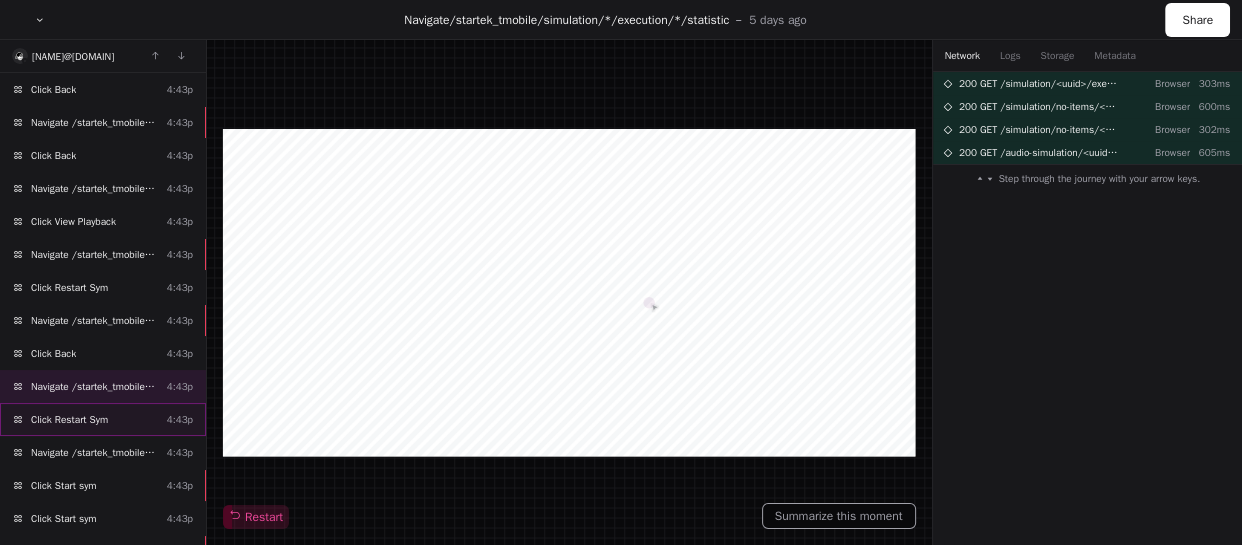 scroll, scrollTop: 790, scrollLeft: 0, axis: vertical 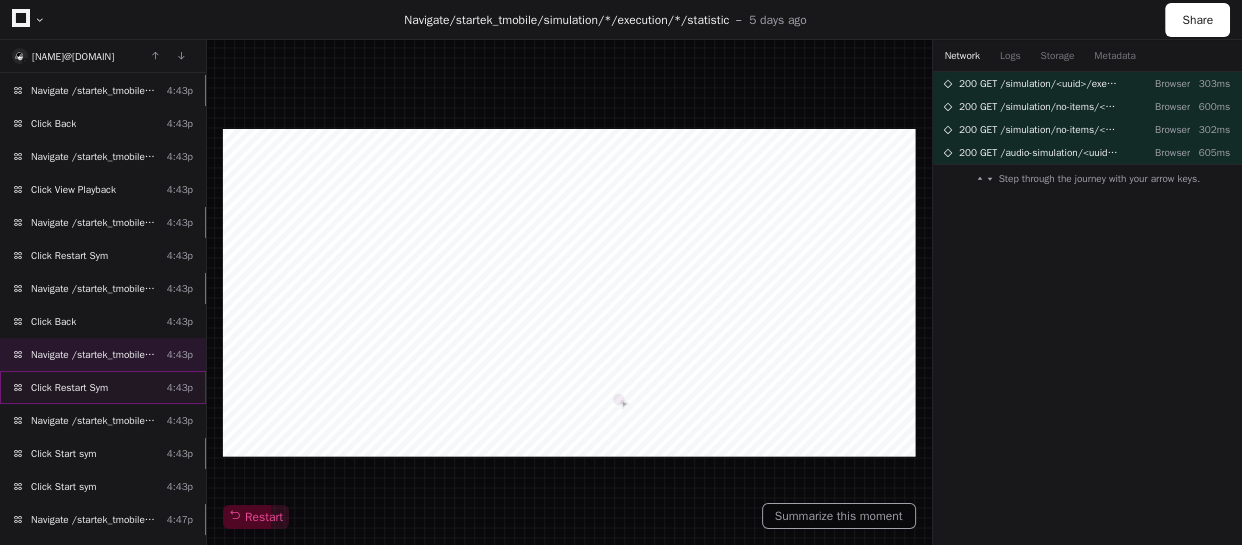 click on "Click Restart Sym  4:43p" 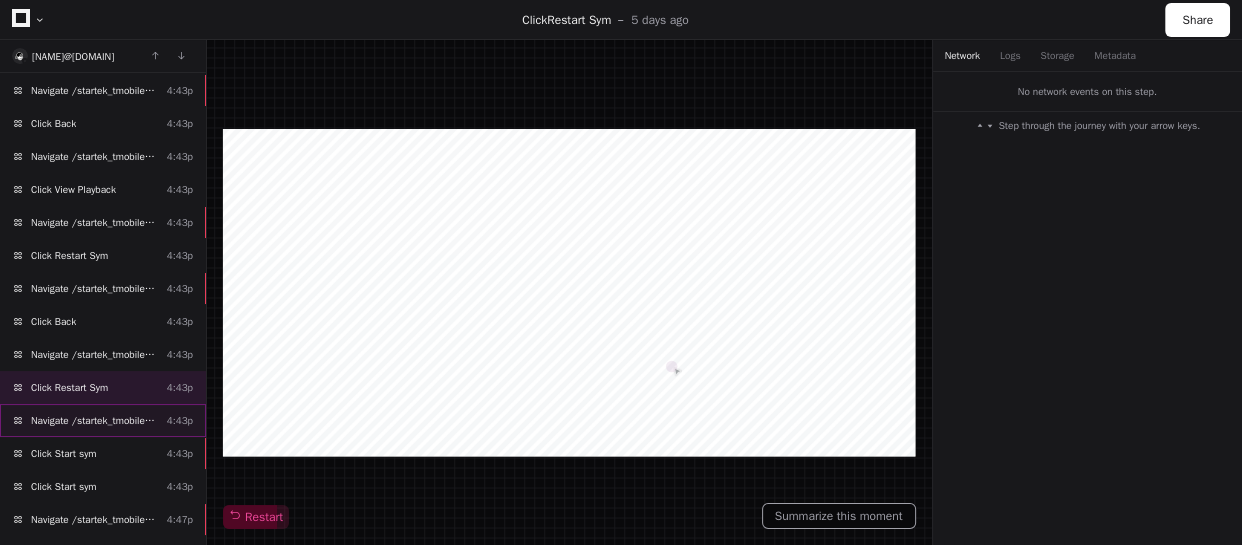 click on "Navigate /startek_tmobile/simulation/*/test" 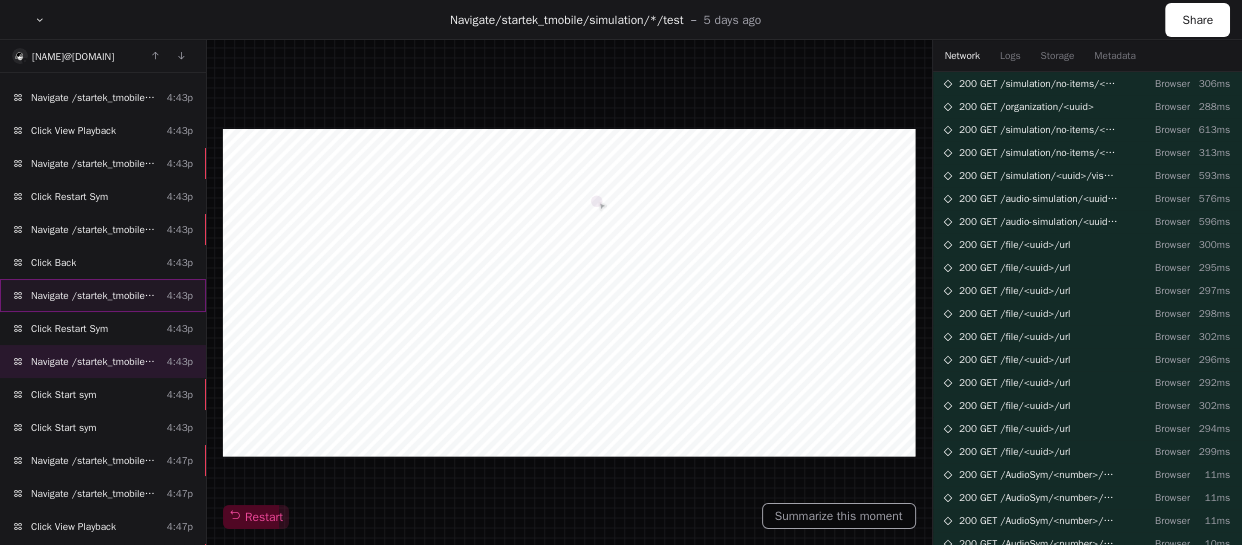 scroll, scrollTop: 880, scrollLeft: 0, axis: vertical 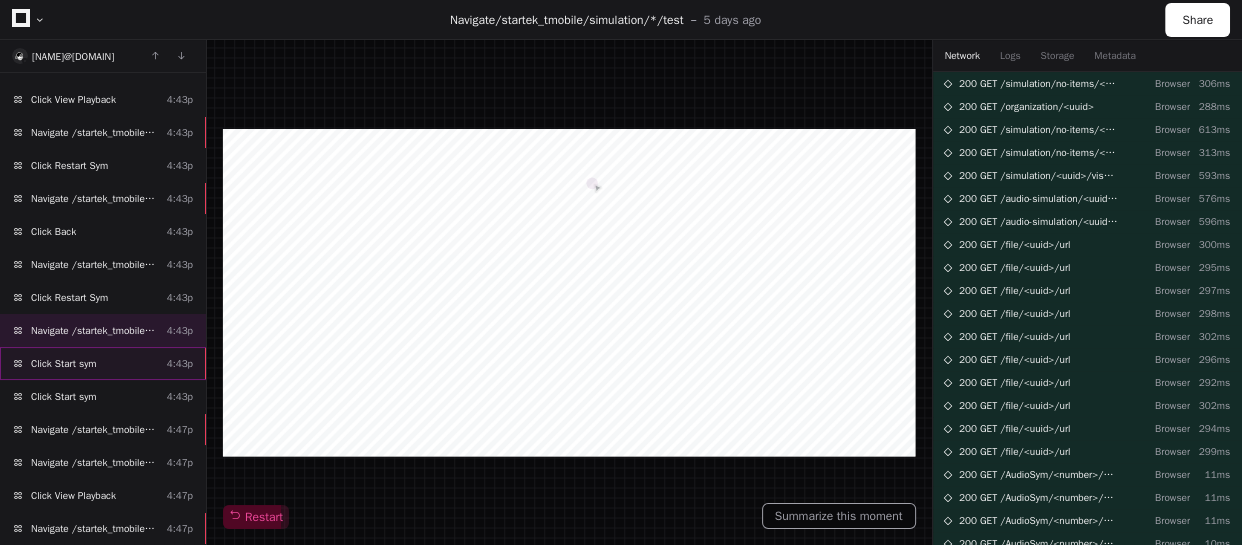 click on "Click Start sym  4:43p" 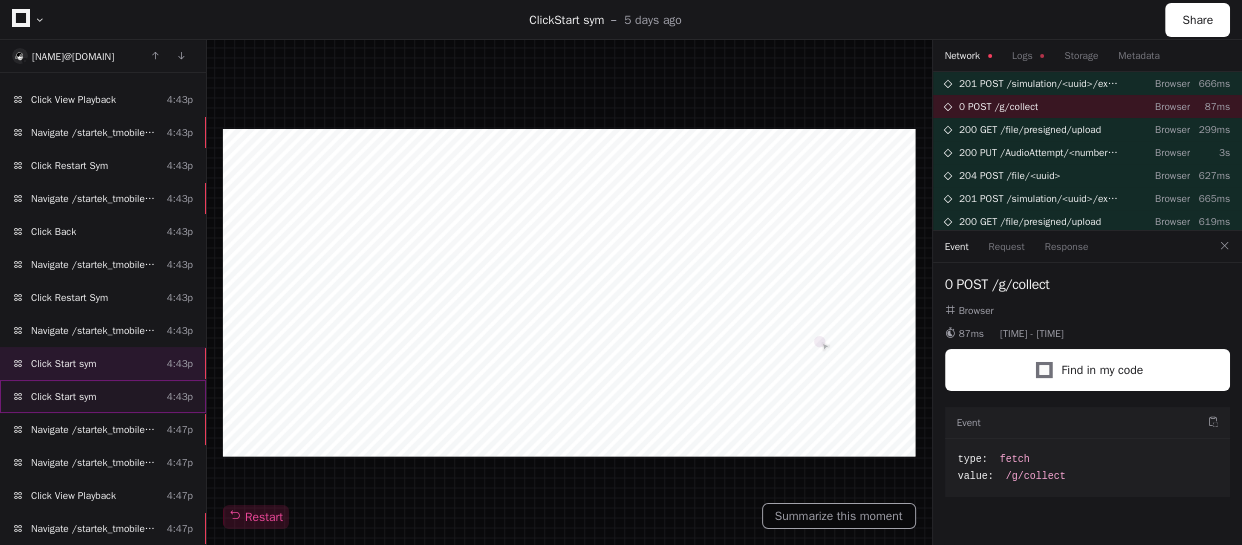 click on "Click Start sym  4:43p" 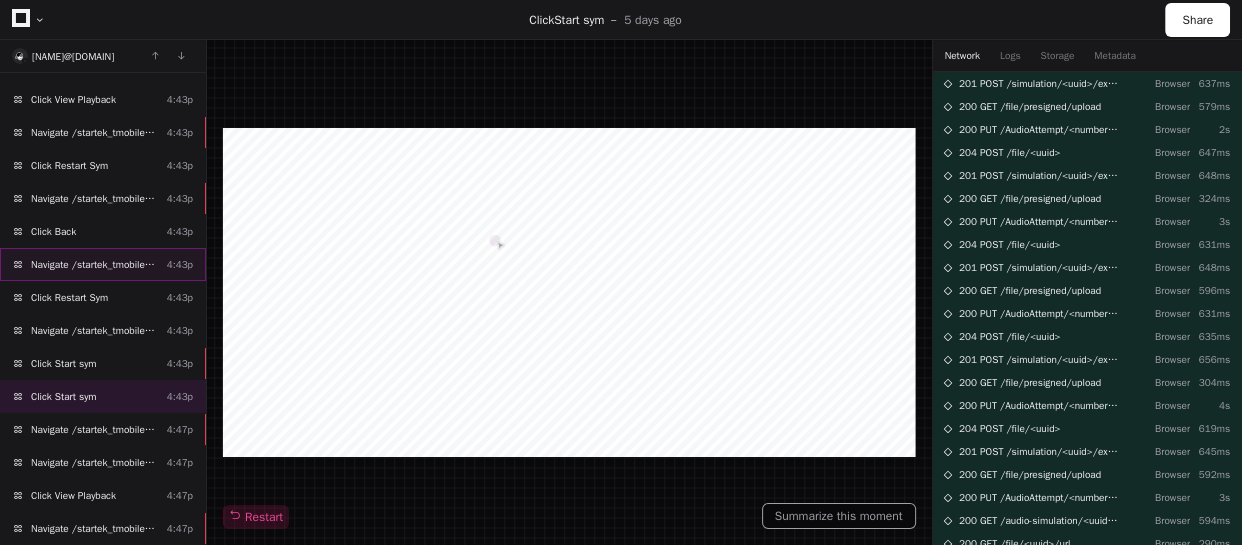 click on "Navigate /startek_tmobile/simulation/*/execution/*/statistic" 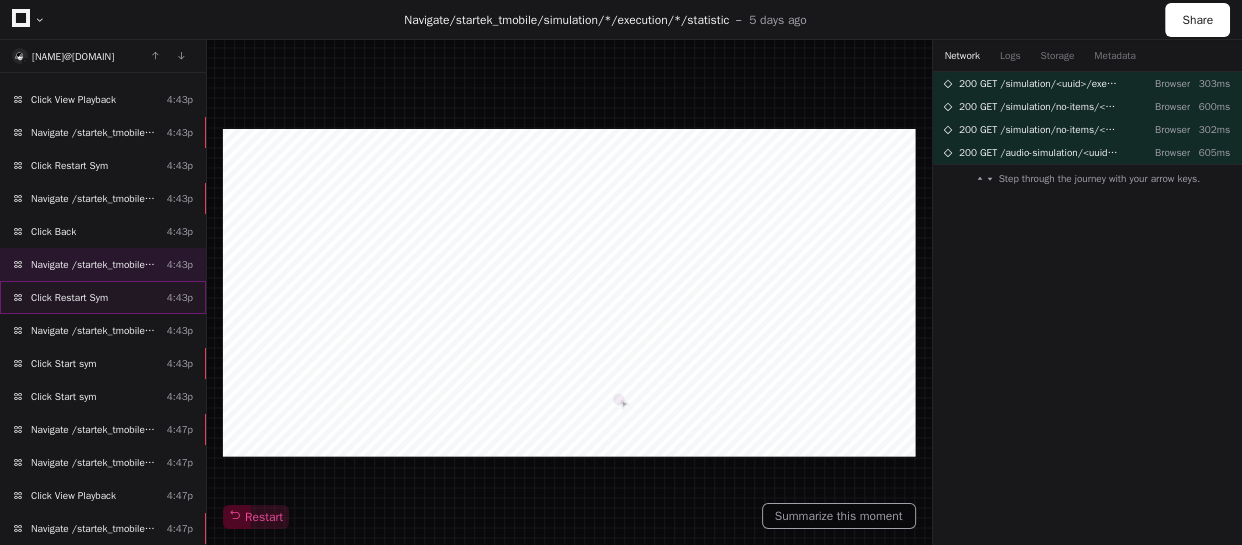 click on "Click Restart Sym  4:43p" 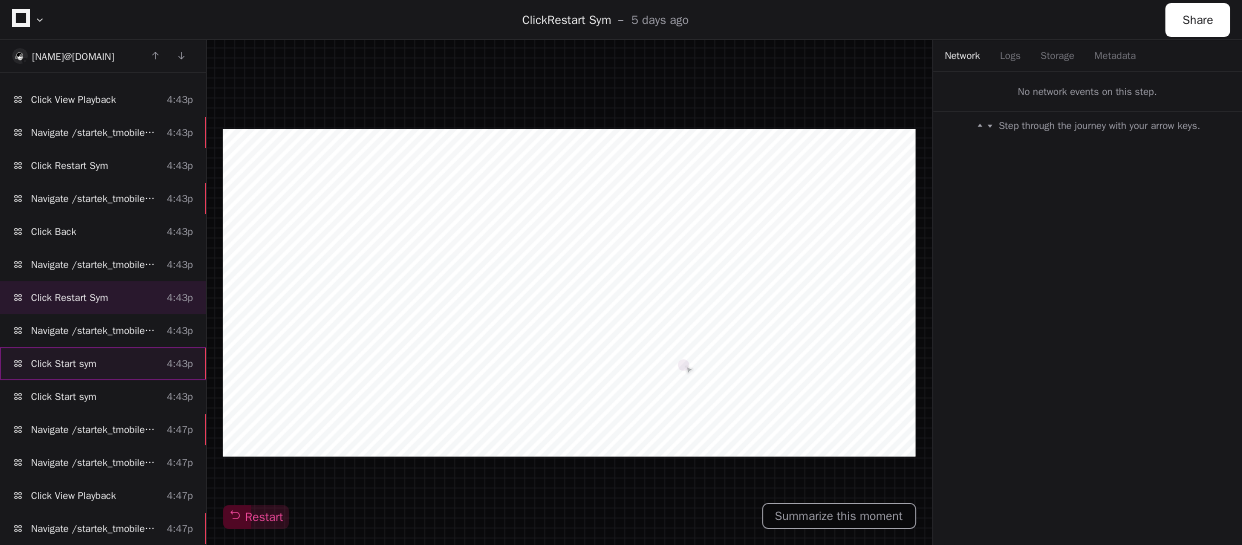 click on "Click Start sym  4:43p" 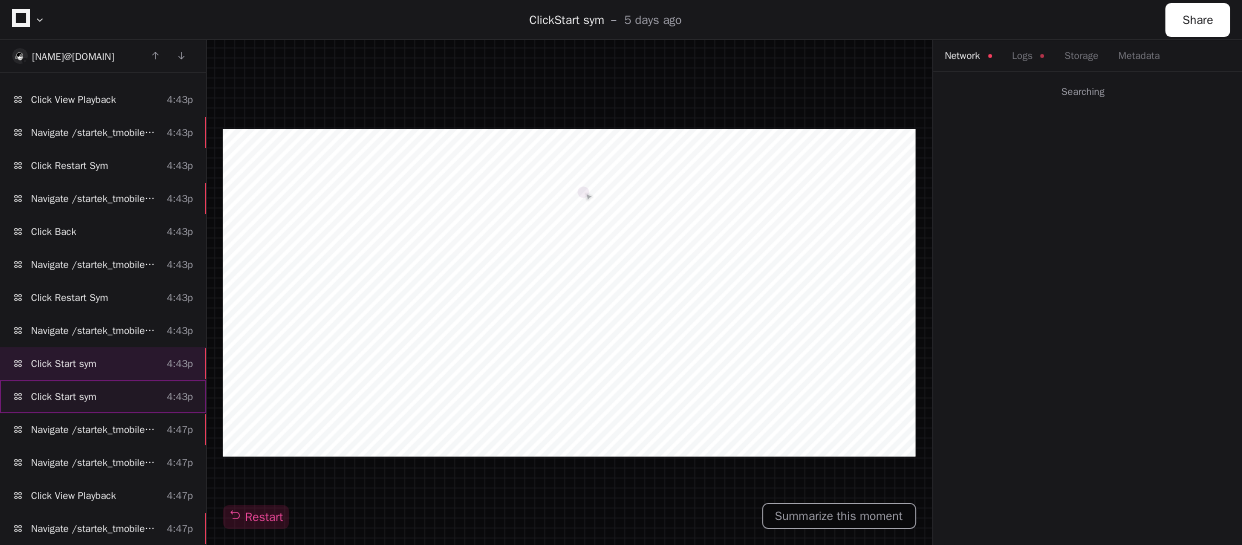 click on "Click Start sym  4:43p" 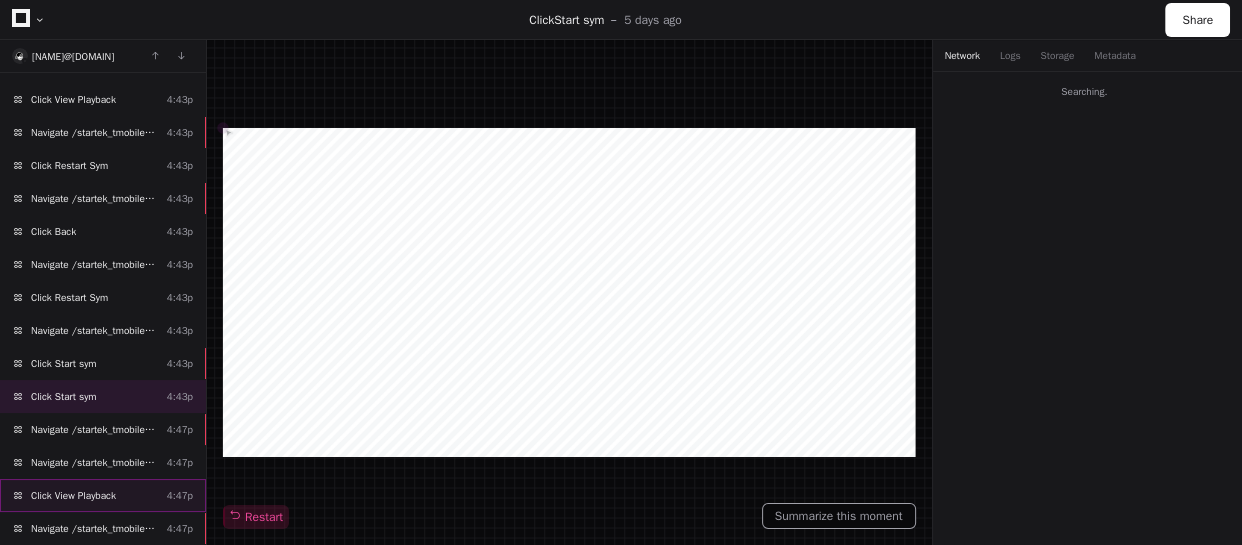 click on "Click View Playback  4:47p" 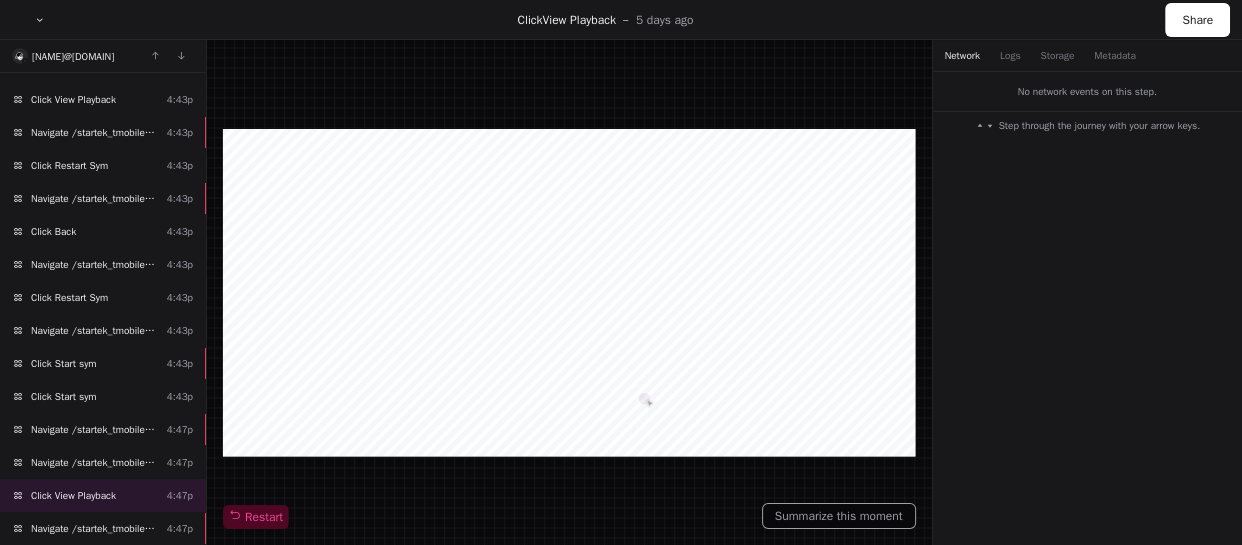 scroll, scrollTop: 1062, scrollLeft: 0, axis: vertical 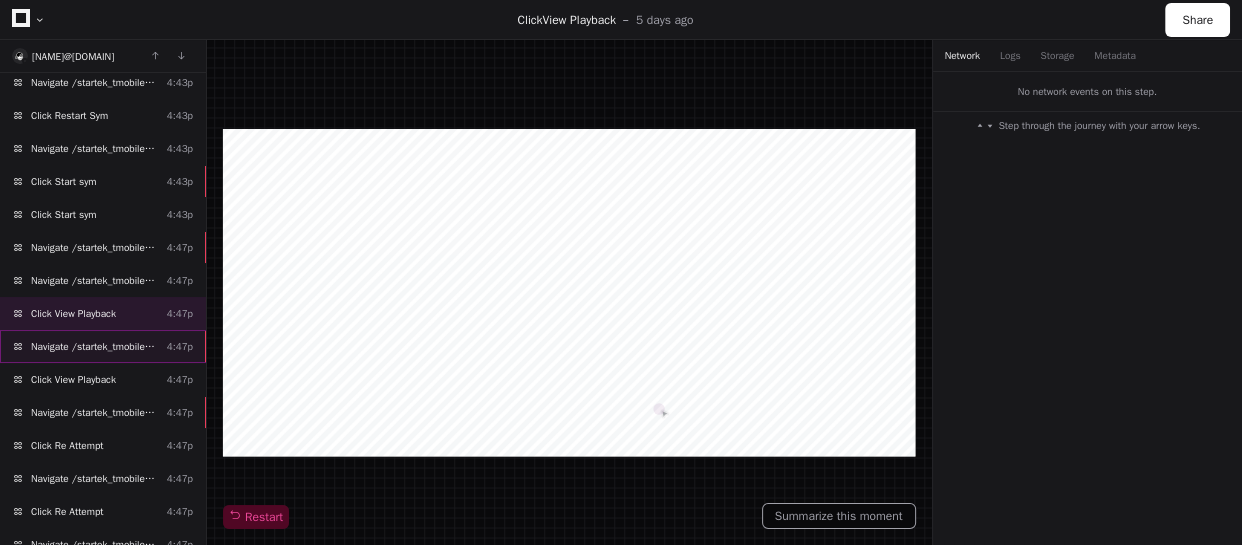 click on "Navigate /startek_tmobile/simulation/*/execution/*" 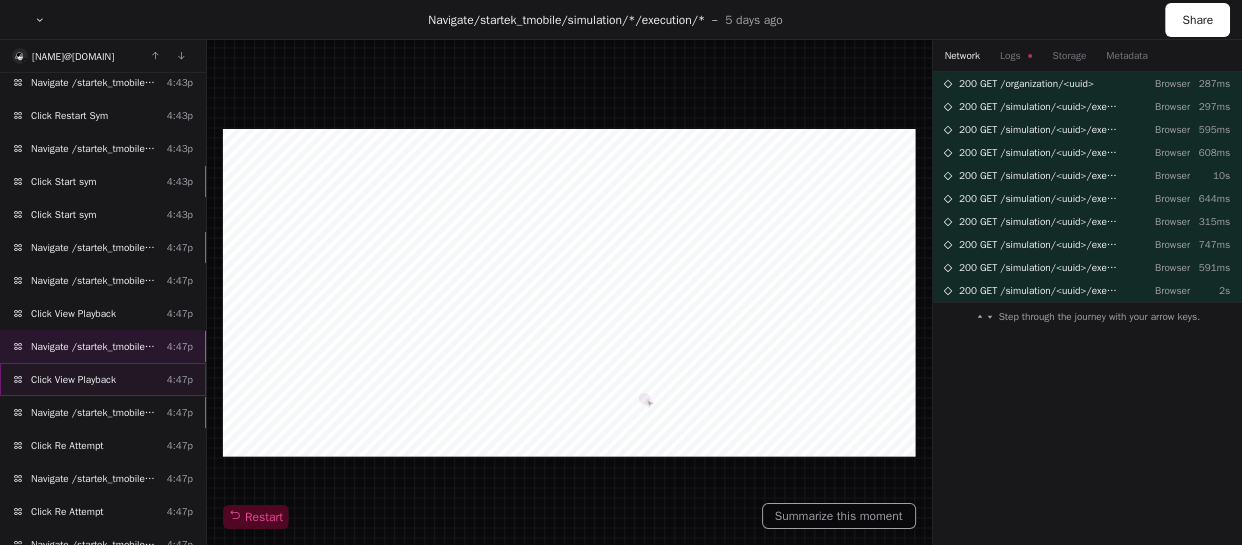 click on "Click View Playback  4:47p" 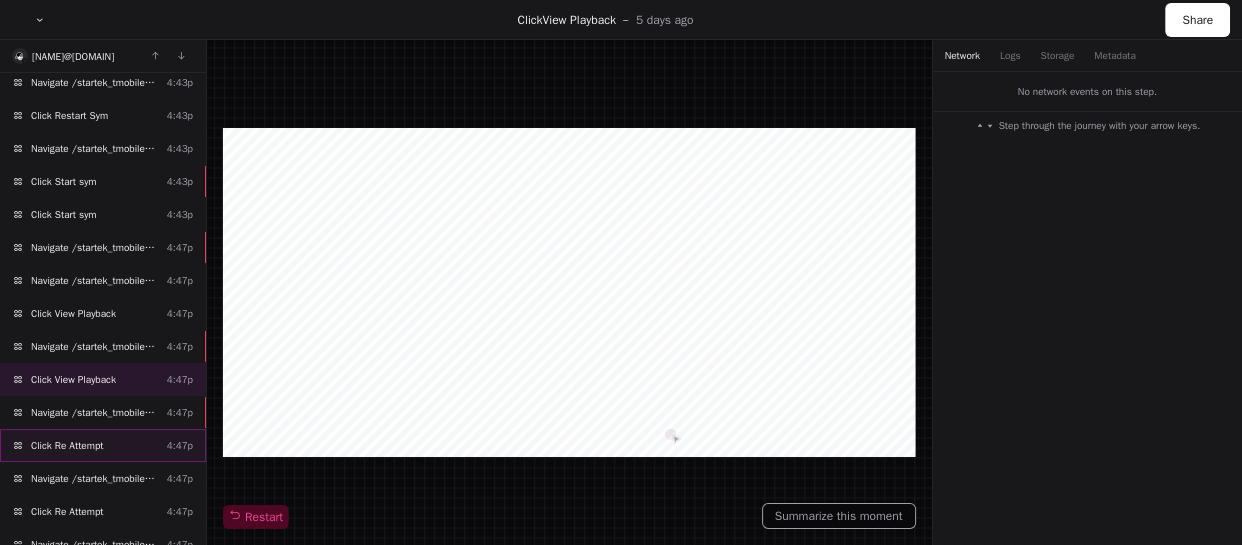 click on "Click Re Attempt  4:47p" 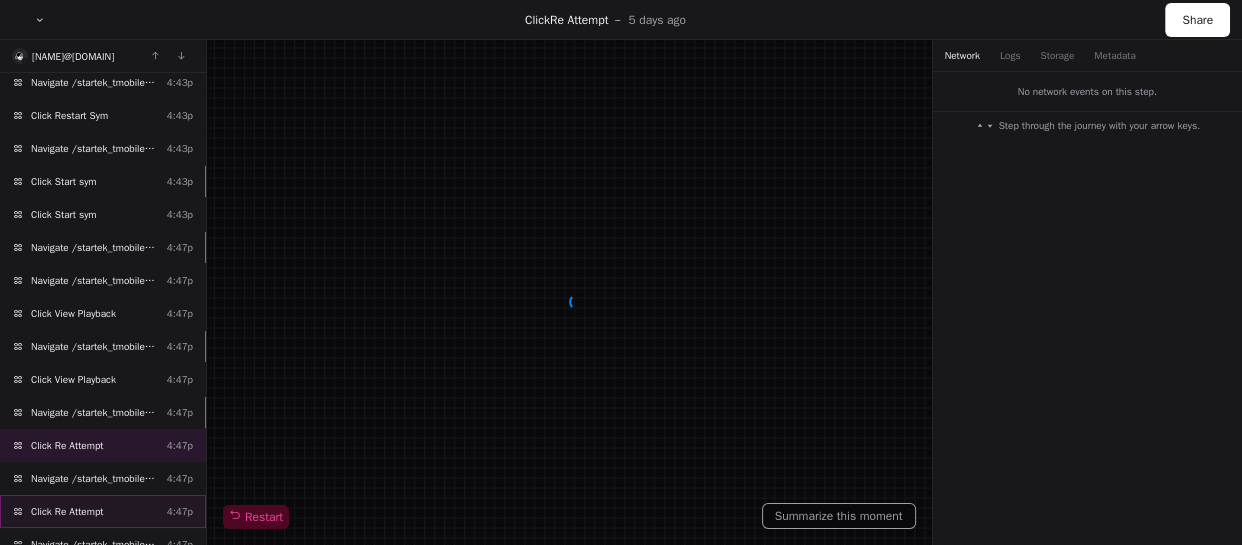 click on "Click Re Attempt  4:47p" 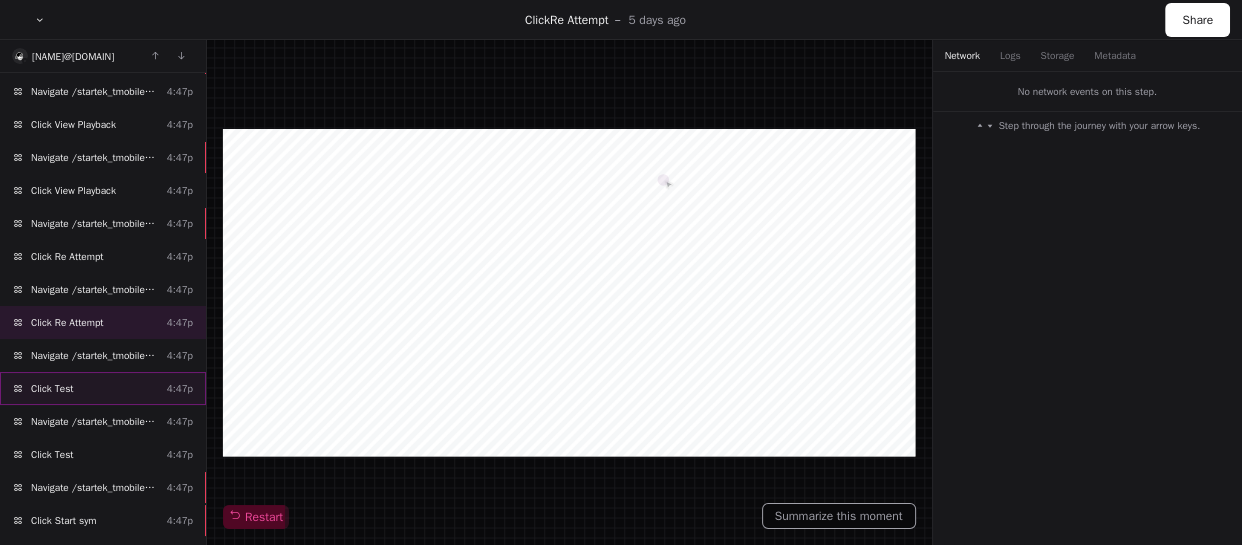 scroll, scrollTop: 1282, scrollLeft: 0, axis: vertical 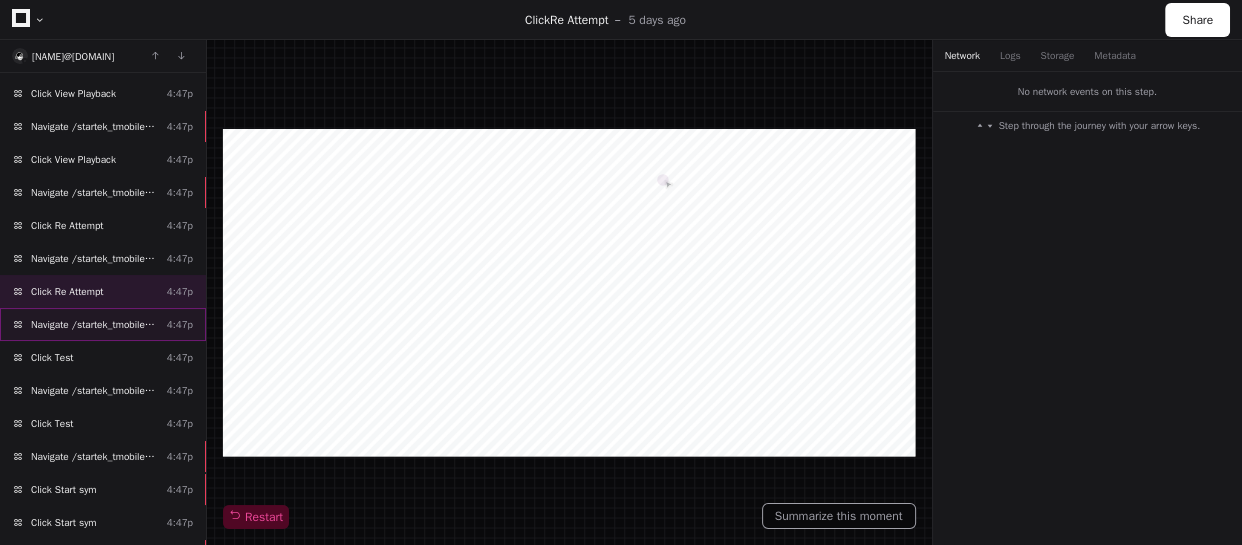 click on "Navigate /startek_tmobile/simulation/*" 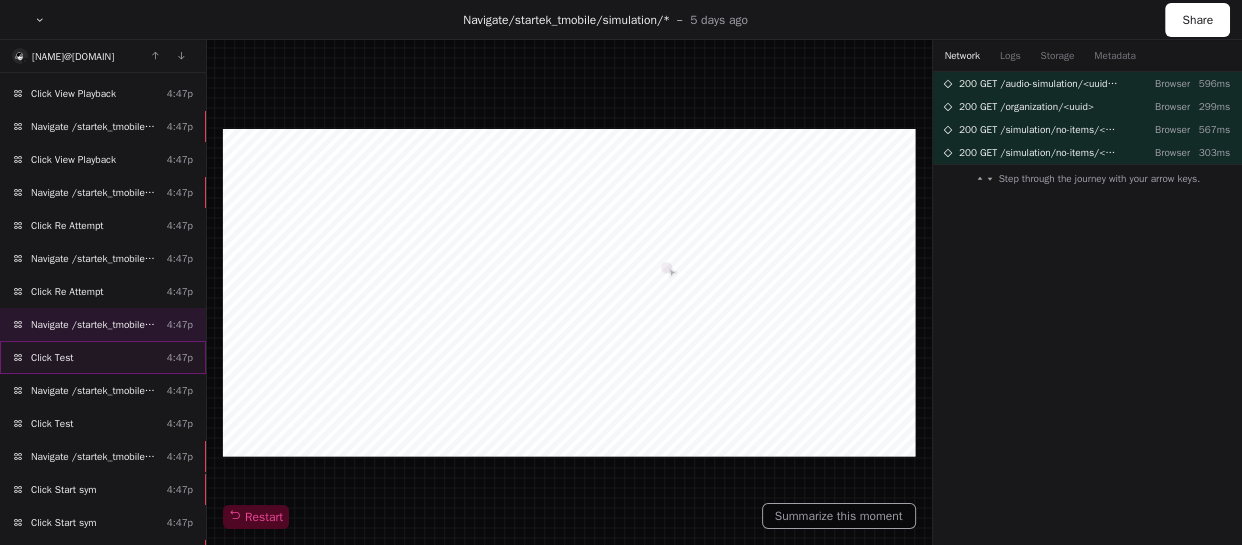 click on "Click Test  4:47p" 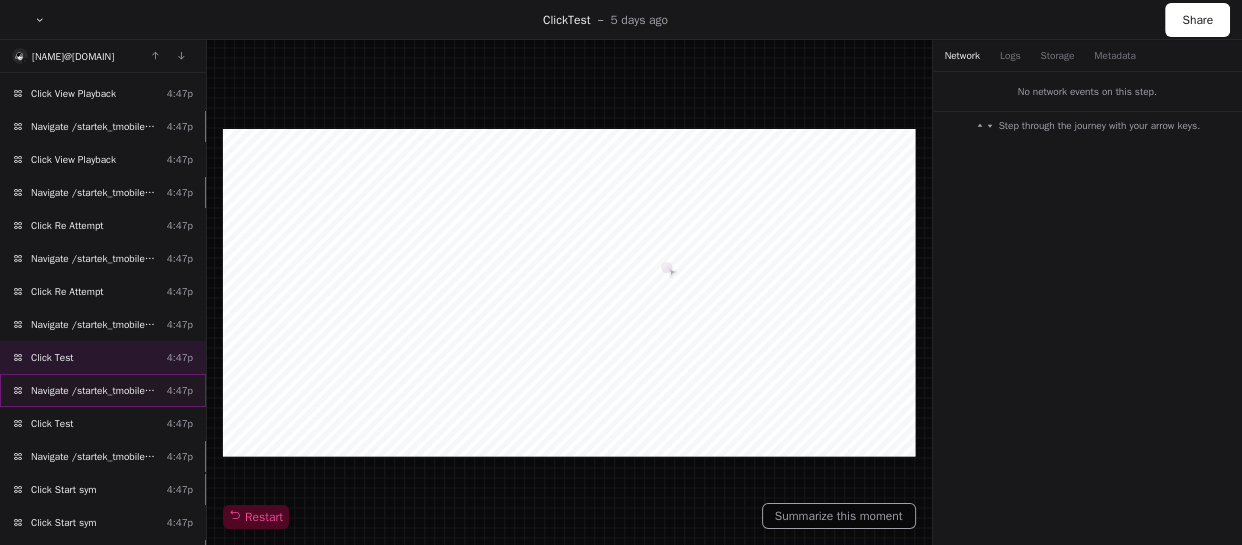 click on "Navigate /startek_tmobile/simulation/*/test  4:47p" 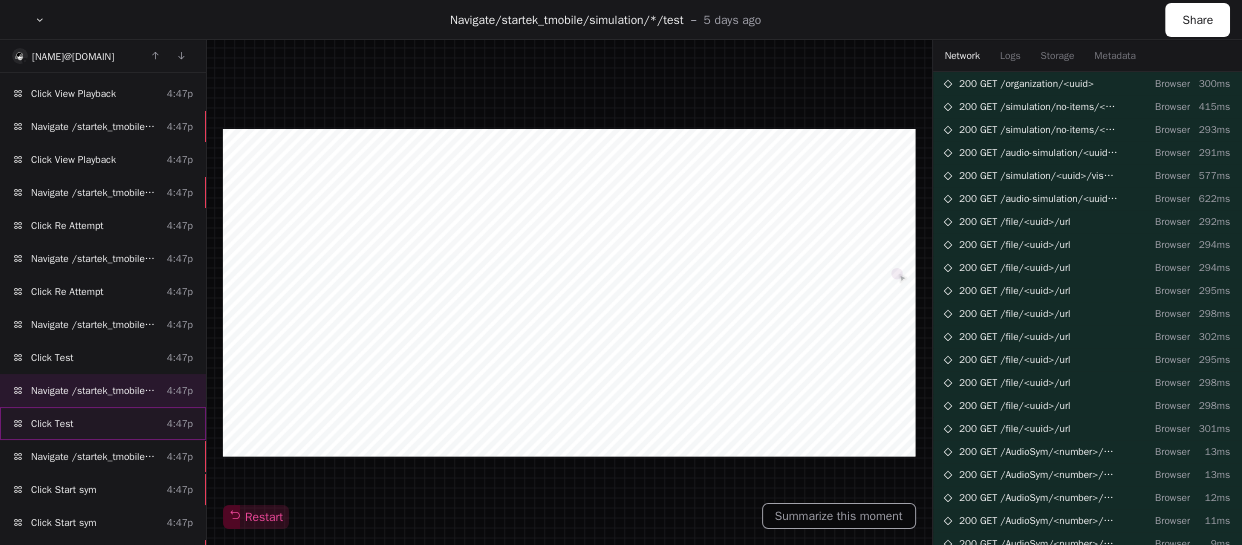 click on "Click Test  4:47p" 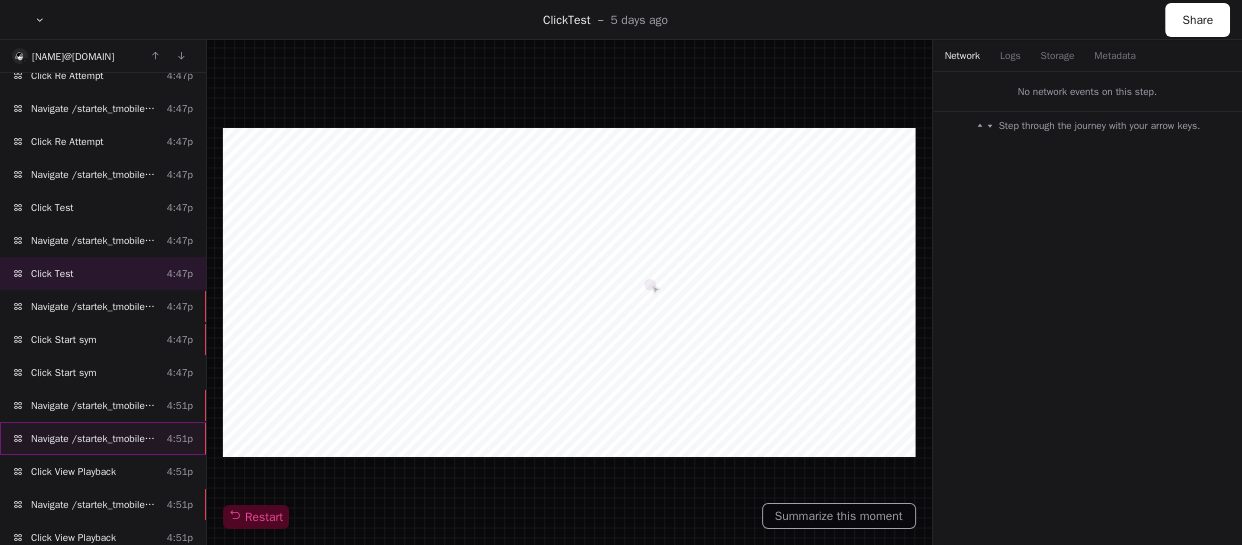 scroll, scrollTop: 1464, scrollLeft: 0, axis: vertical 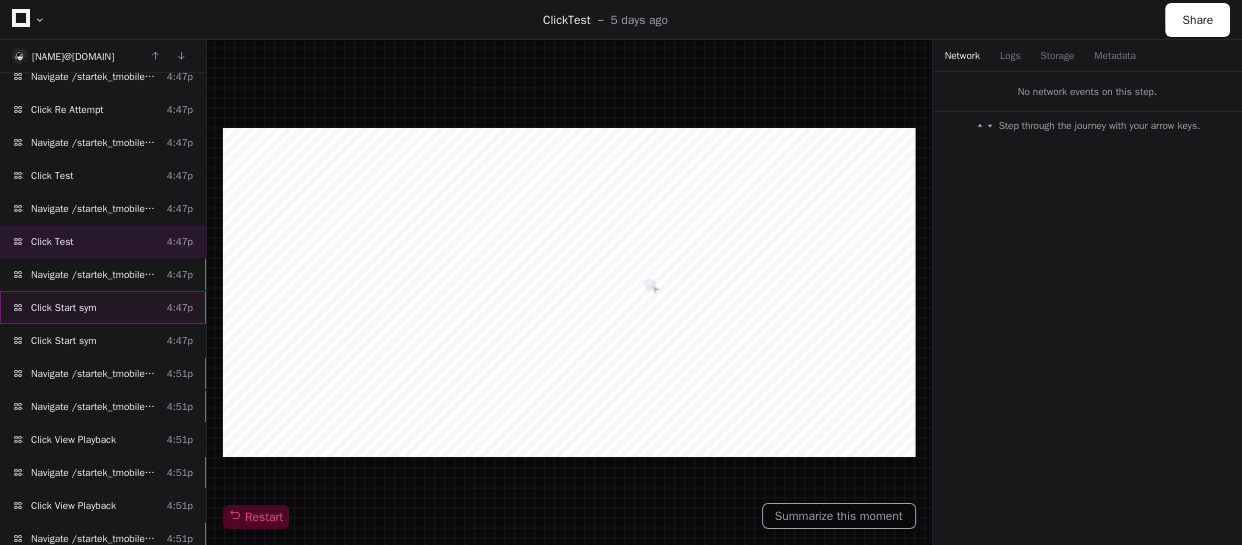 click on "Click Start sym  4:47p" 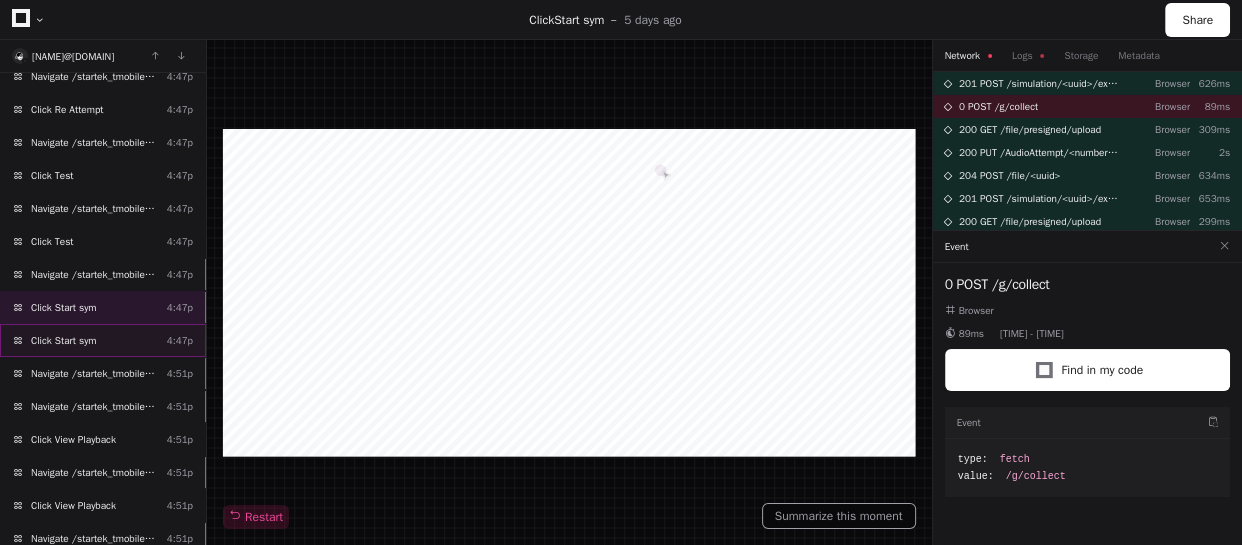 click on "Click Start sym  4:47p" 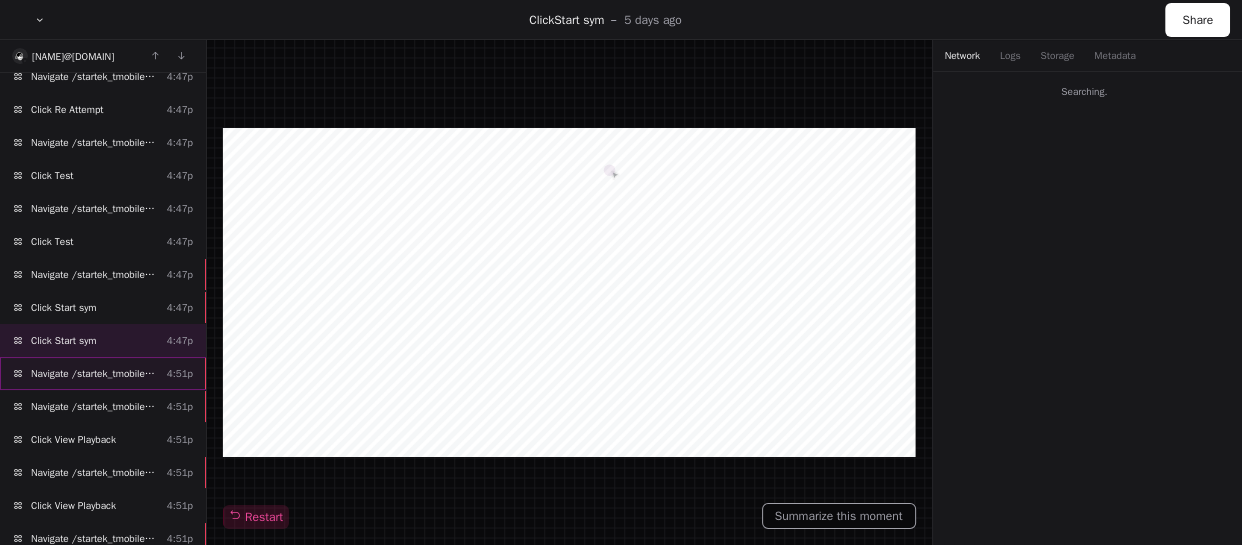 click on "Navigate /startek_tmobile/simulation/*/execution/*/statistic  4:51p" 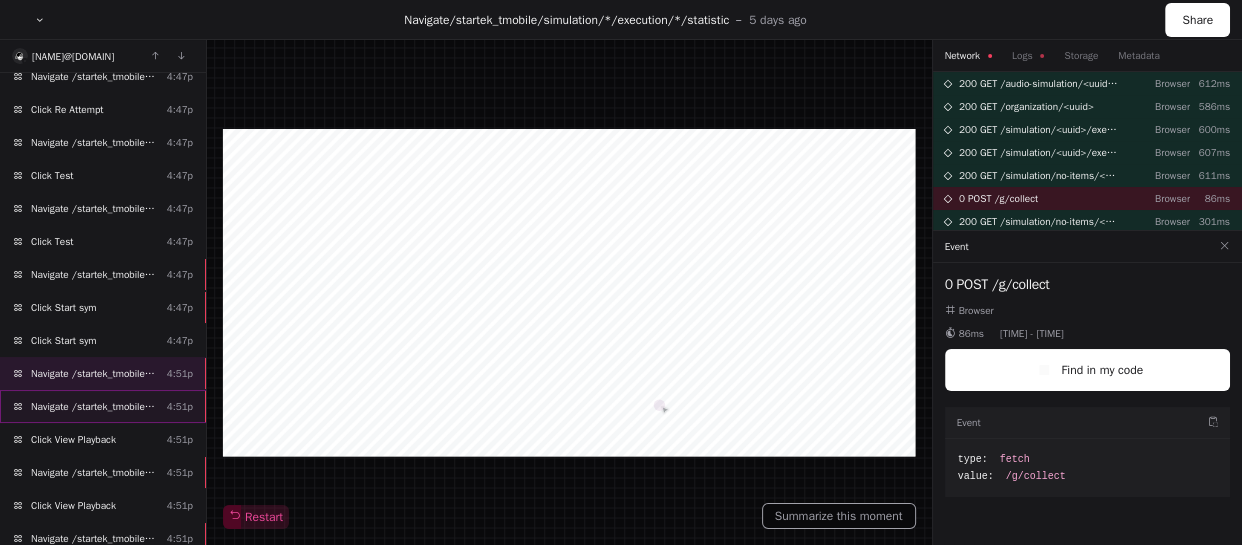 click on "Navigate /startek_tmobile/simulation/*/execution/*/statistic" 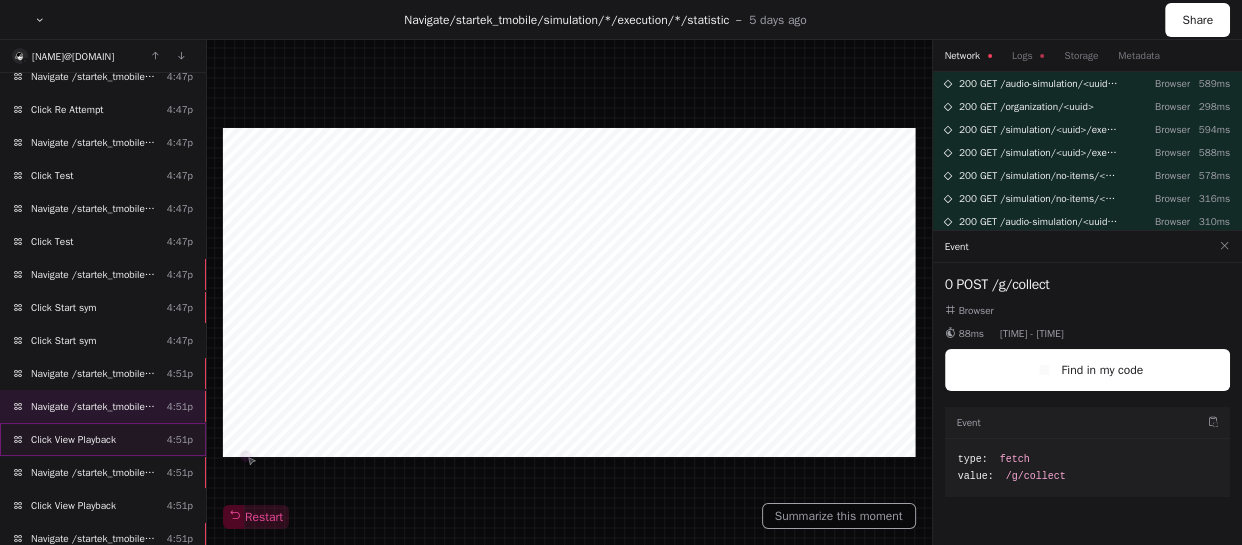 click on "Click View Playback" 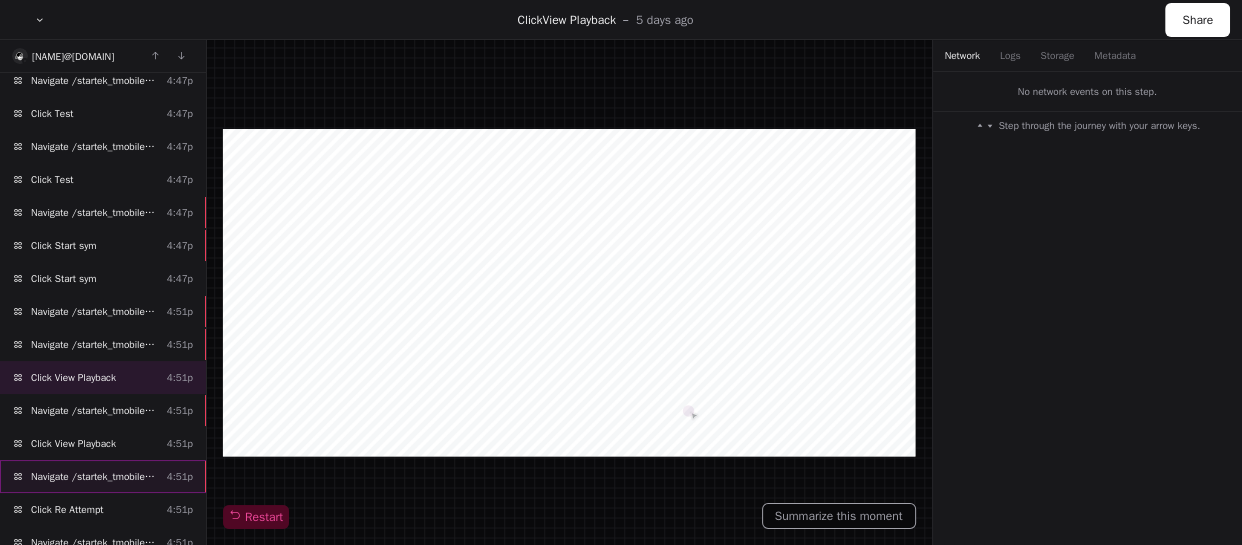 scroll, scrollTop: 1555, scrollLeft: 0, axis: vertical 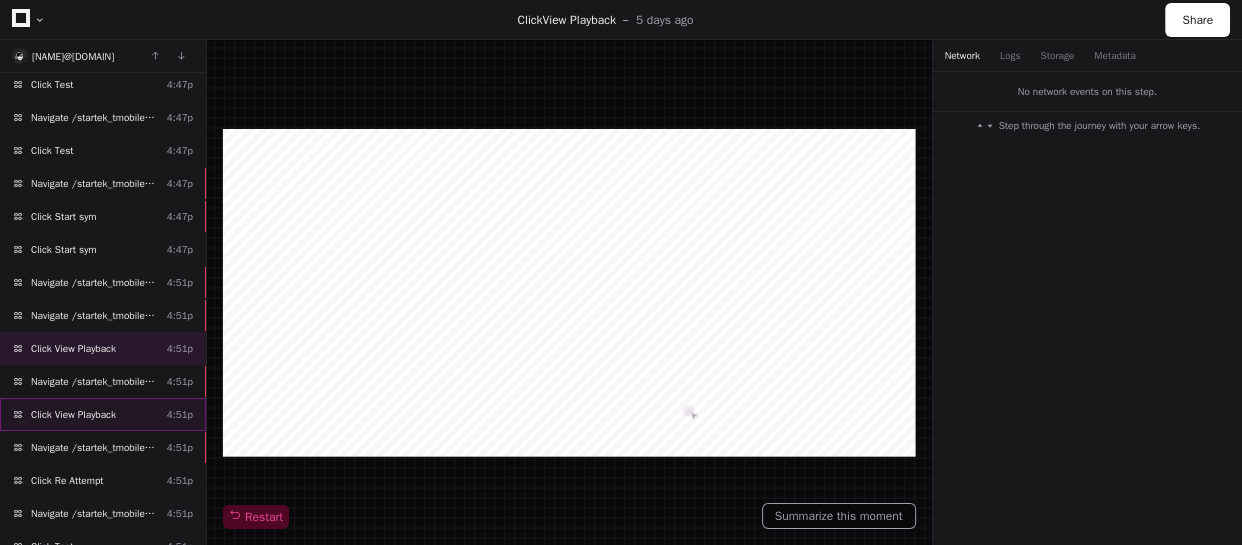 click on "Click View Playback  4:51p" 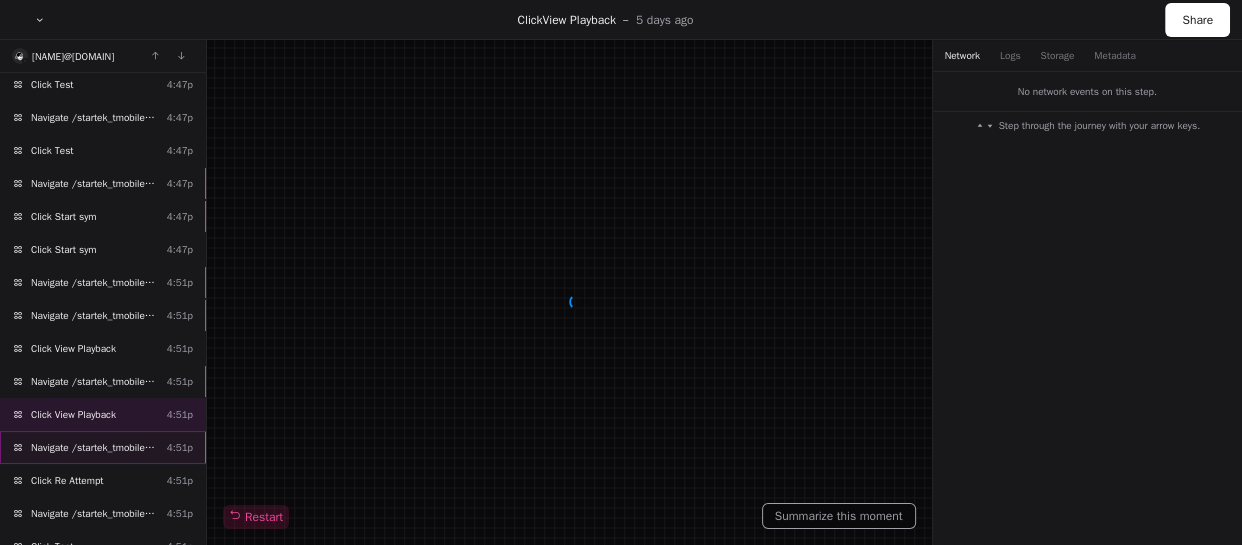 click on "Navigate /startek_tmobile/simulation/*/execution/*" 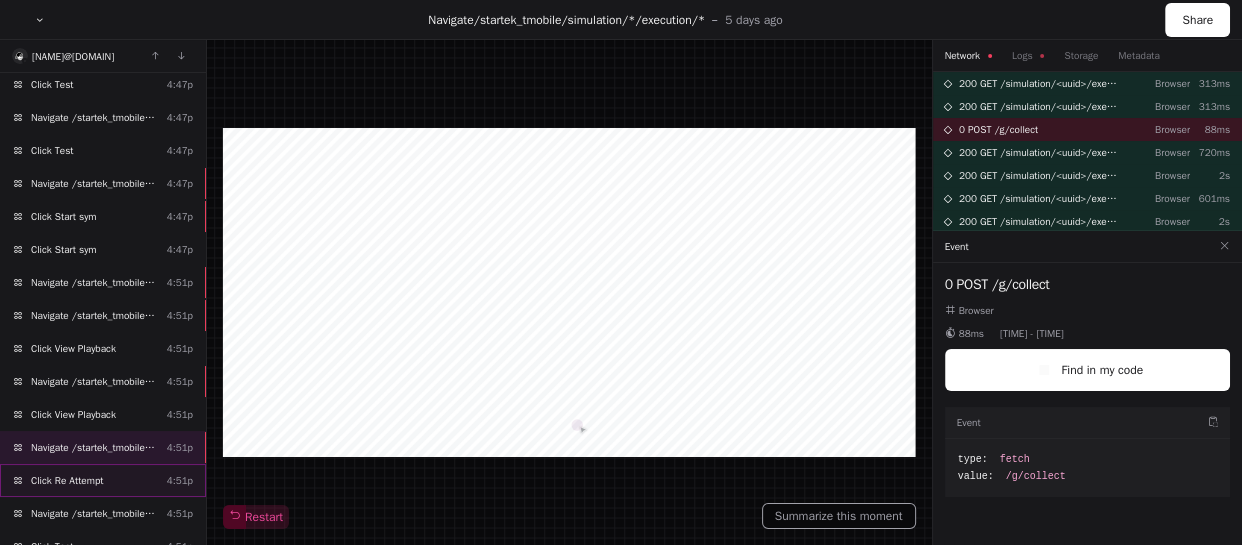 click on "Click Re Attempt  4:51p" 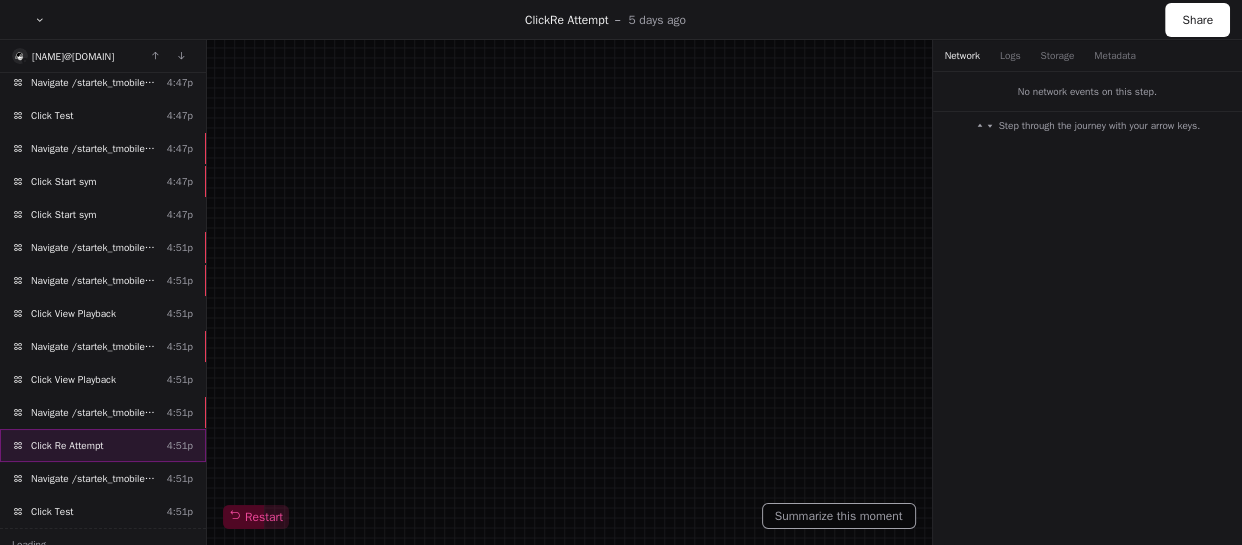 scroll, scrollTop: 1592, scrollLeft: 0, axis: vertical 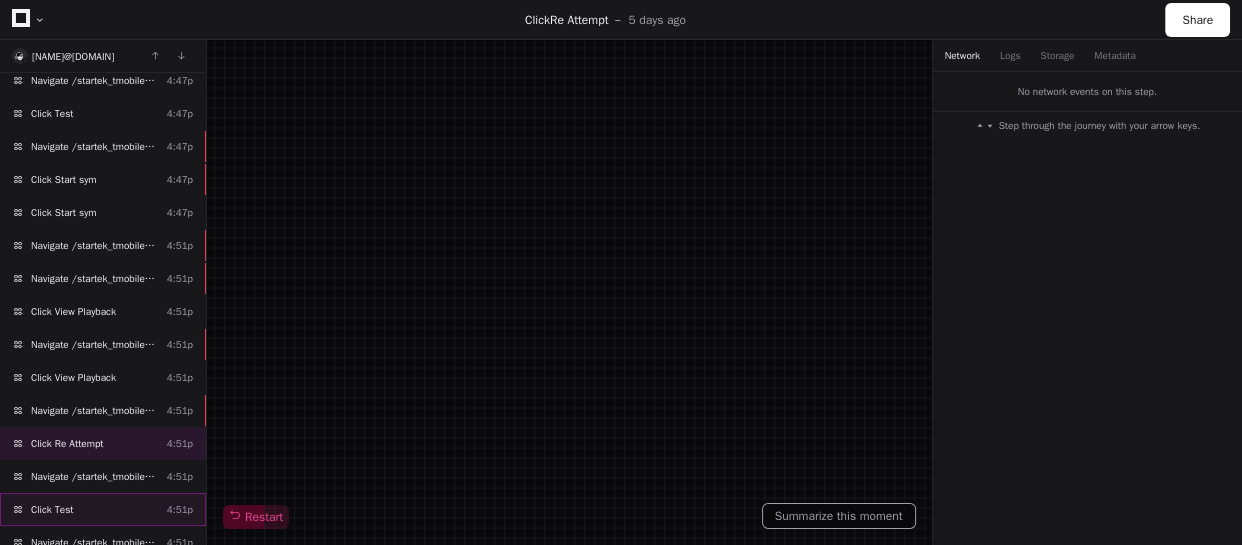 click on "Click Test  4:51p" 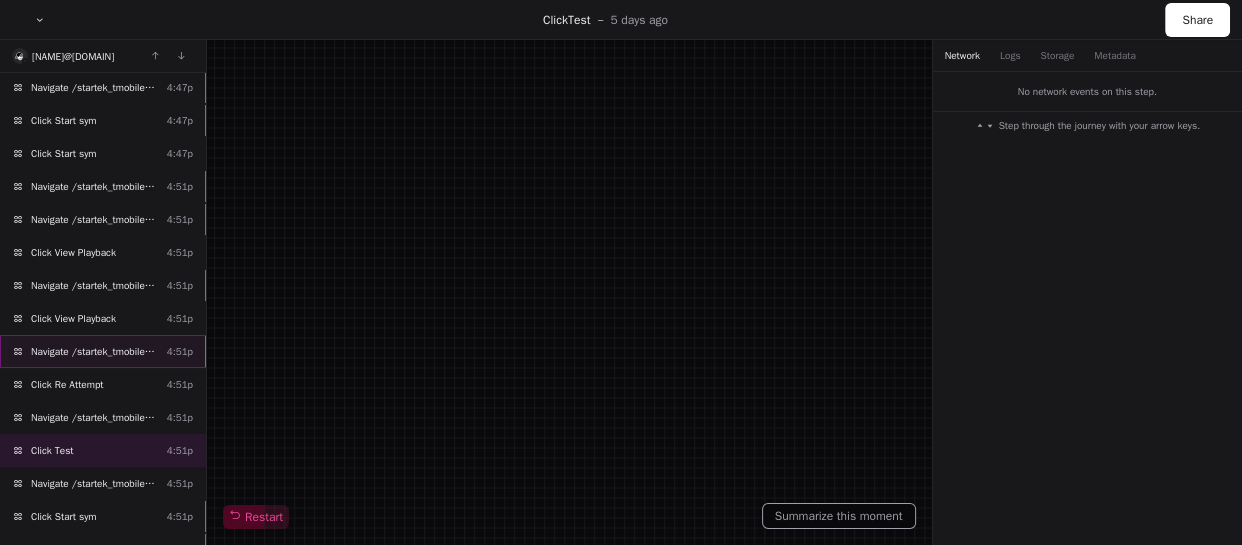 scroll, scrollTop: 1683, scrollLeft: 0, axis: vertical 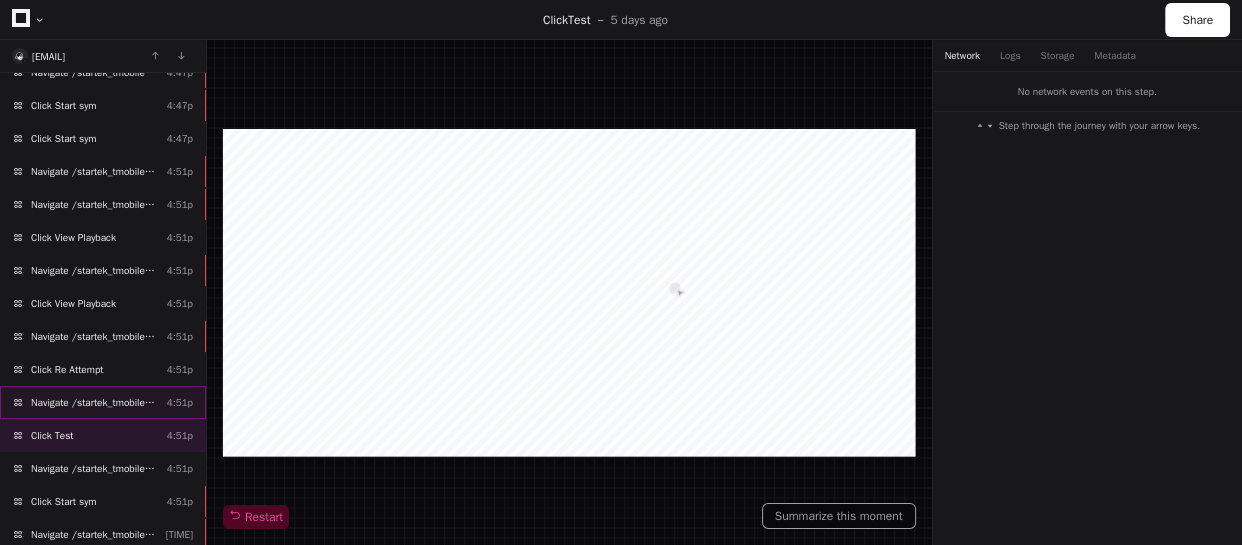 click on "Navigate /startek_tmobile/simulation/*  [TIME]" 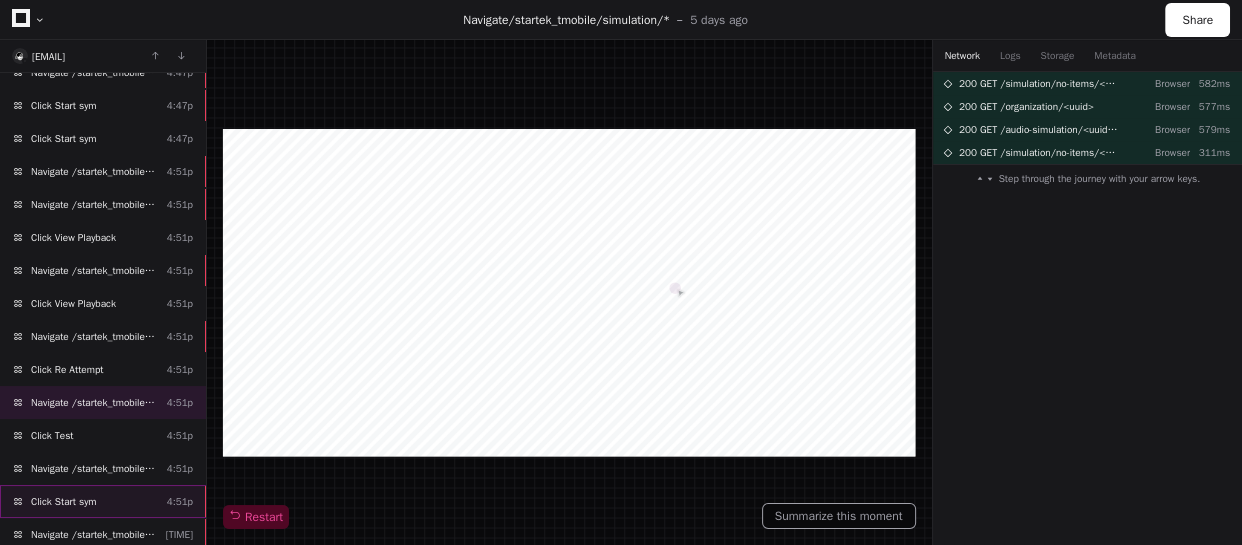 click on "Click Start sym  [TIME]" 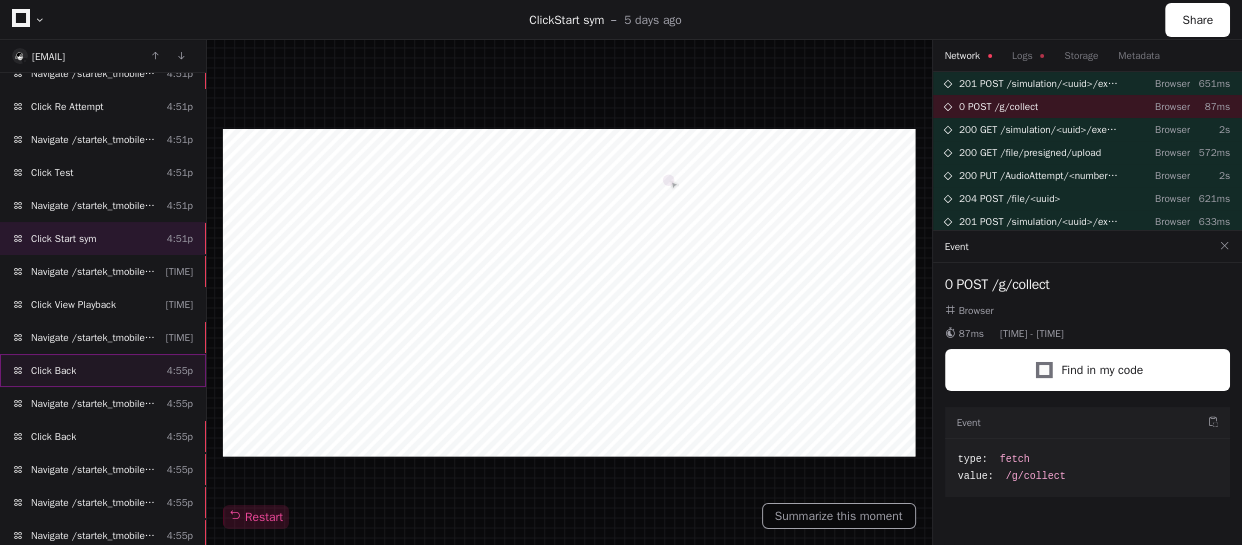 scroll, scrollTop: 454, scrollLeft: 0, axis: vertical 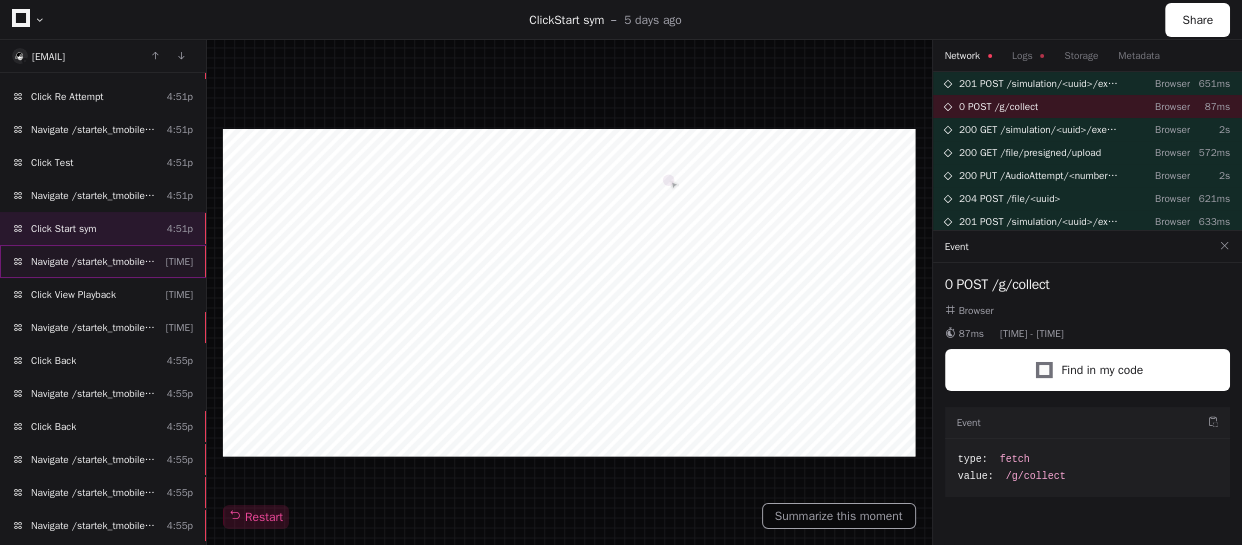 click on "Navigate /startek_tmobile/simulation/*/execution/*/statistic  [TIME]" 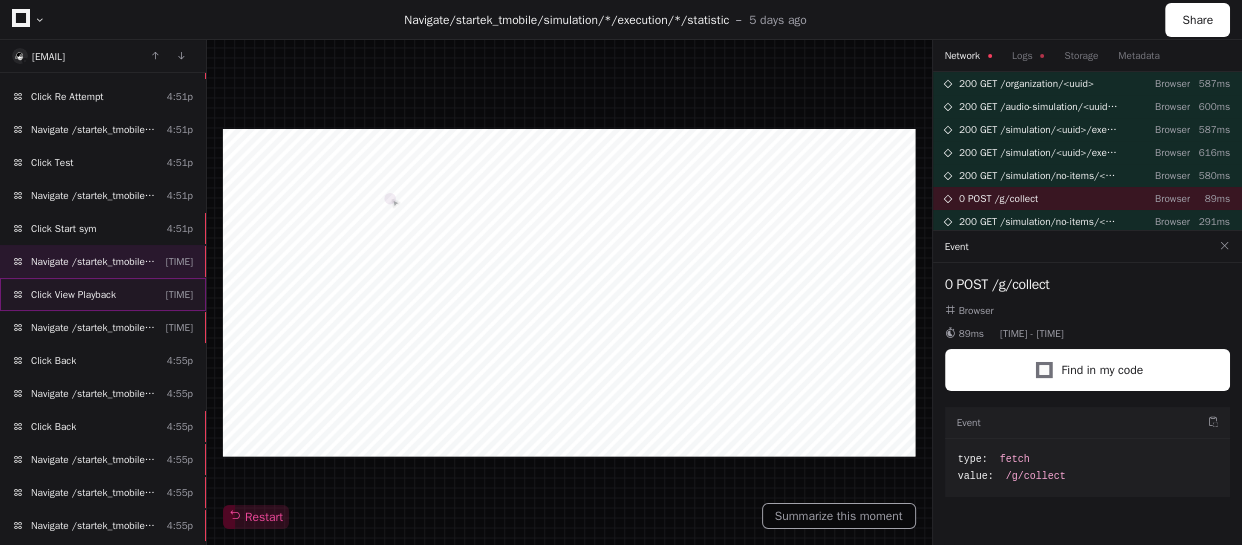 click on "Click View Playback  [TIME]" 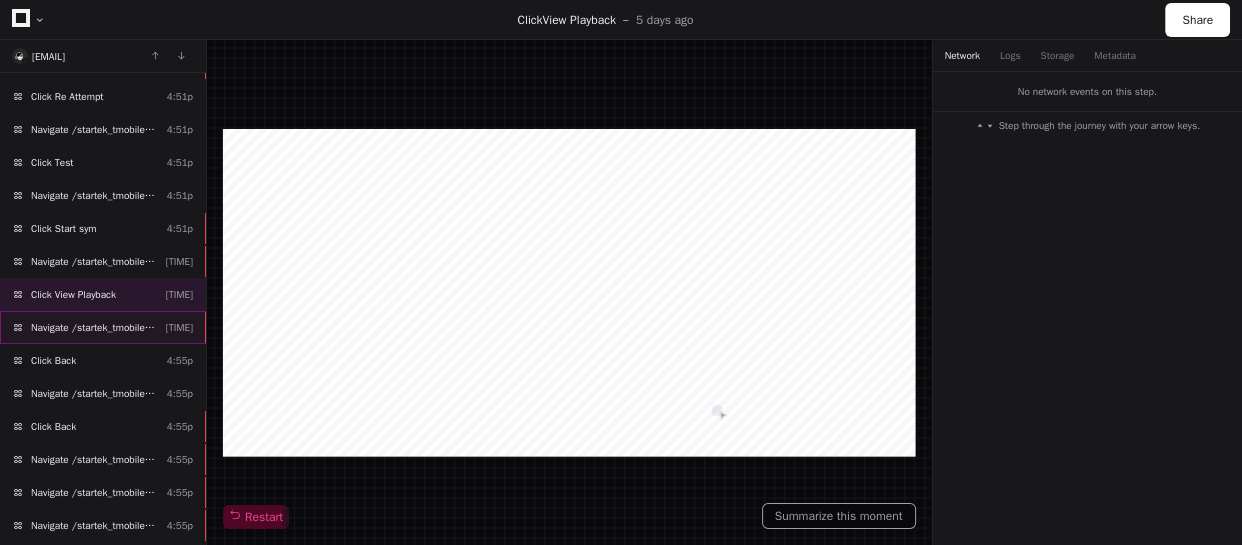 click on "Navigate /startek_tmobile/simulation/*/execution/*" 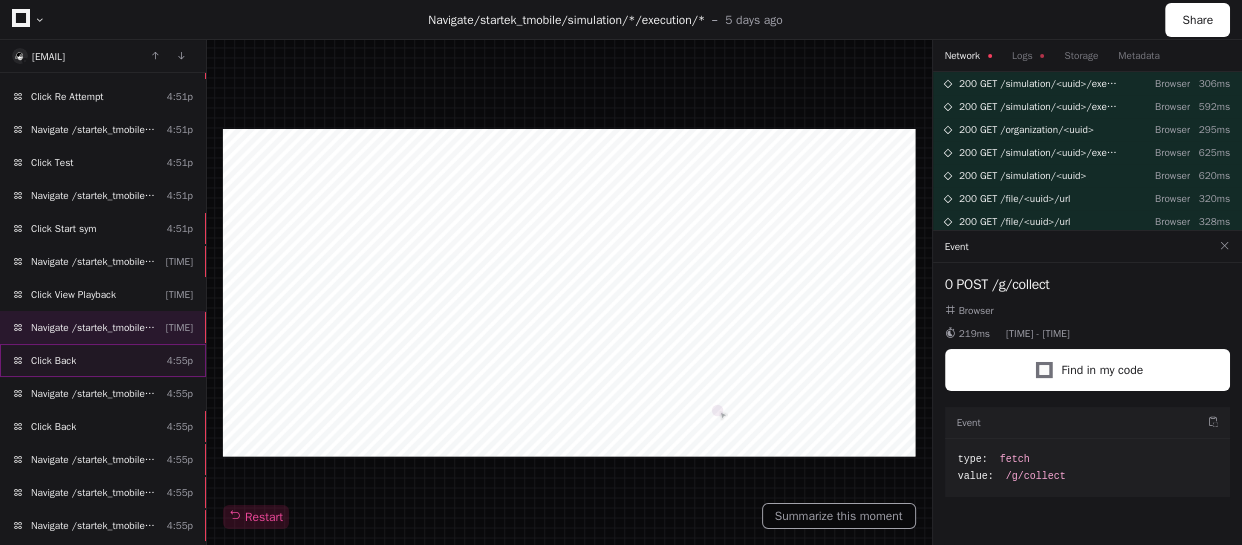click on "Click Back  [TIME]" 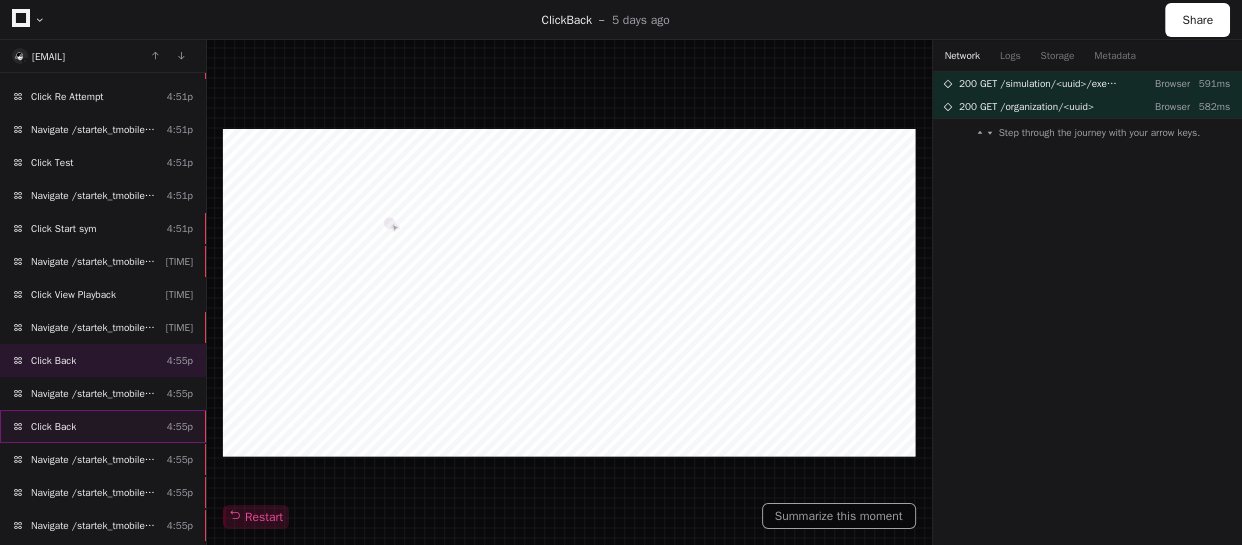 click on "Click Back  [TIME]" 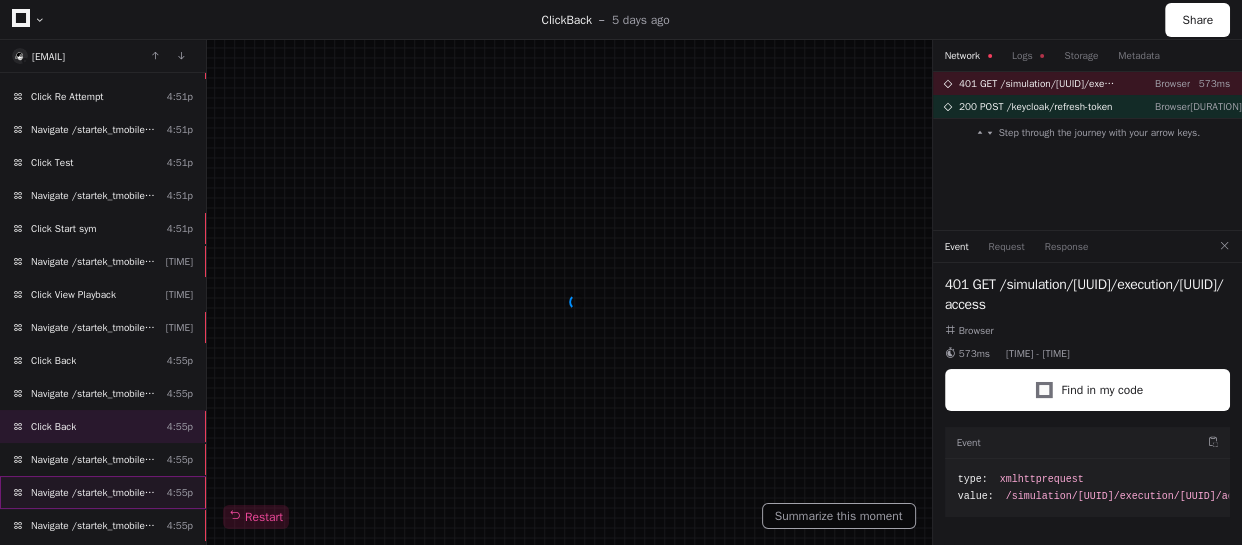 scroll, scrollTop: 545, scrollLeft: 0, axis: vertical 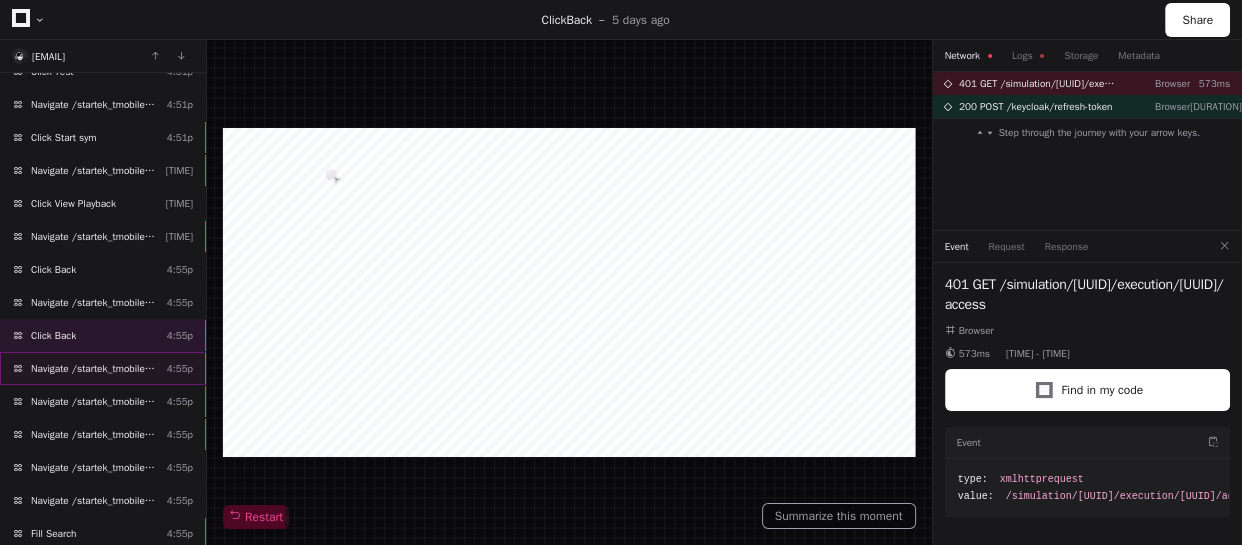 click on "Navigate /startek_tmobile/simulation/*/execution/*/statistic  [TIME]" 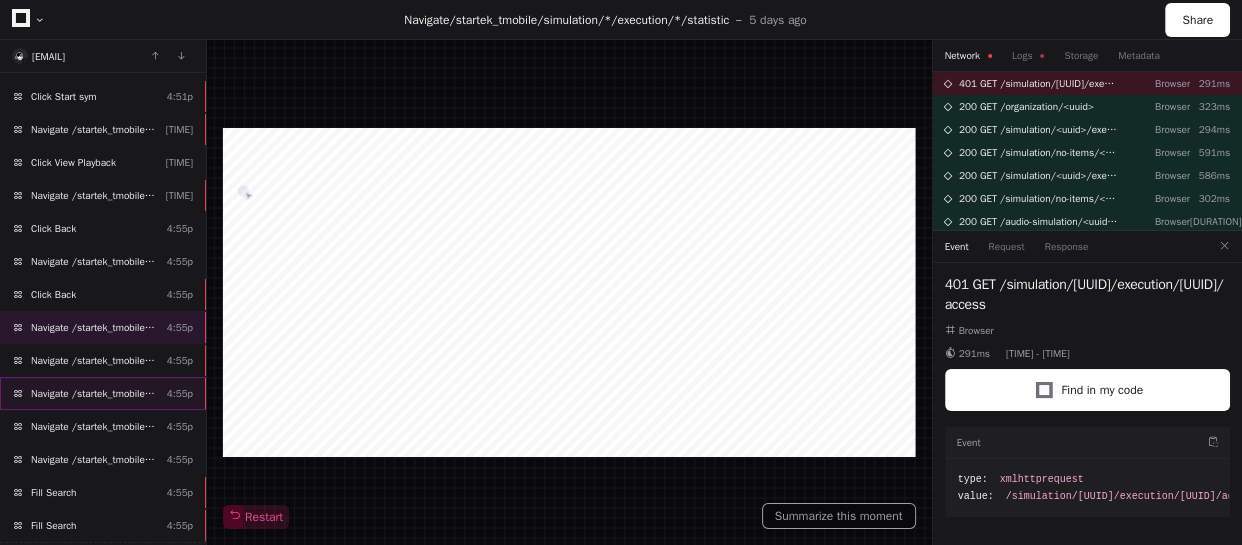 scroll, scrollTop: 608, scrollLeft: 0, axis: vertical 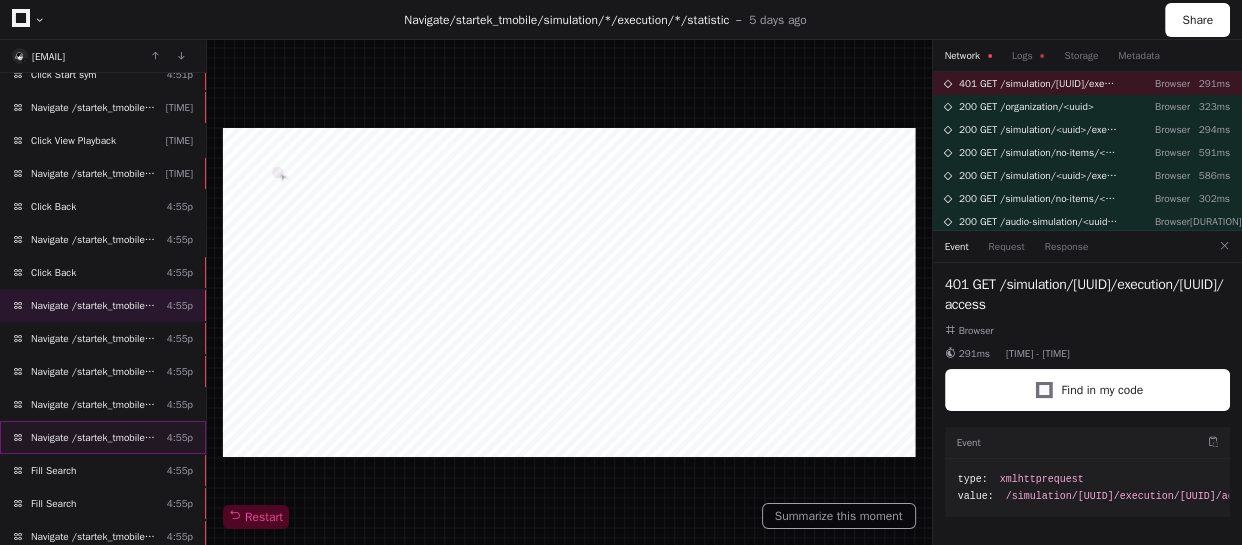 click on "Navigate /startek_tmobile/my-syms (My Exercises)" 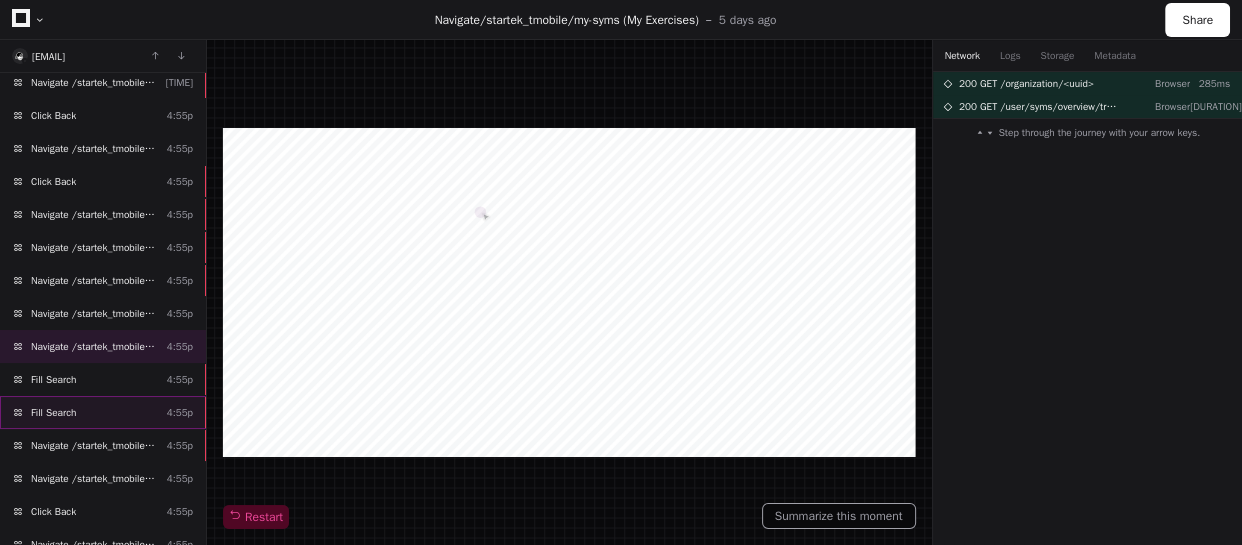 scroll, scrollTop: 790, scrollLeft: 0, axis: vertical 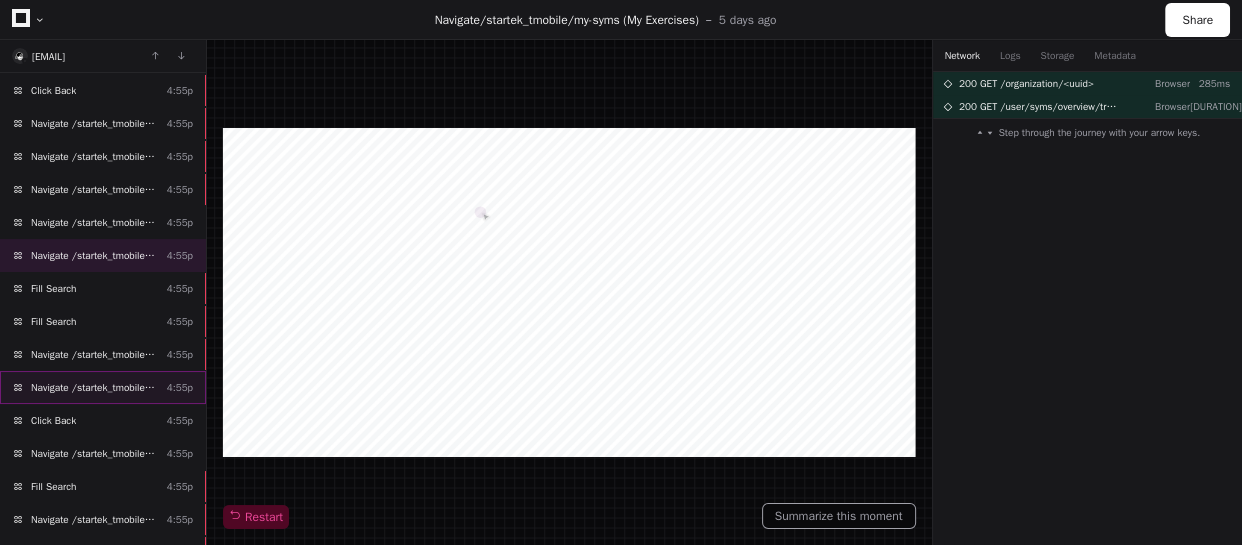 click on "Navigate /startek_tmobile/simulation/*" 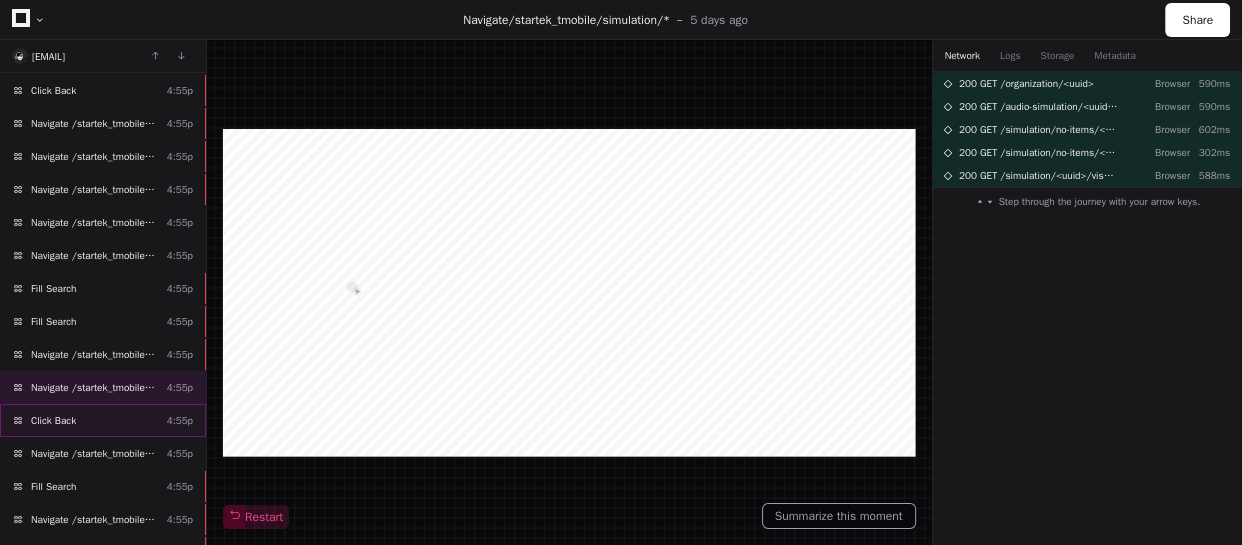 click on "Click Back  [TIME]" 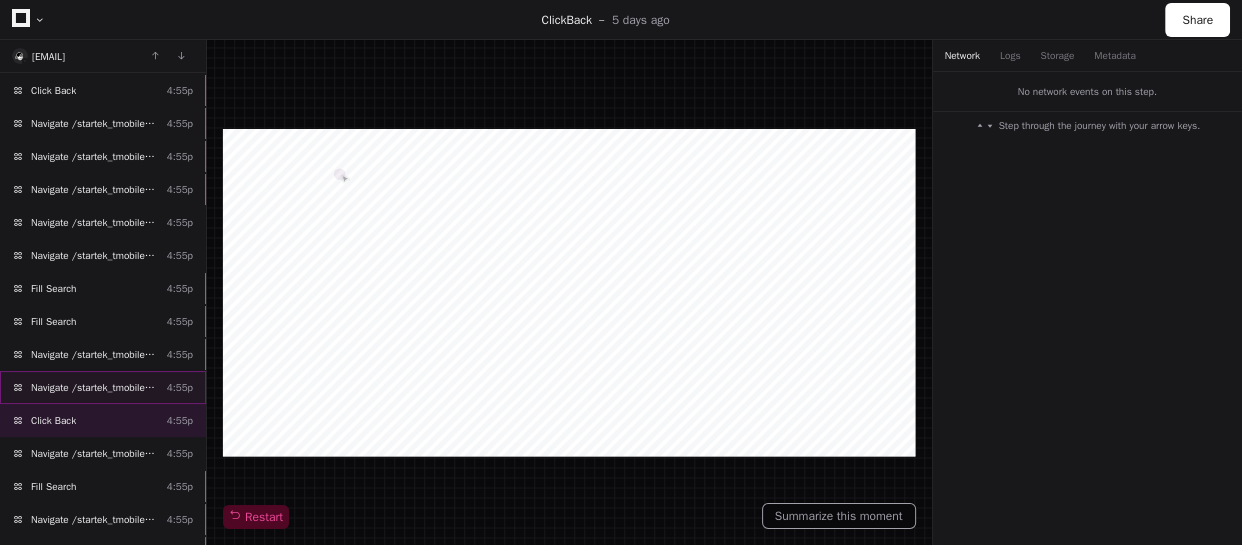 scroll, scrollTop: 880, scrollLeft: 0, axis: vertical 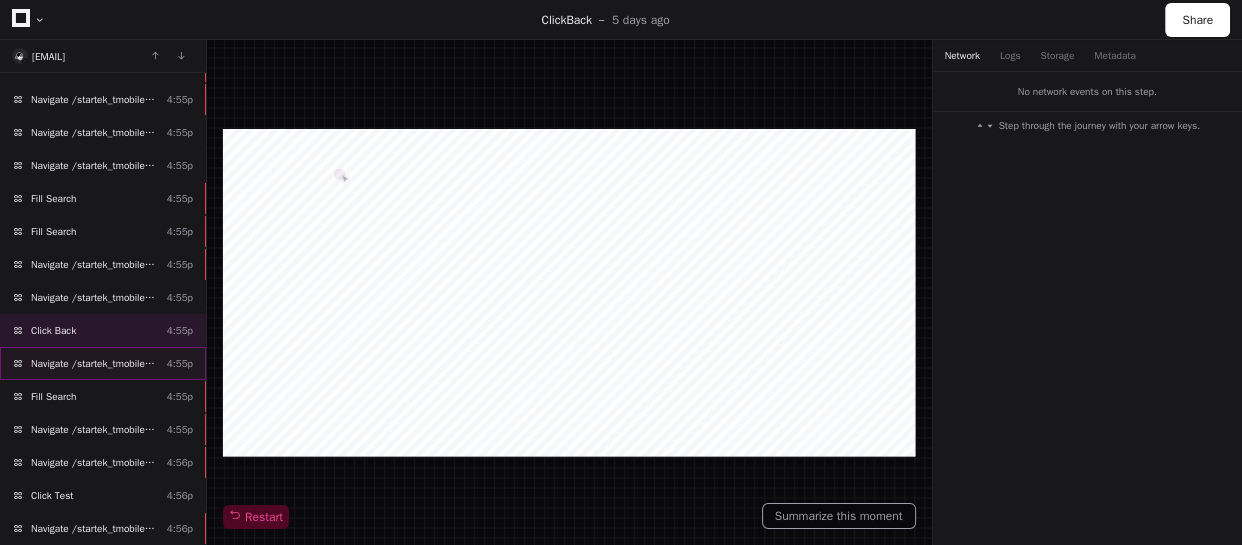 click on "Navigate /startek_tmobile/my-syms" 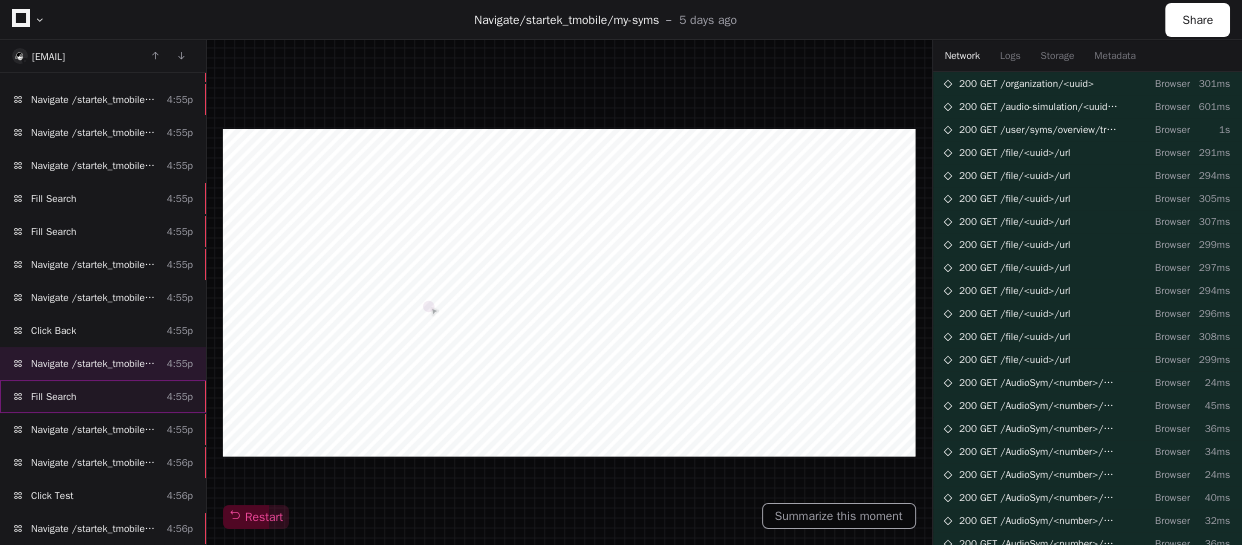 click on "Fill Search  [TIME]" 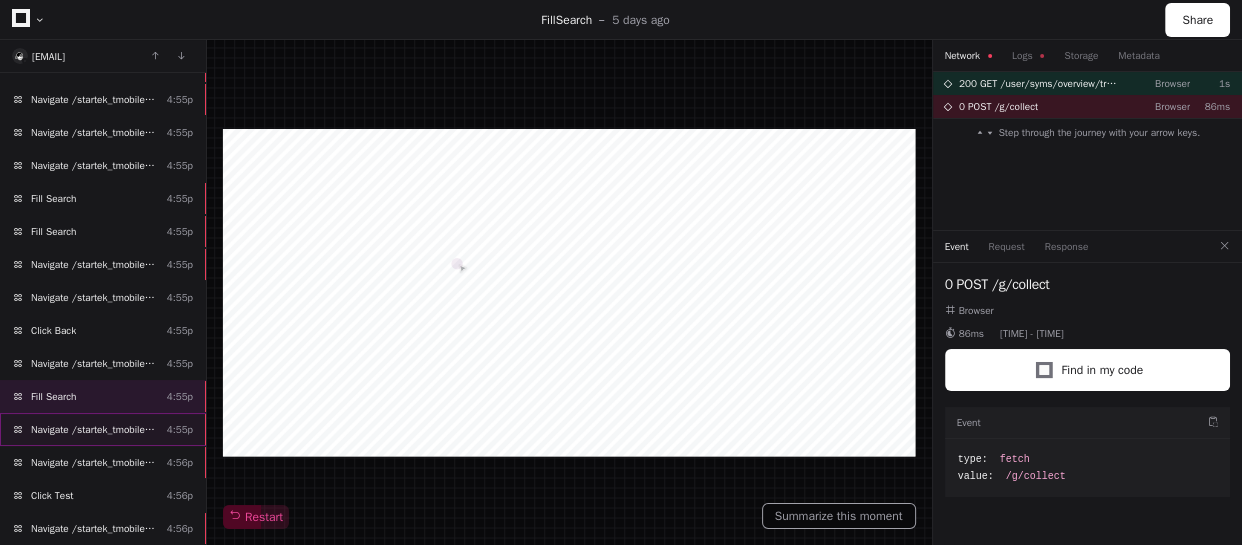 click on "Navigate /startek_tmobile/simulation/*" 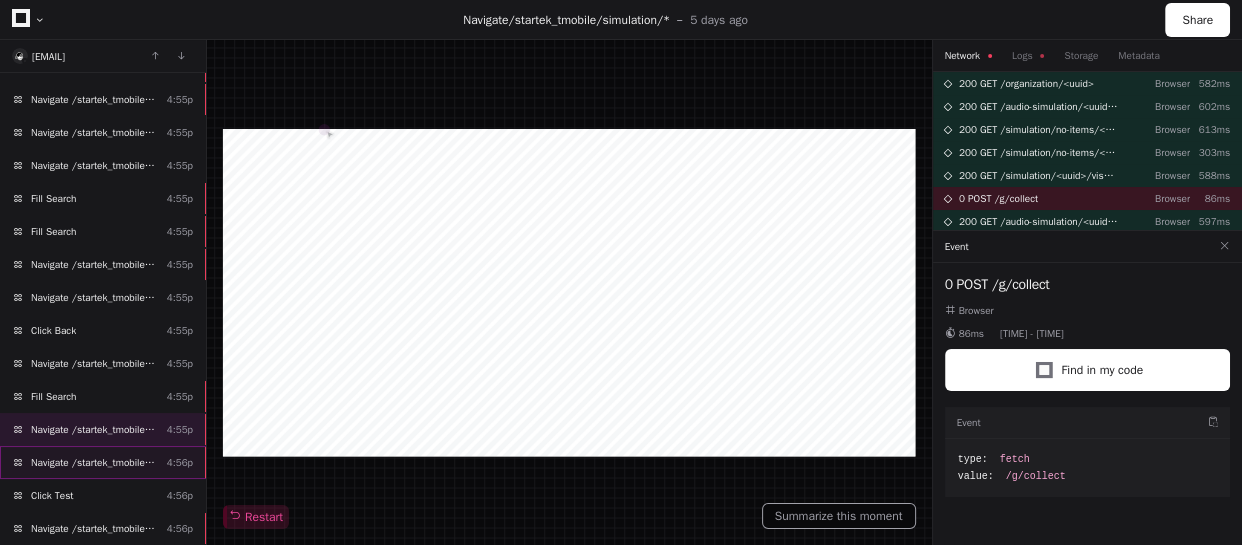 click on "Navigate /startek_tmobile/simulation/*" 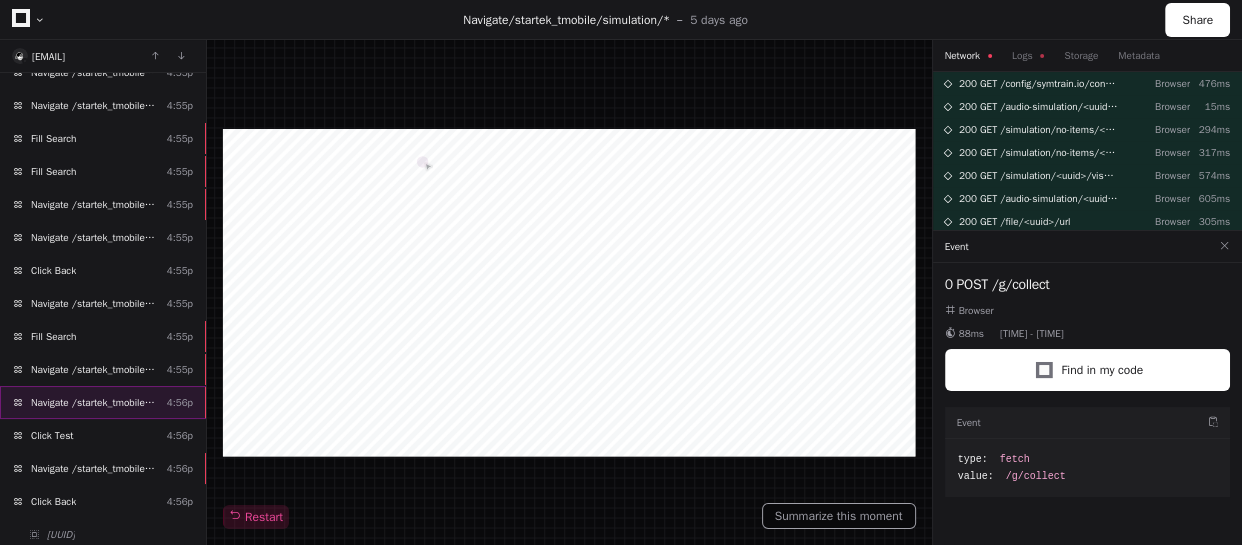 scroll, scrollTop: 971, scrollLeft: 0, axis: vertical 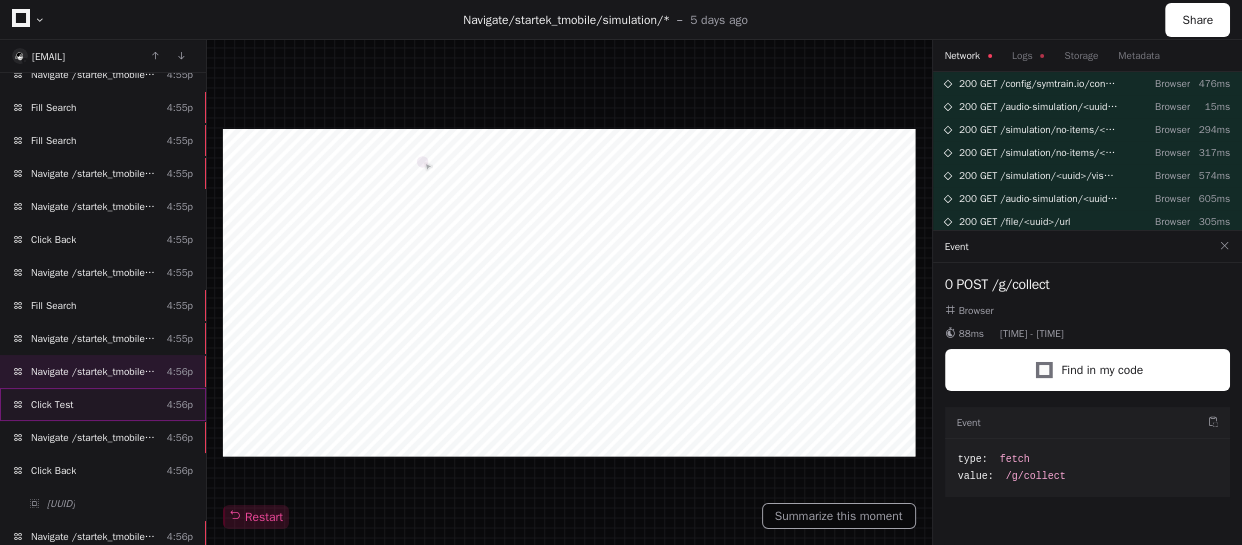 click on "Click Test  [TIME]" 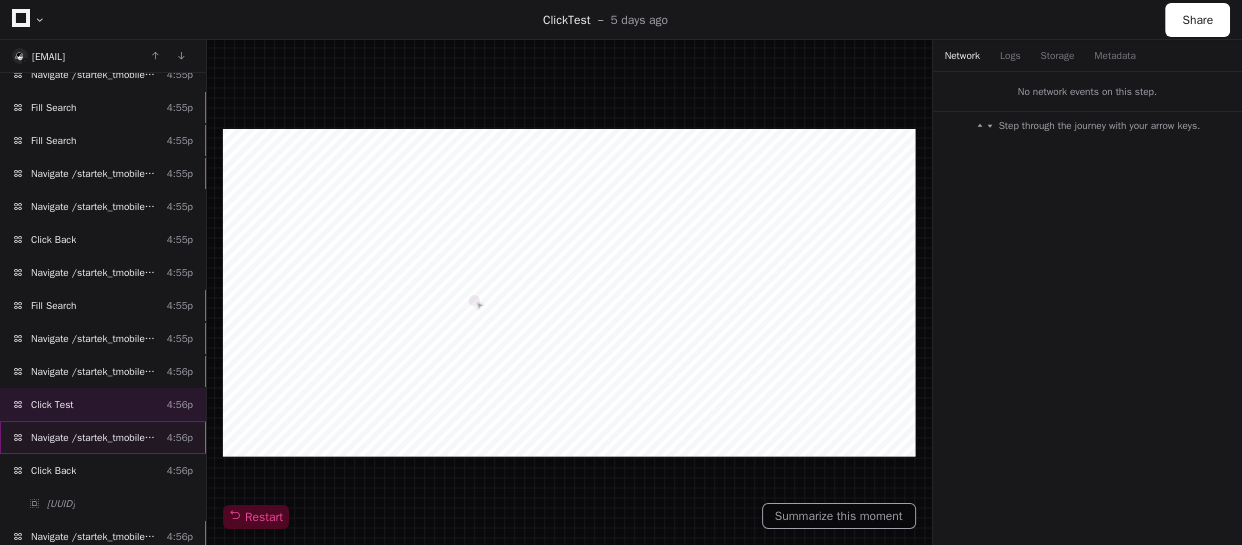 click on "Navigate /startek_tmobile/simulation/*/test  [TIME]" 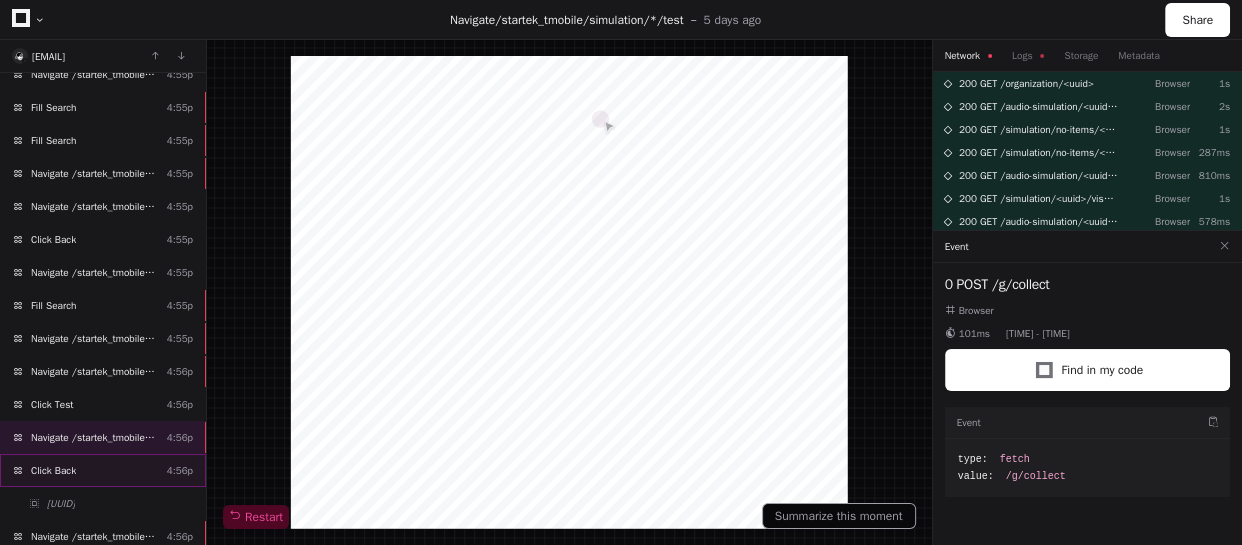click on "Click Back  [TIME]" 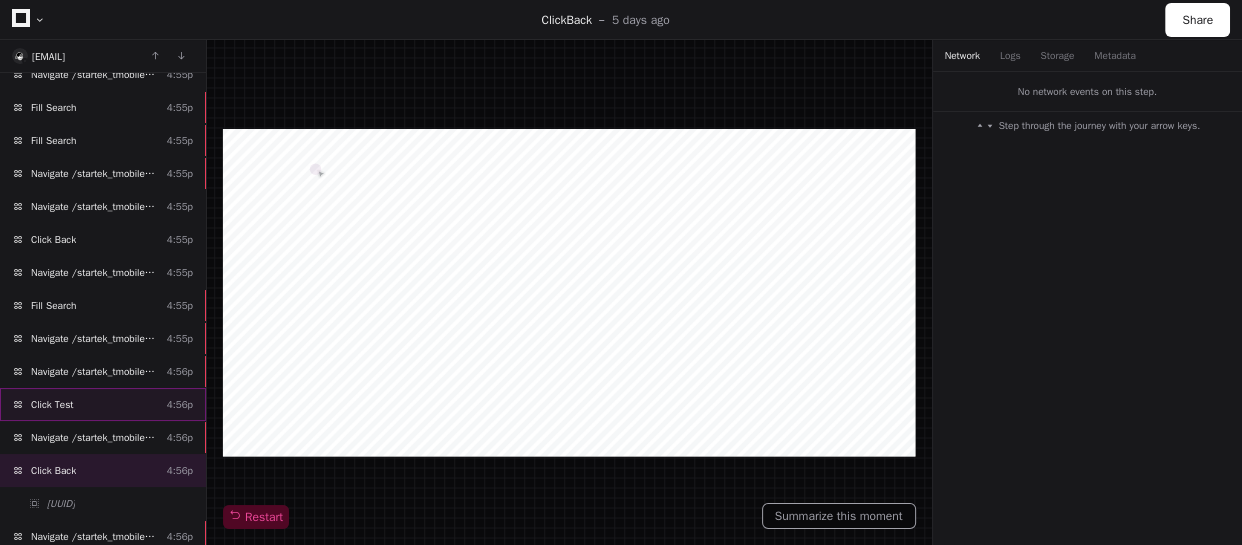 click on "Click Test  [TIME]" 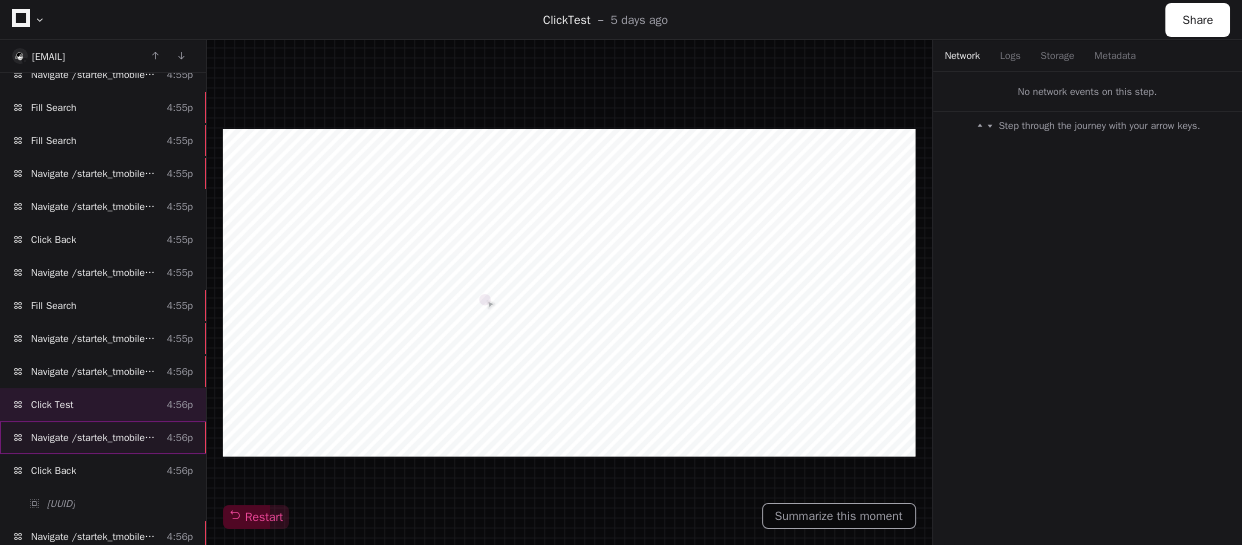click on "Navigate /startek_tmobile/simulation/*/test" 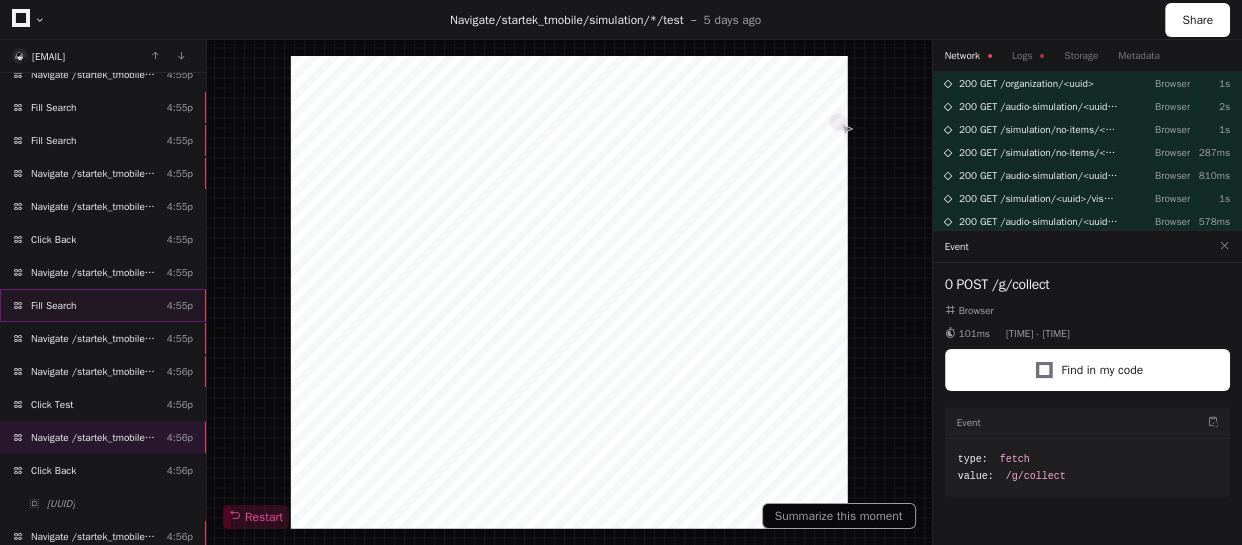 scroll, scrollTop: 1062, scrollLeft: 0, axis: vertical 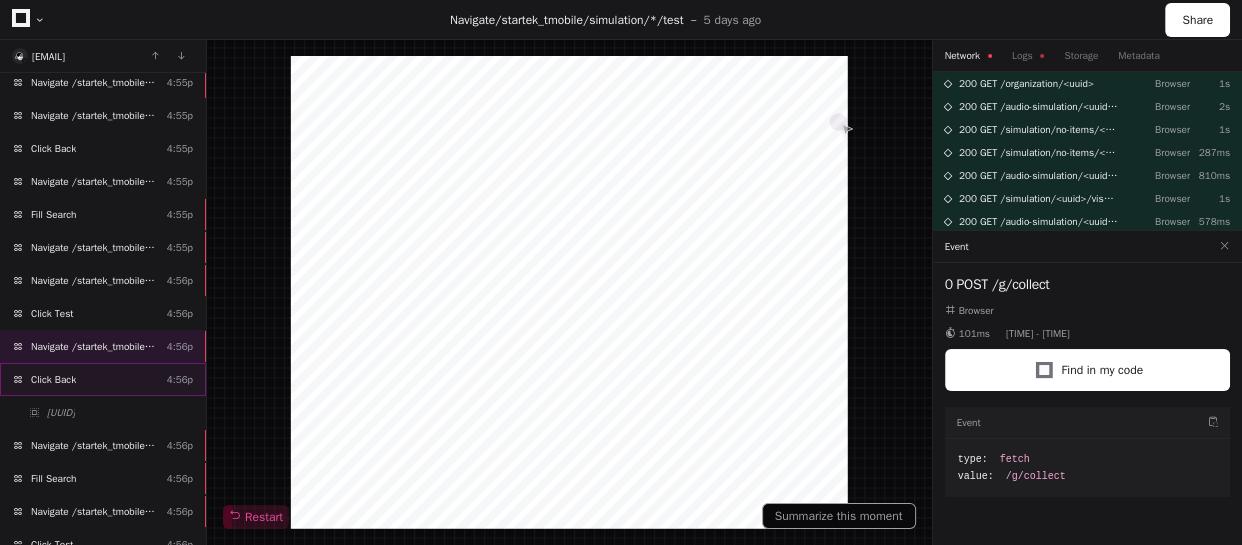 click on "Click Back  [TIME]" 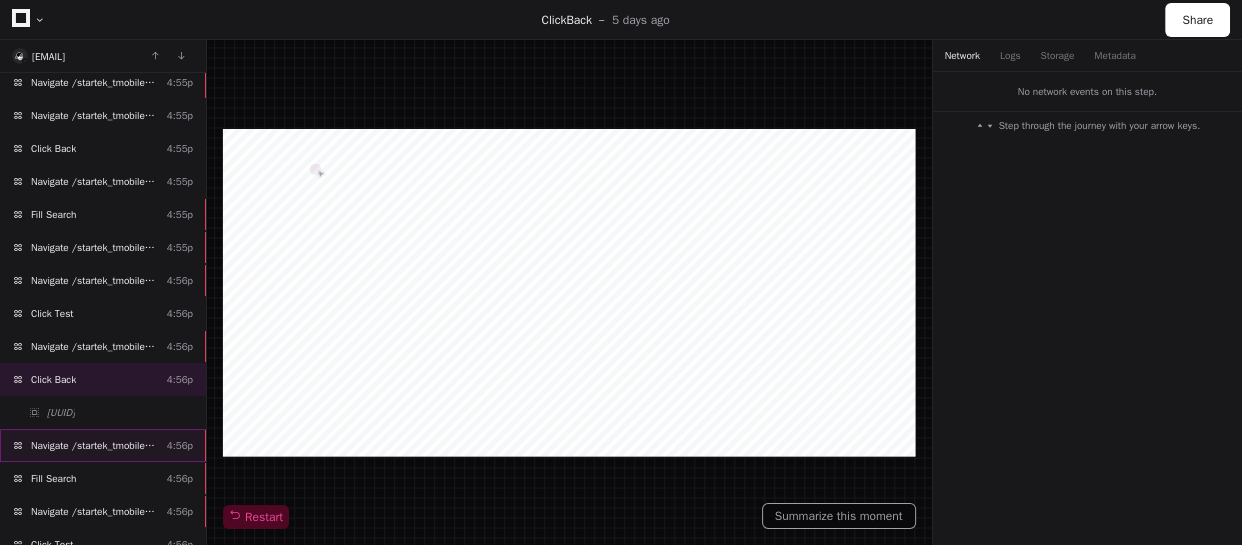 click on "Navigate /startek_tmobile/my-syms  [TIME]" 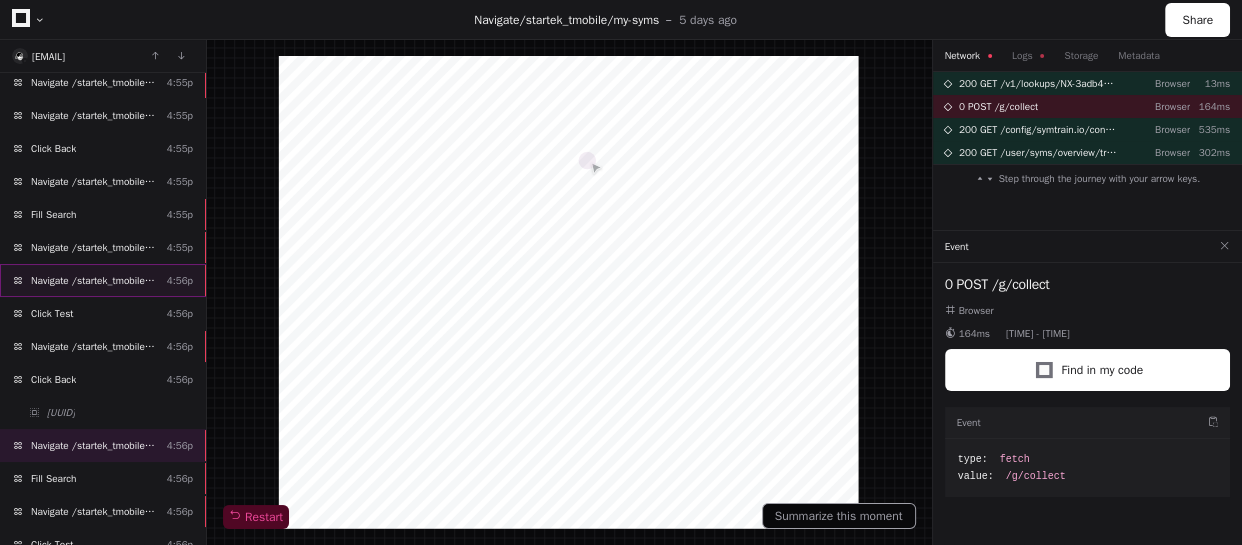scroll, scrollTop: 1100, scrollLeft: 0, axis: vertical 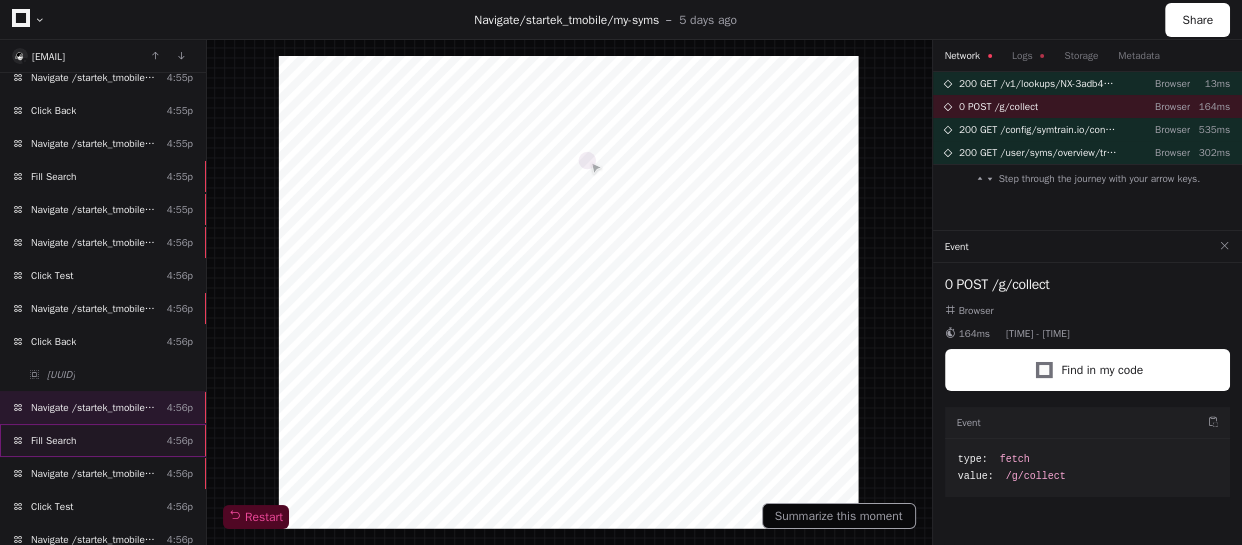 click on "Fill Search  [TIME]" 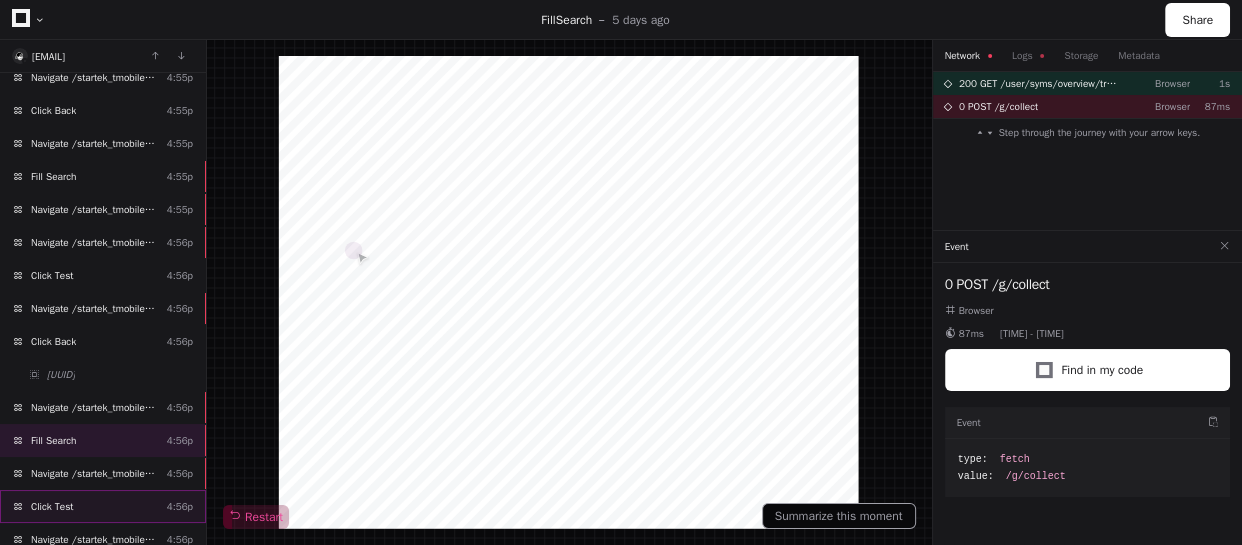 click on "Click Test  [TIME]" 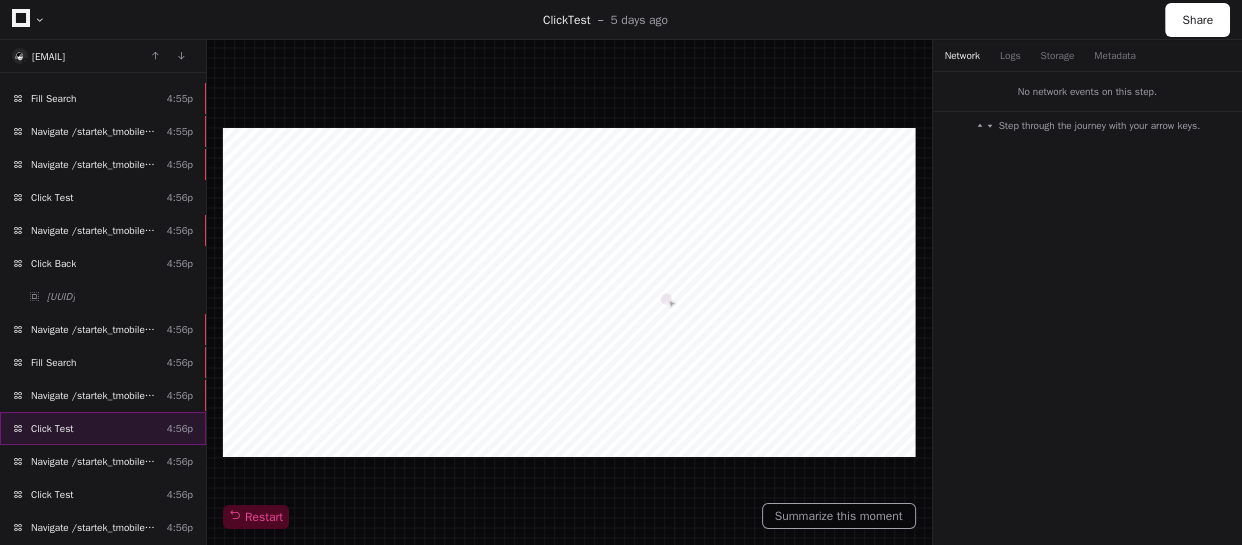 scroll, scrollTop: 1282, scrollLeft: 0, axis: vertical 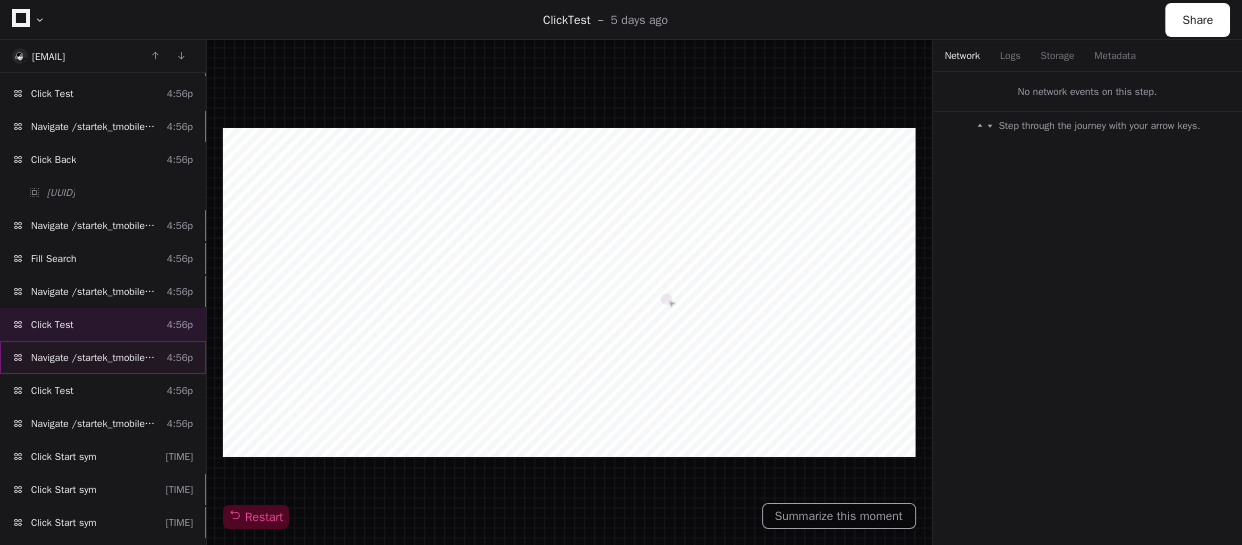 click on "Navigate /startek_tmobile/simulation/*/test" 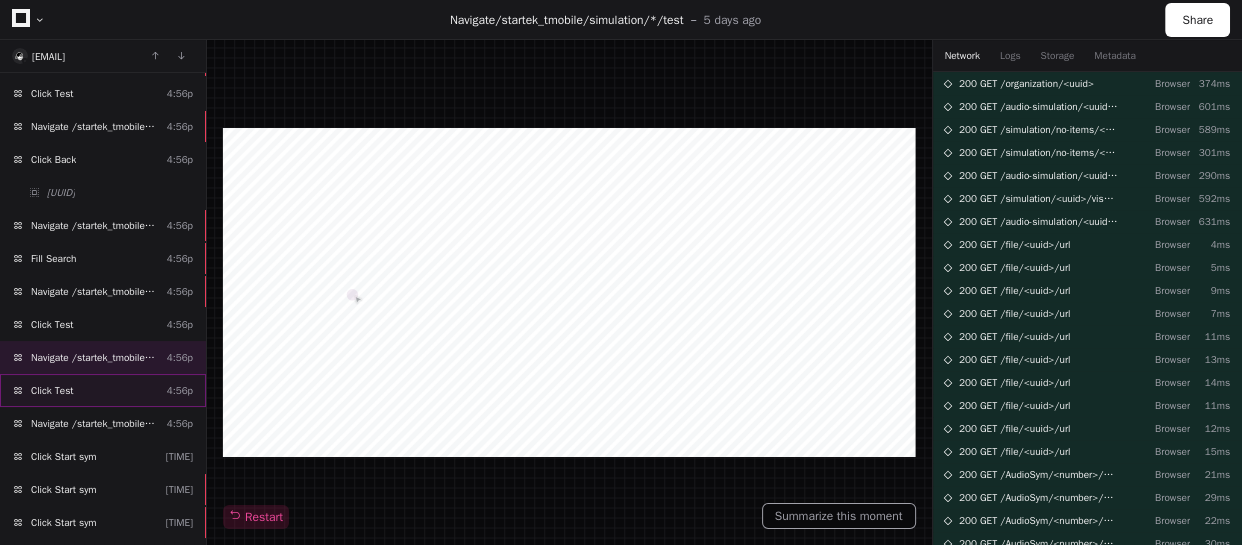click on "Click Test  [TIME]" 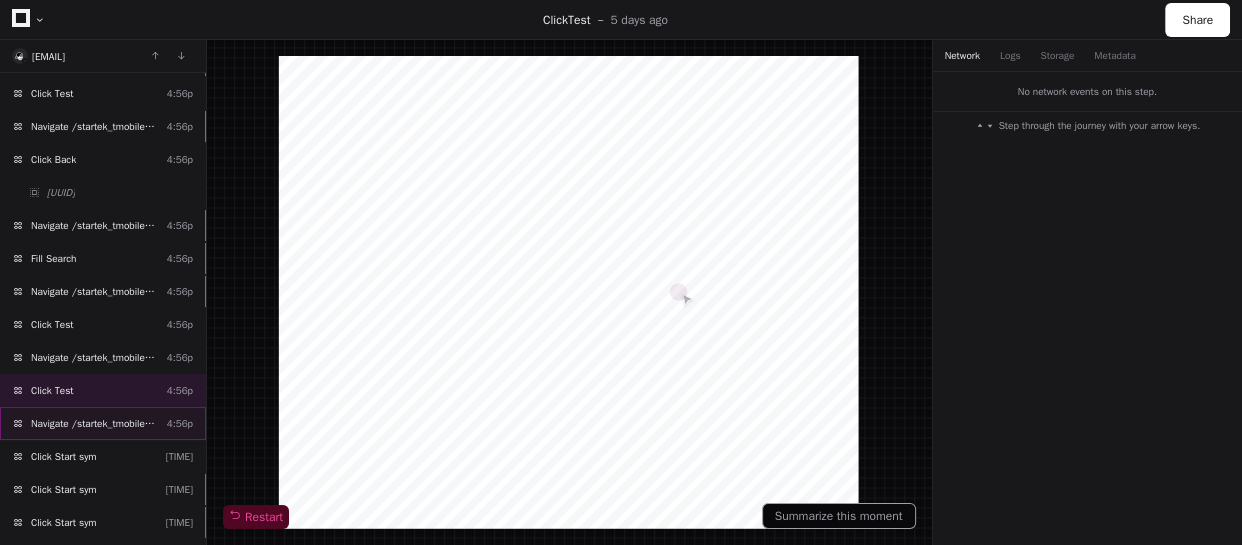 click on "Navigate /startek_tmobile/simulation/*/test  [TIME]" 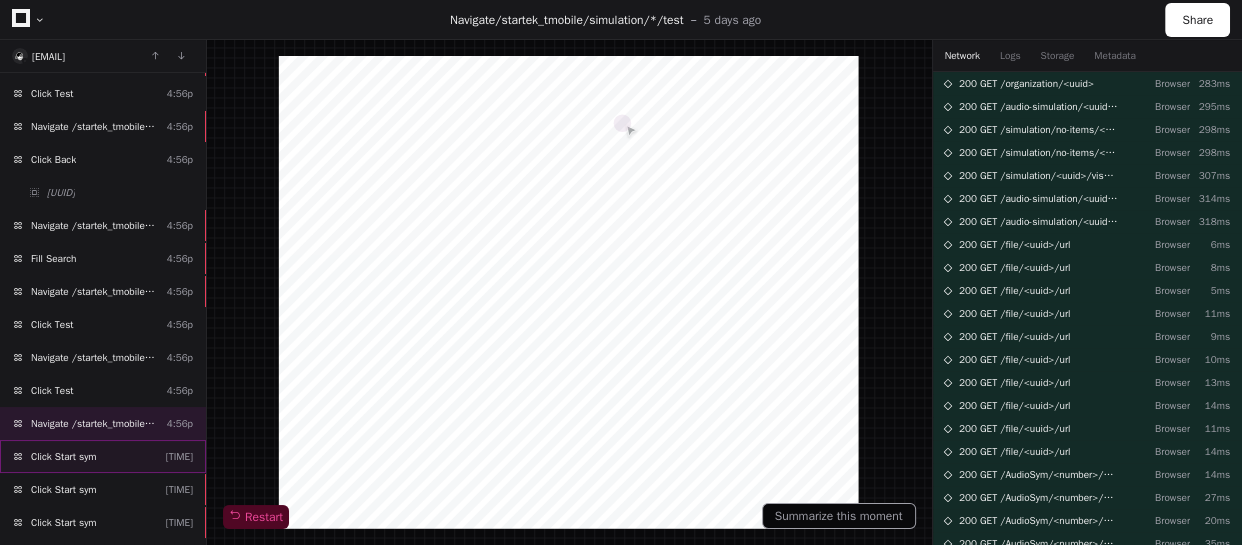 click on "Click Start sym  [TIME]" 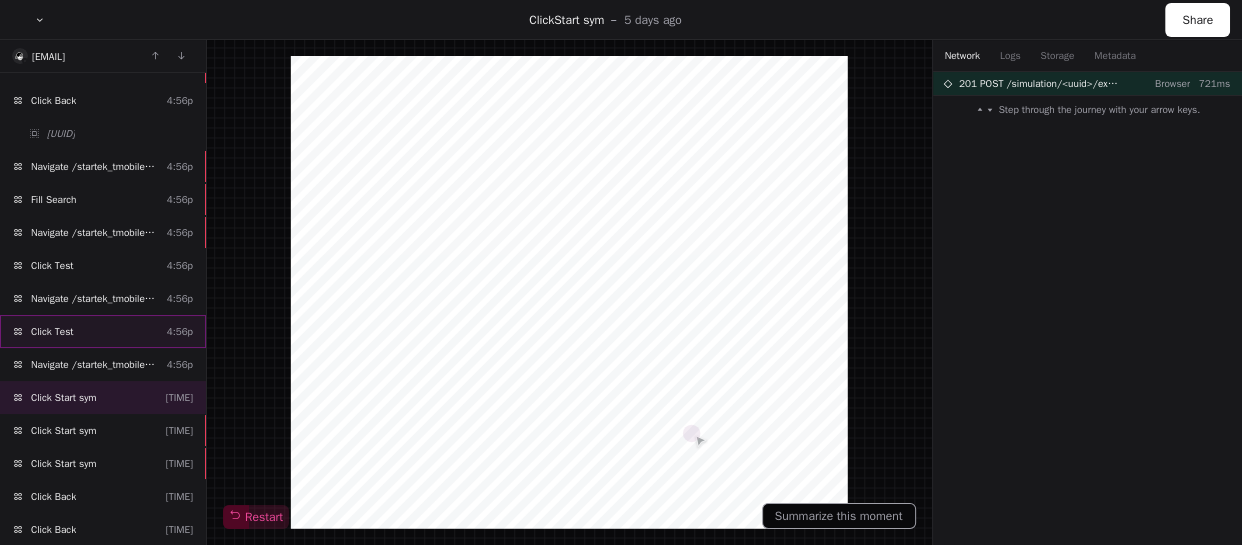 scroll, scrollTop: 1373, scrollLeft: 0, axis: vertical 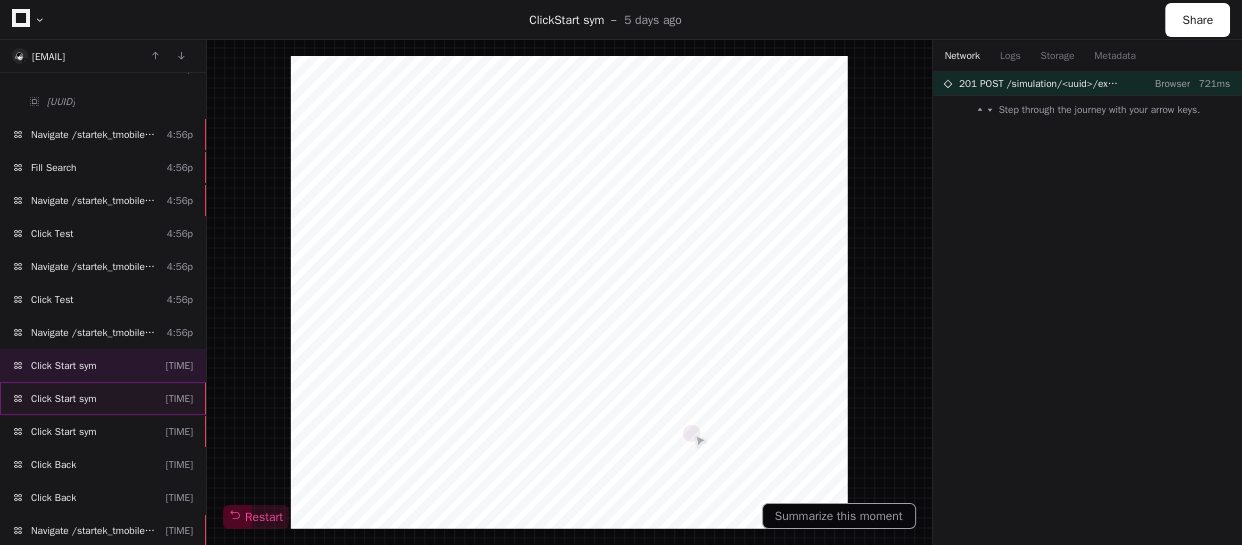 click on "Click Start sym  [TIME]" 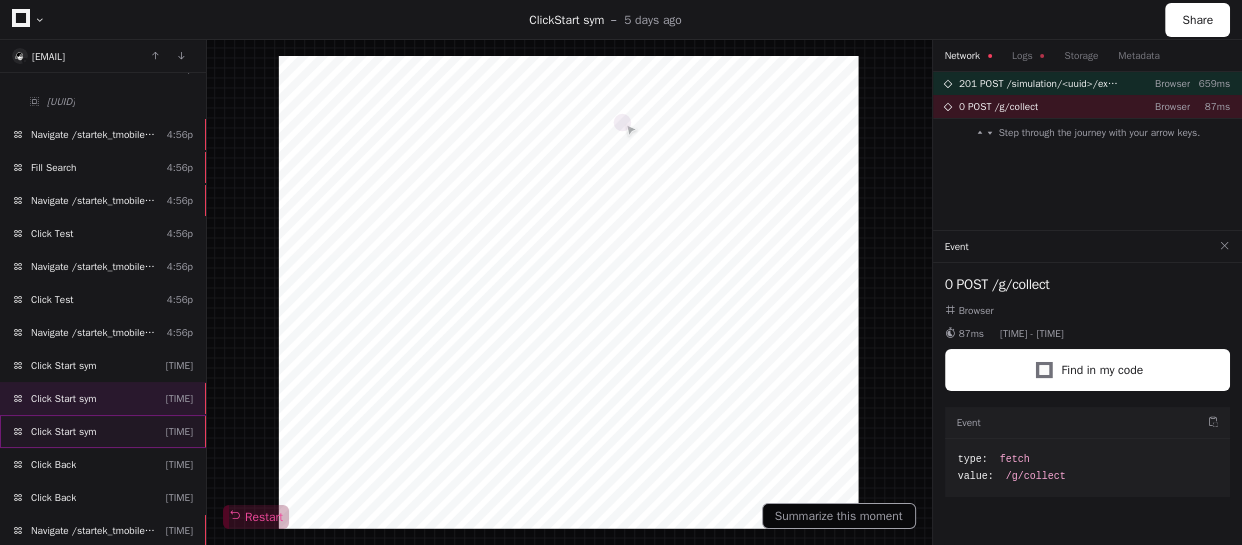 click on "Click Start sym  [TIME]" 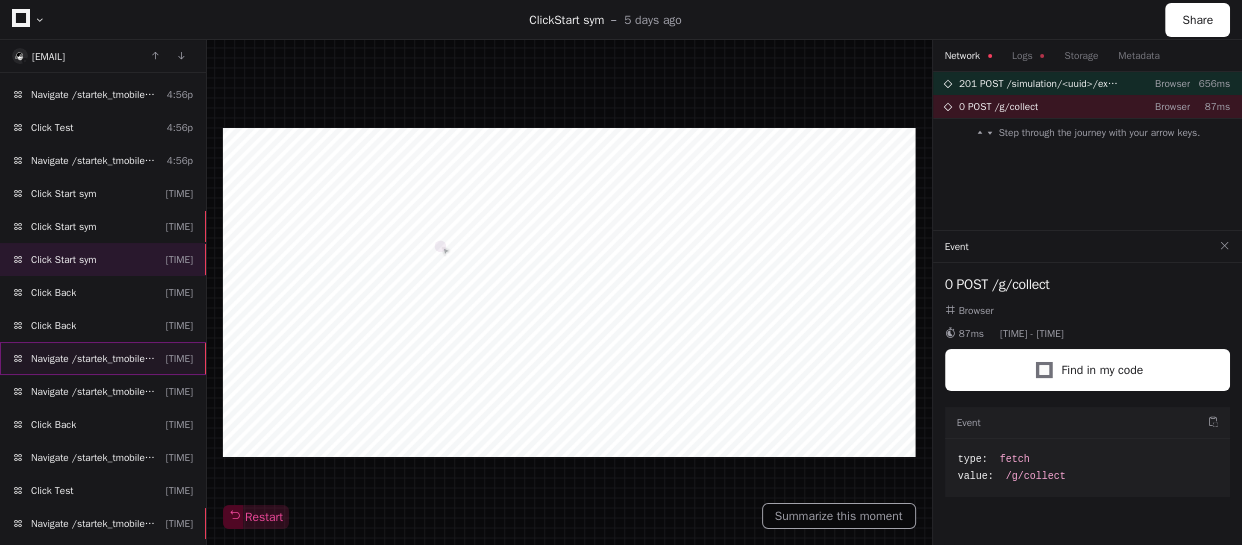 scroll, scrollTop: 1555, scrollLeft: 0, axis: vertical 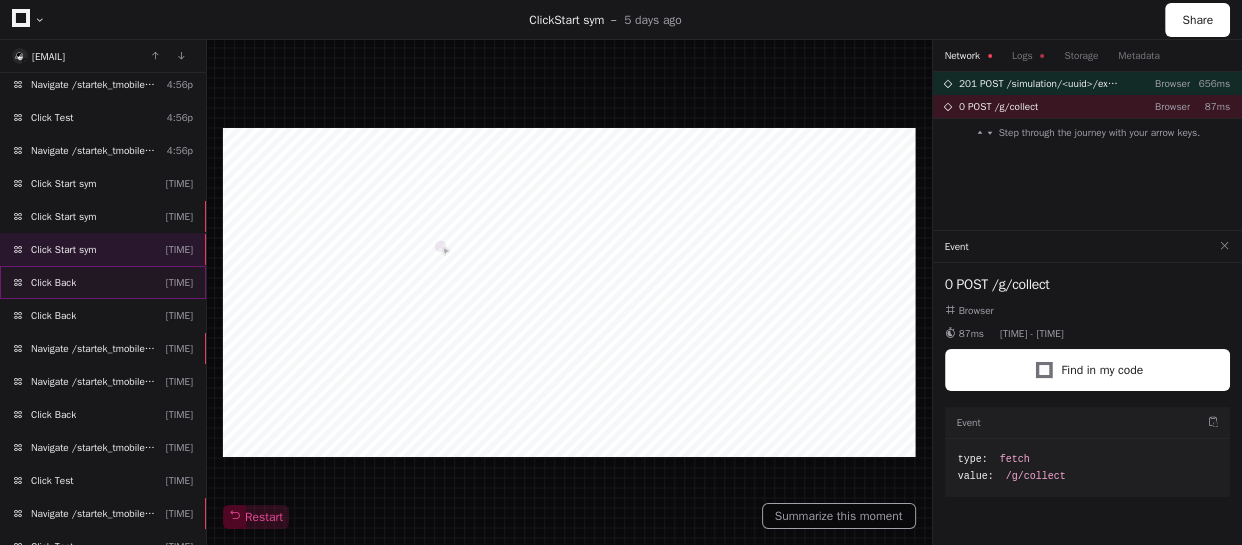 click on "Click Back  [TIME]" 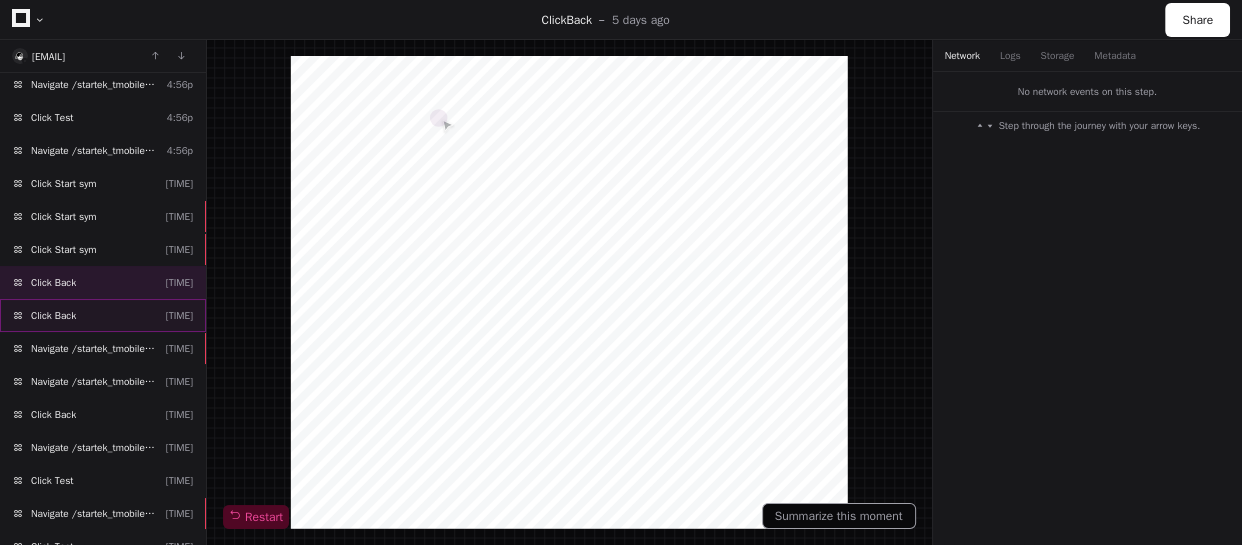 click on "Click Back  [TIME]" 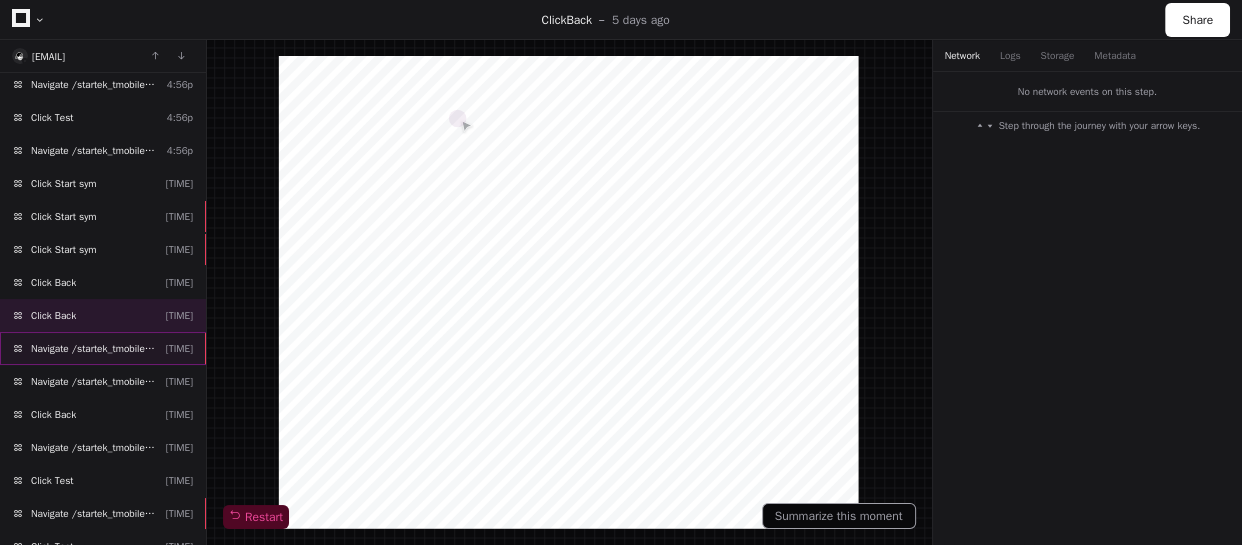 click on "Navigate /startek_tmobile/simulation/*" 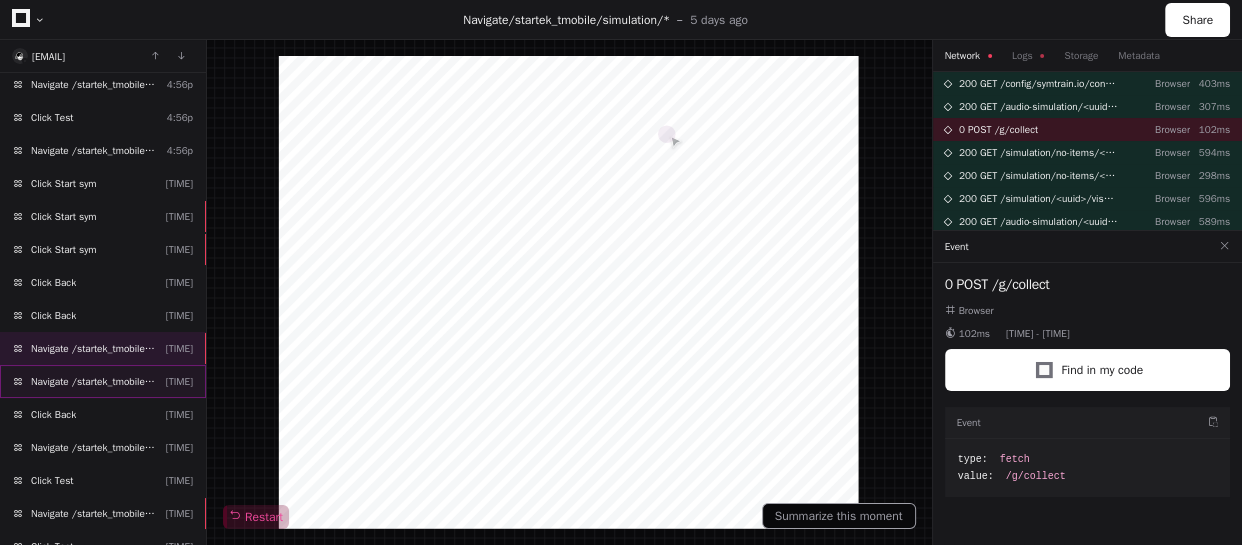 click on "Navigate /startek_tmobile/simulation/*" 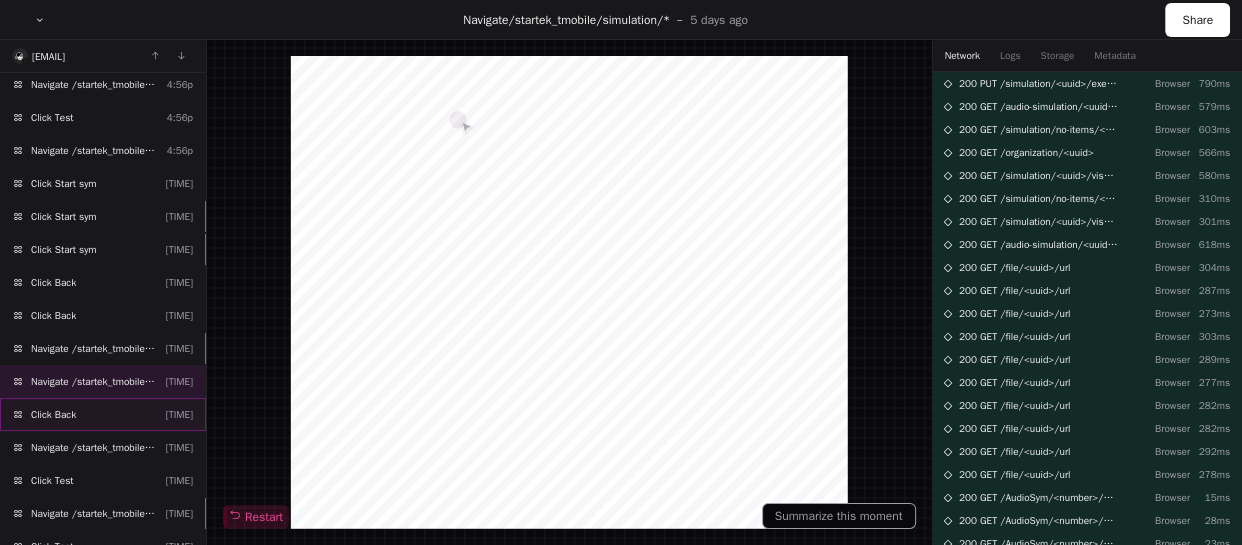 click on "Click Back  [TIME]" 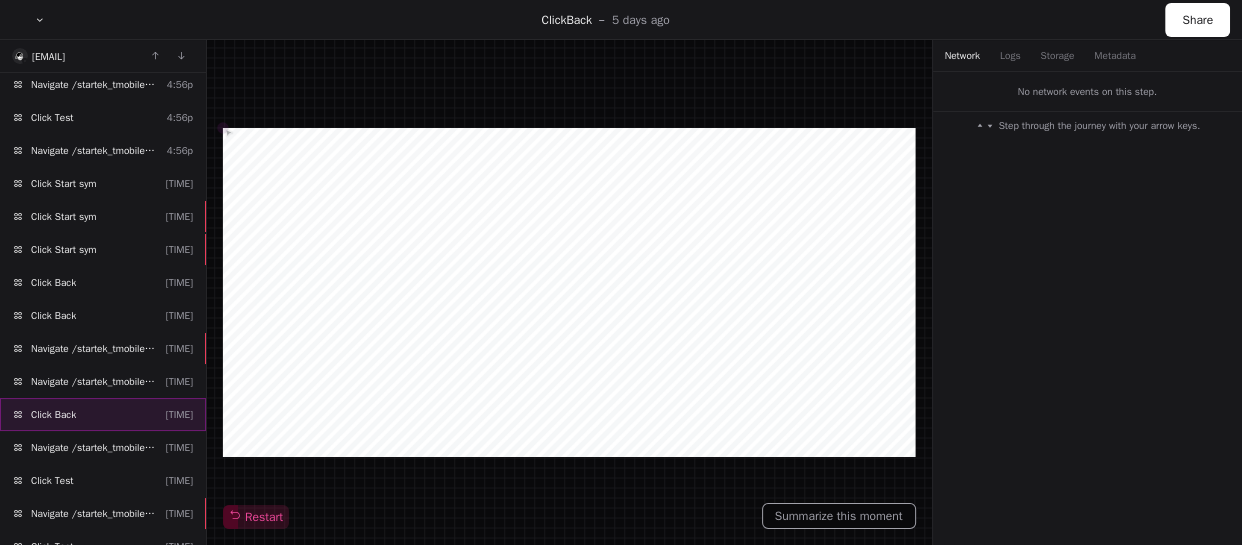 scroll, scrollTop: 1592, scrollLeft: 0, axis: vertical 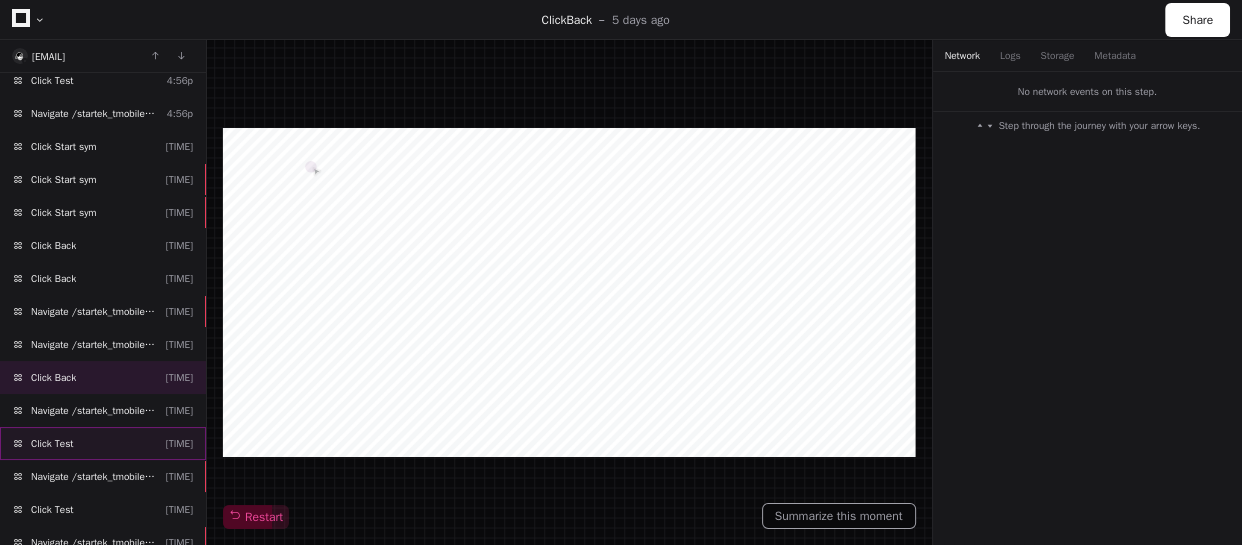 click on "Click Test  [TIME]" 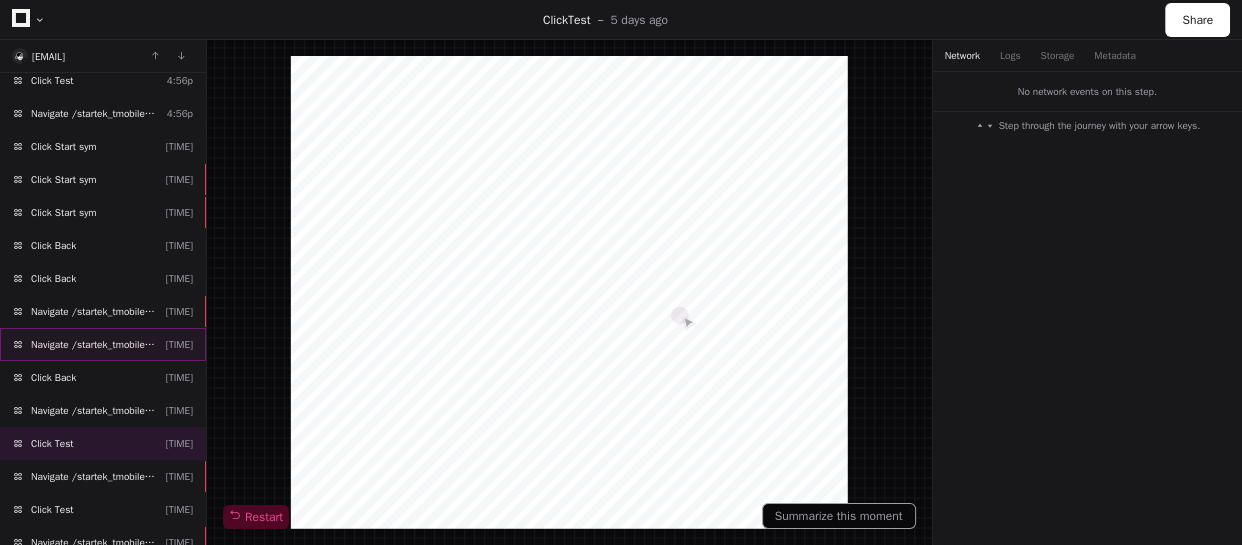scroll, scrollTop: 1683, scrollLeft: 0, axis: vertical 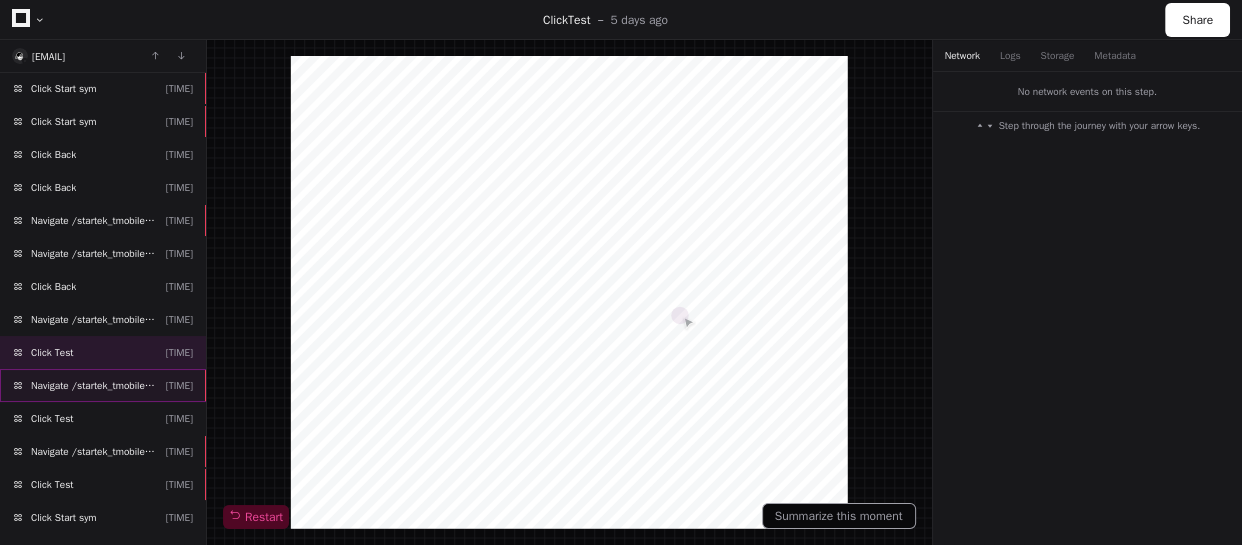 click on "Navigate /startek_tmobile/simulation/*/test" 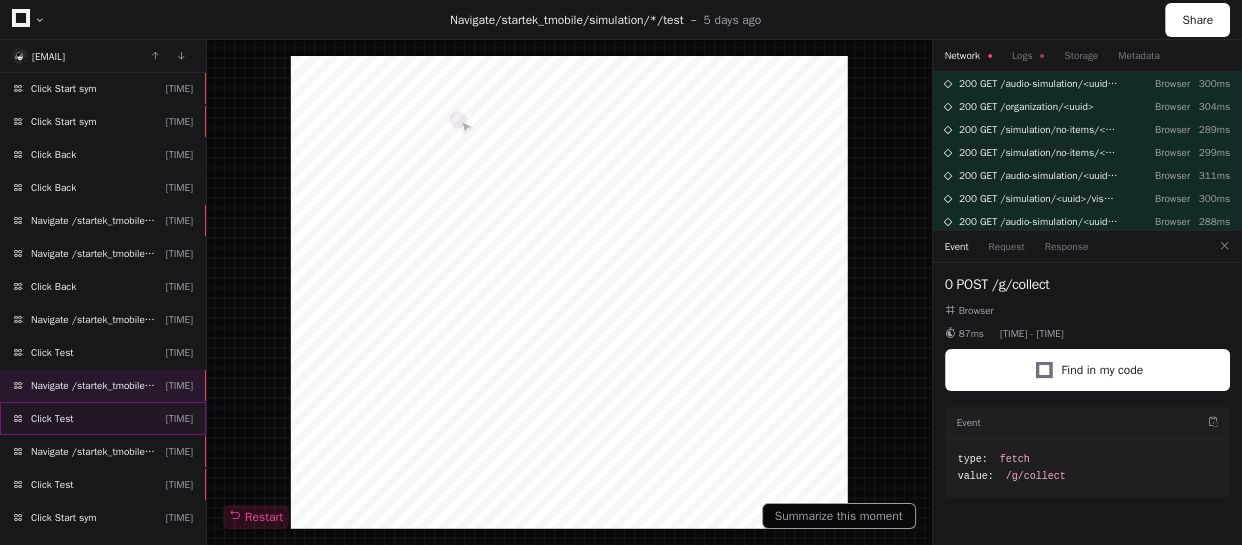 click on "Click Test  [TIME]" 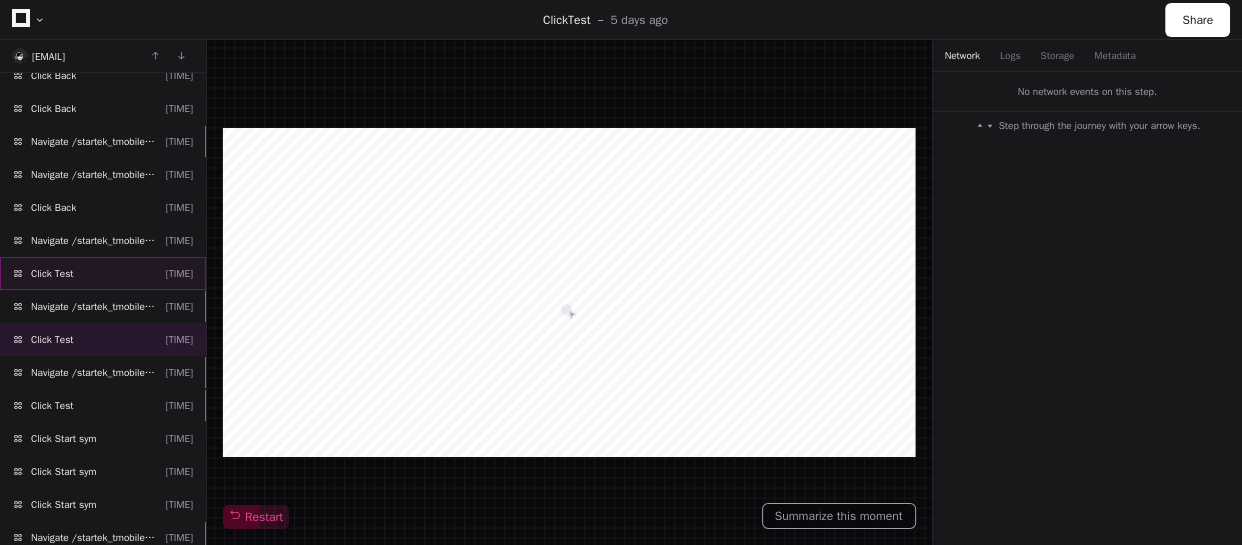 scroll, scrollTop: 1774, scrollLeft: 0, axis: vertical 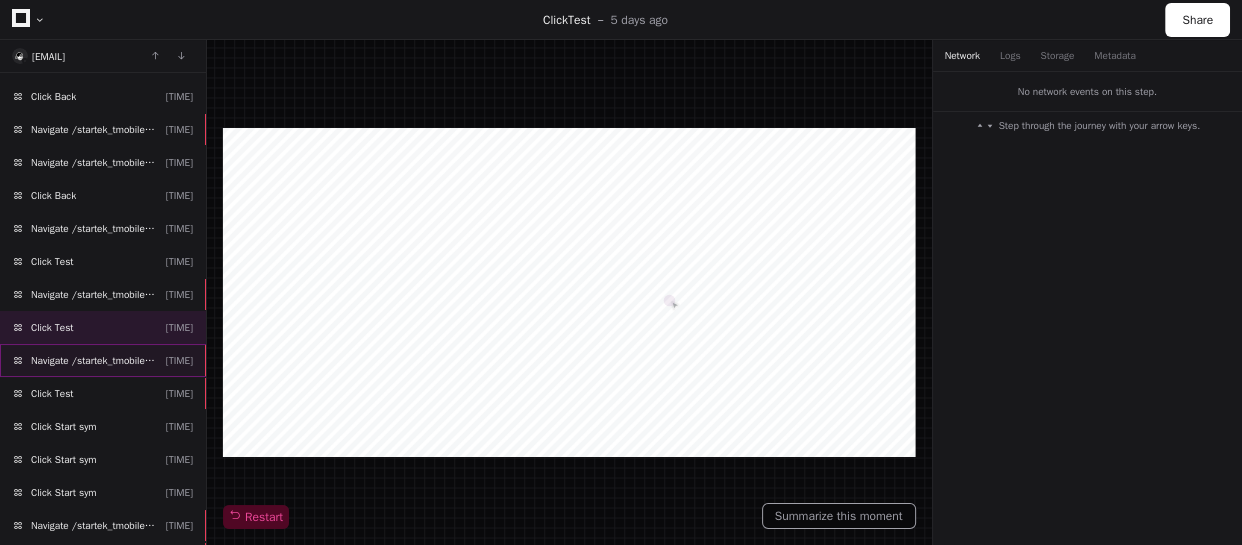 click on "Navigate /startek_tmobile/simulation/*/test  [TIME]" 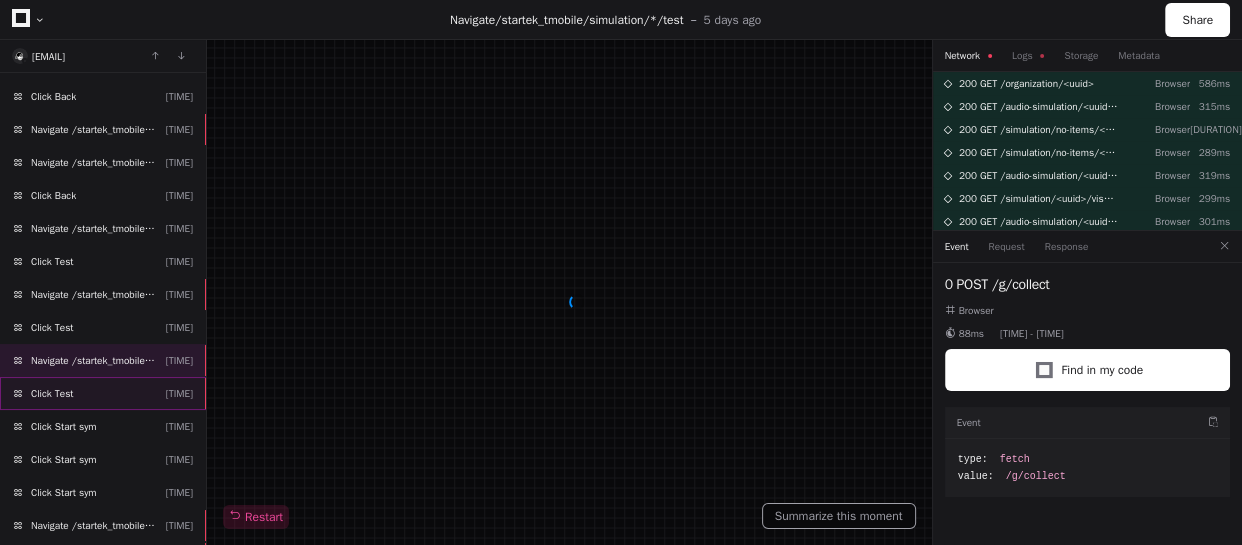 click on "Click Test  [TIME]" 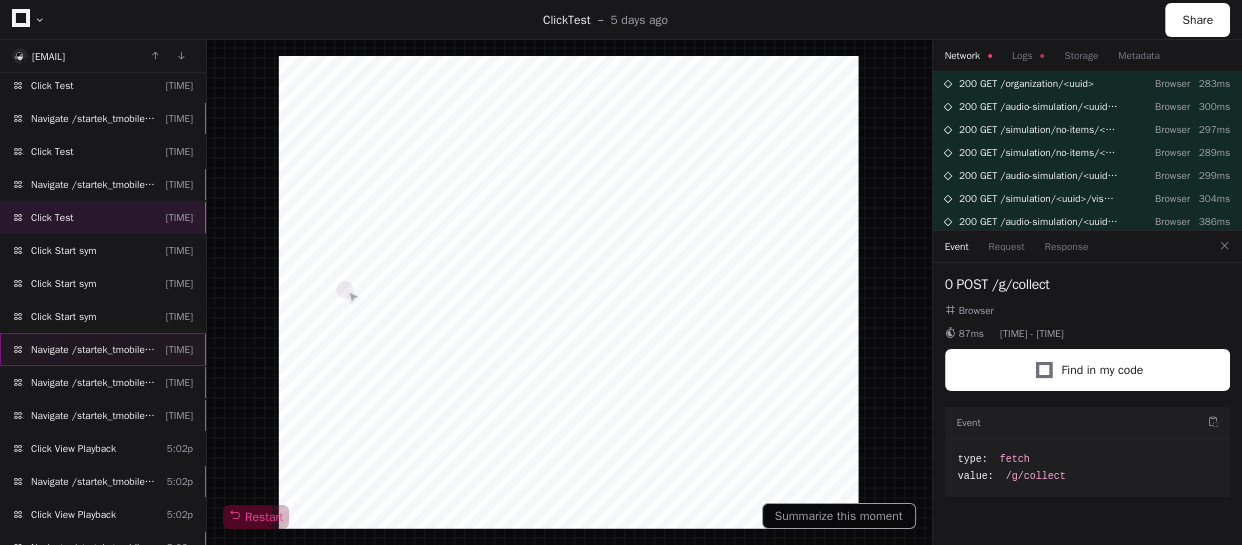scroll, scrollTop: 1956, scrollLeft: 0, axis: vertical 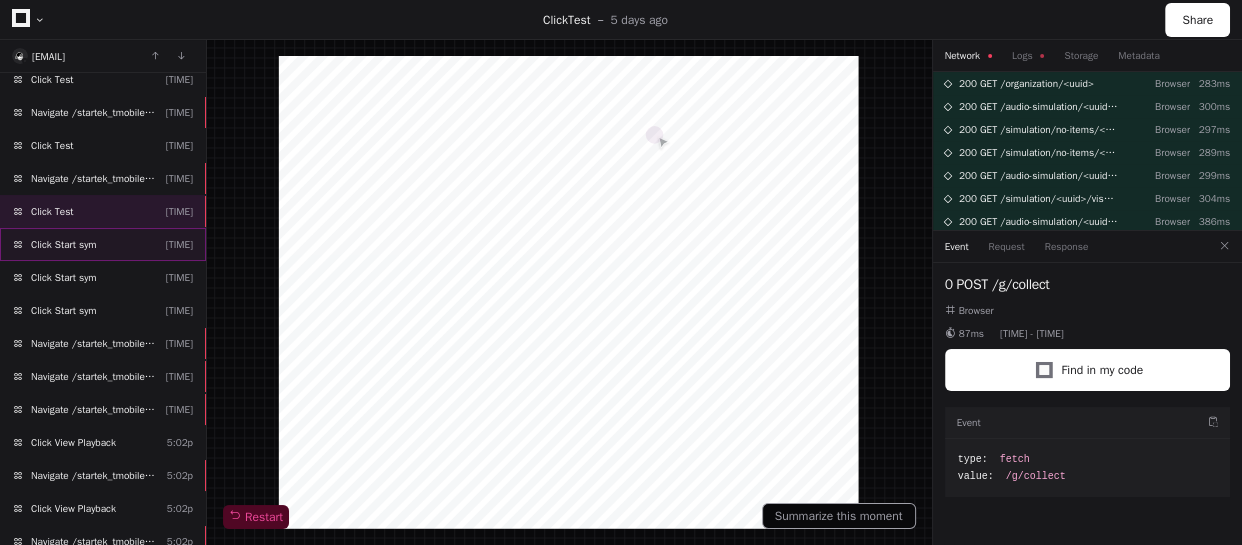 click on "Click Start sym  [TIME]" 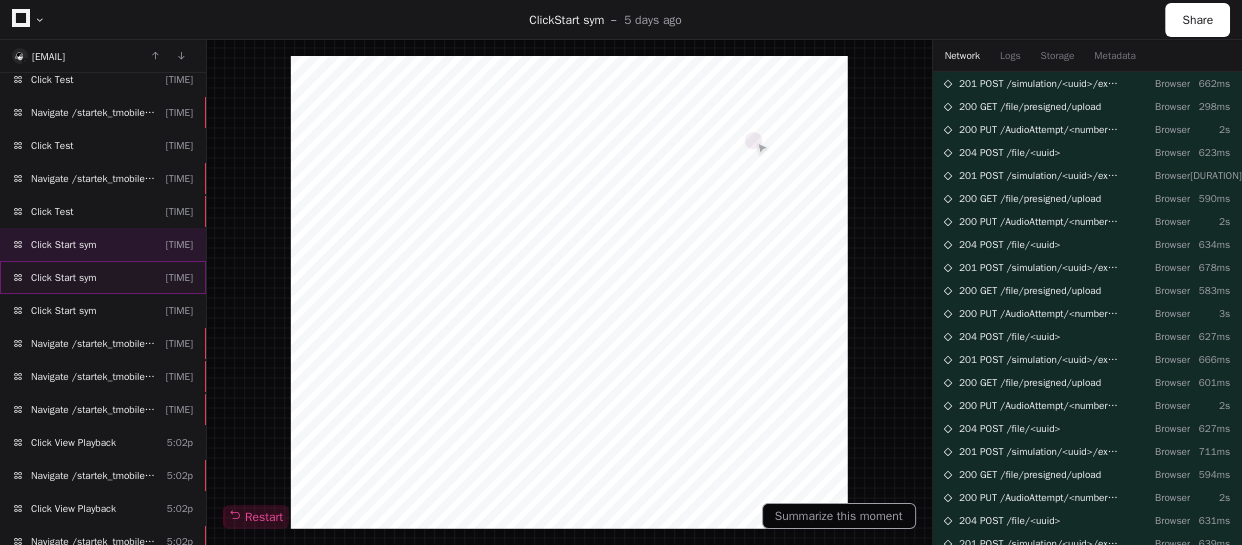 click on "Click Start sym  [TIME]" 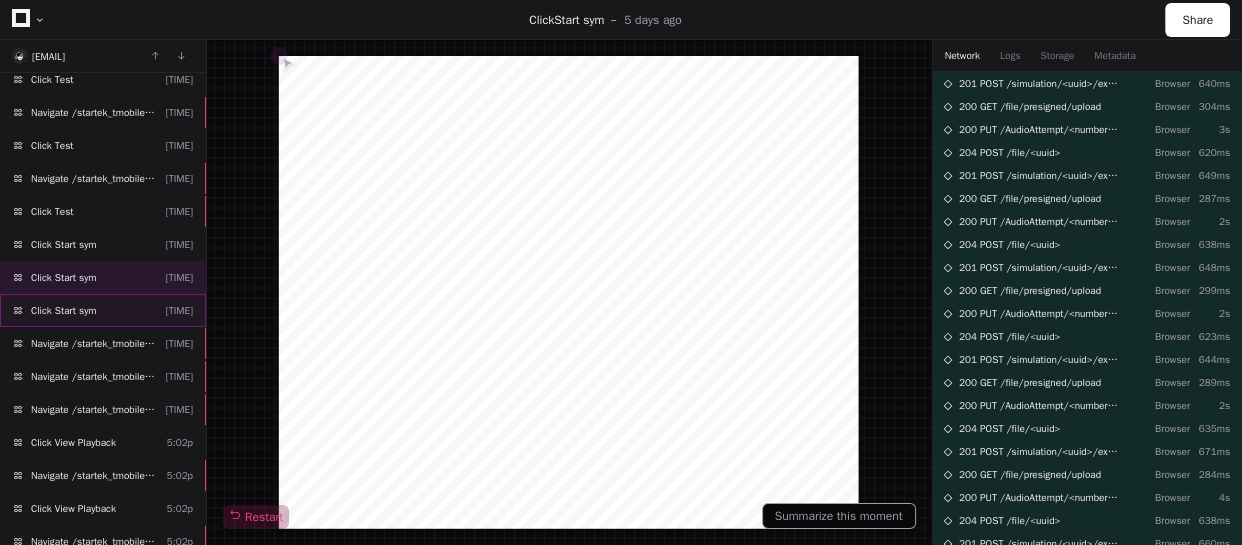 click on "Click Start sym  [TIME]" 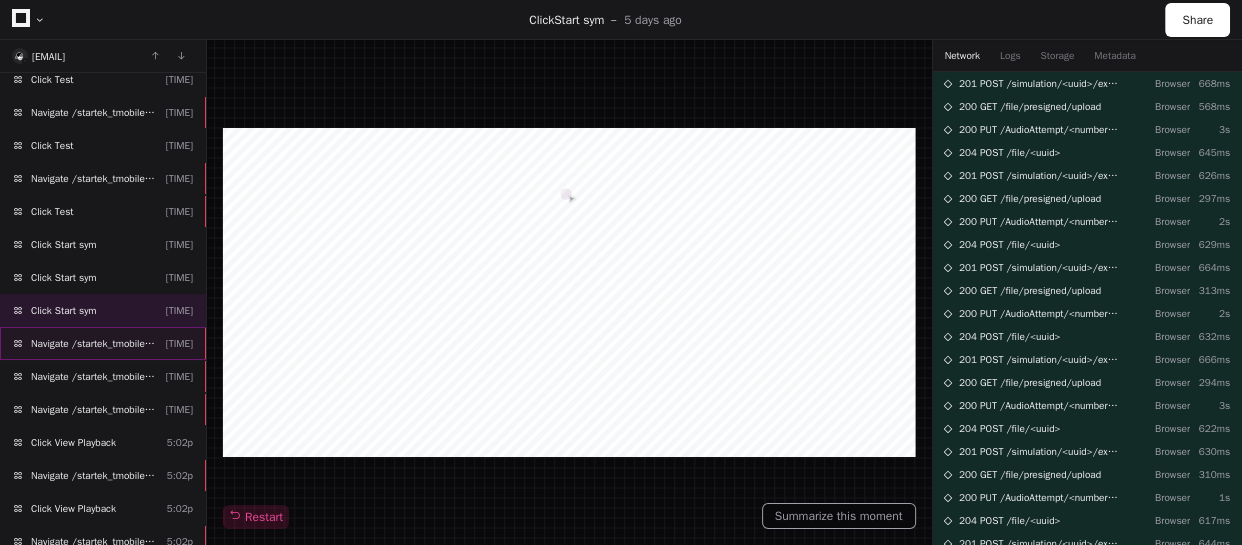 click on "Navigate /startek_tmobile/simulation/*/execution/*/statistic" 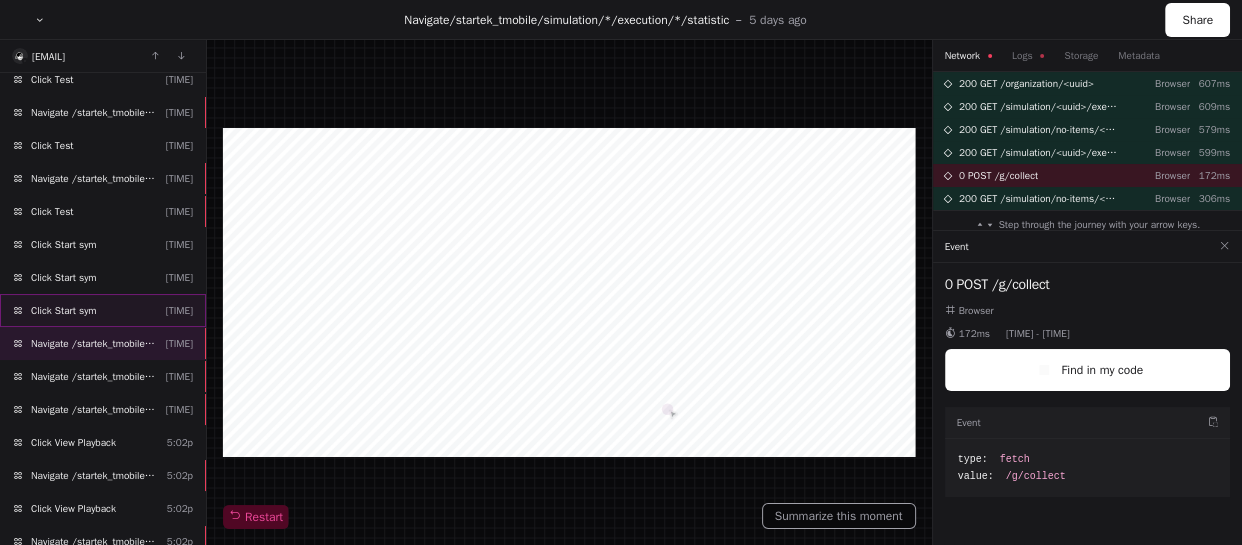 click on "Click Start sym  [TIME]" 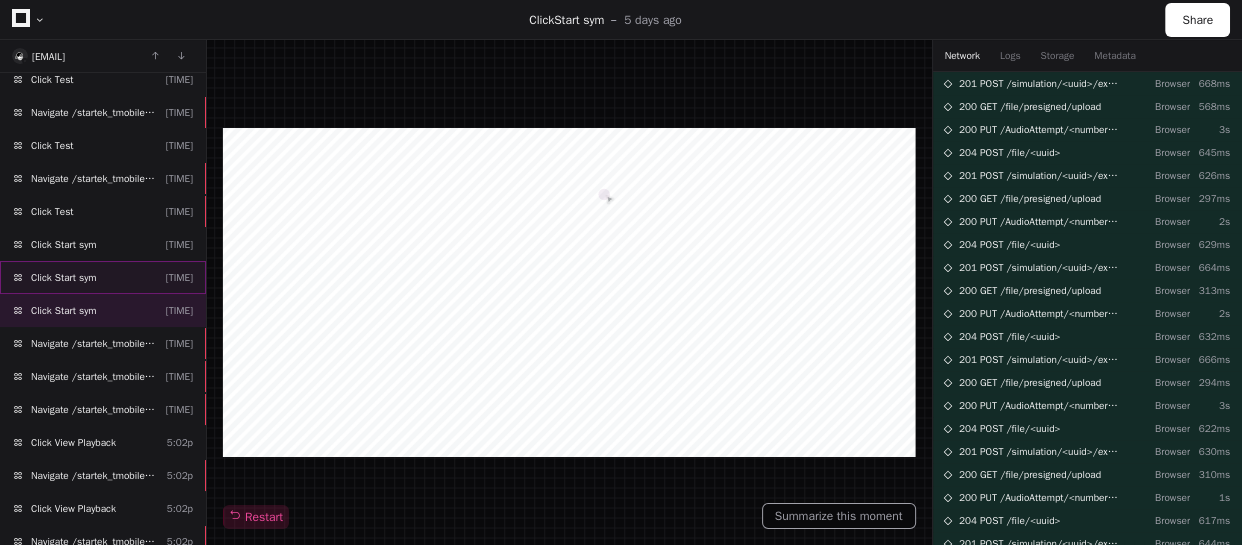 click on "Click Start sym  [TIME]" 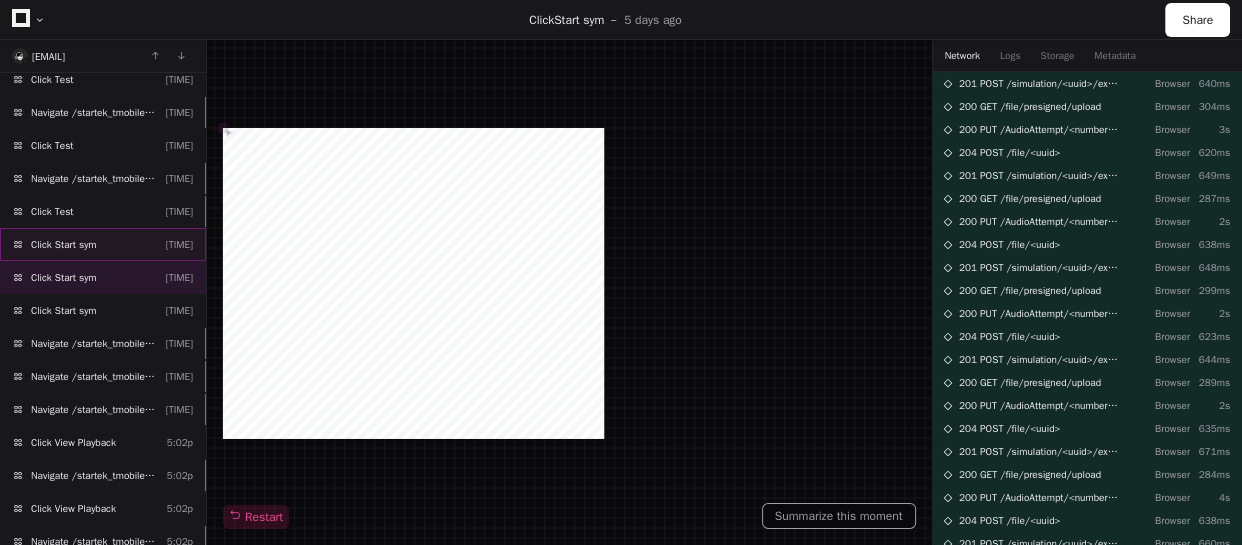 click on "Click Start sym  [TIME]" 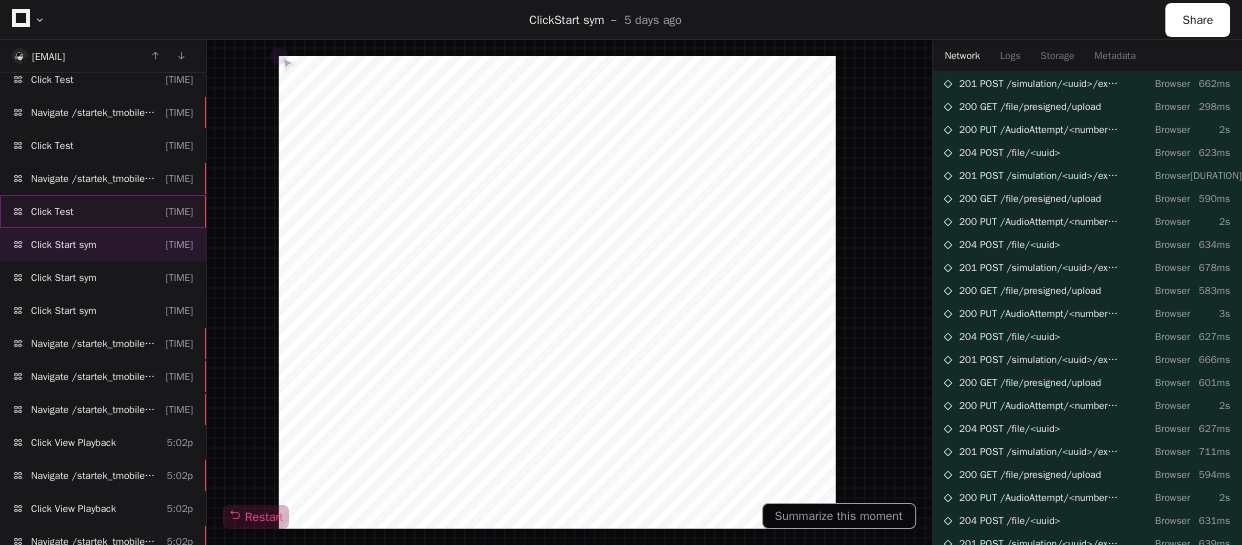 click on "Click Test  [TIME]" 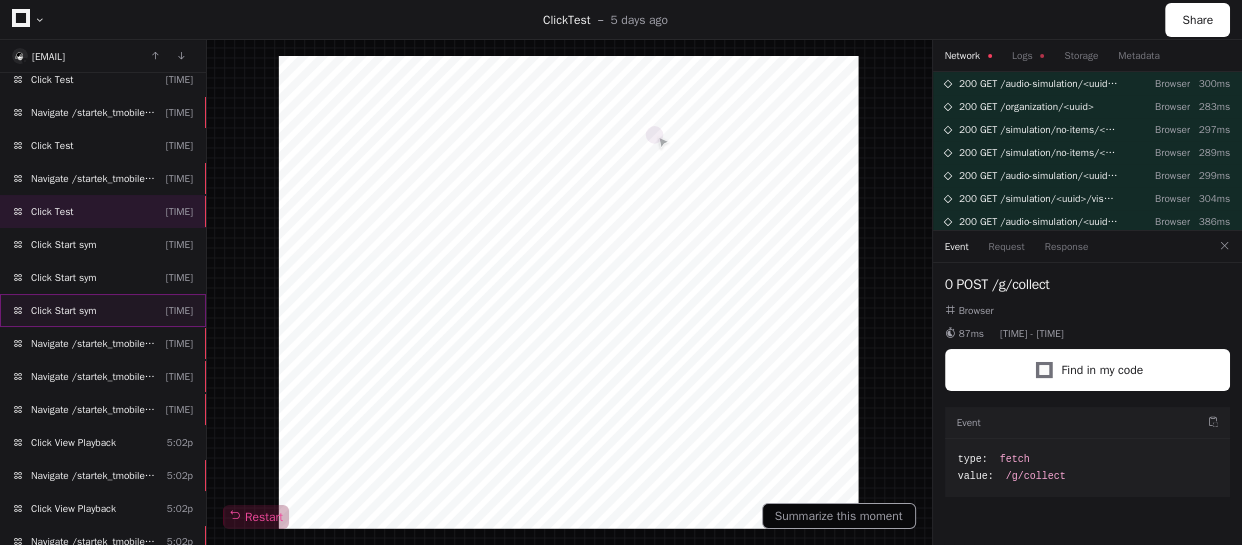 click on "Click Start sym  [TIME]" 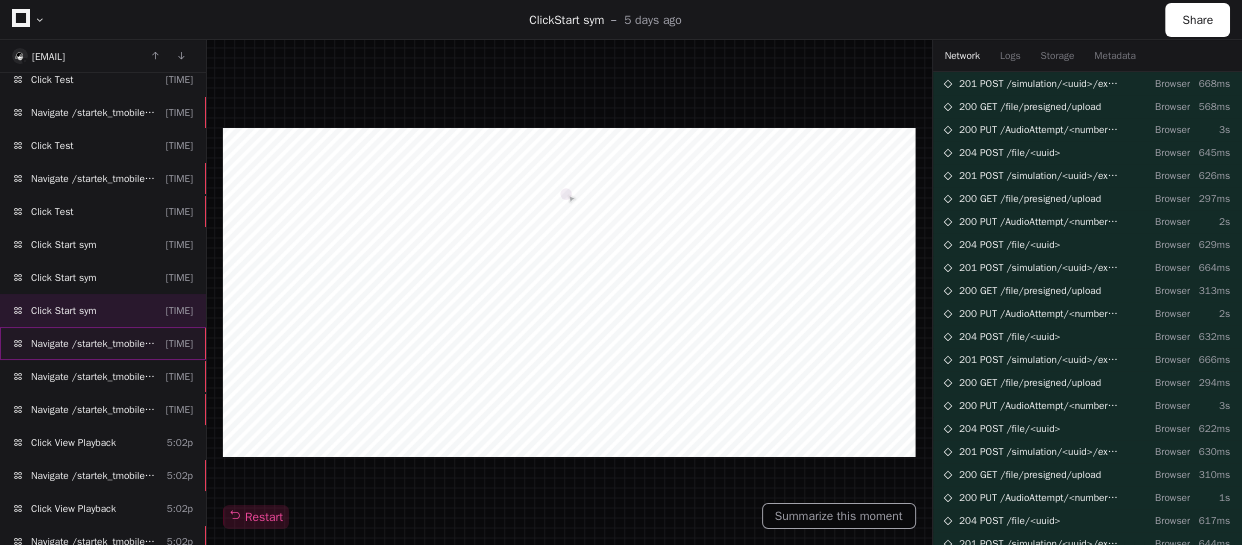 click on "Navigate /startek_tmobile/simulation/*/execution/*/statistic" 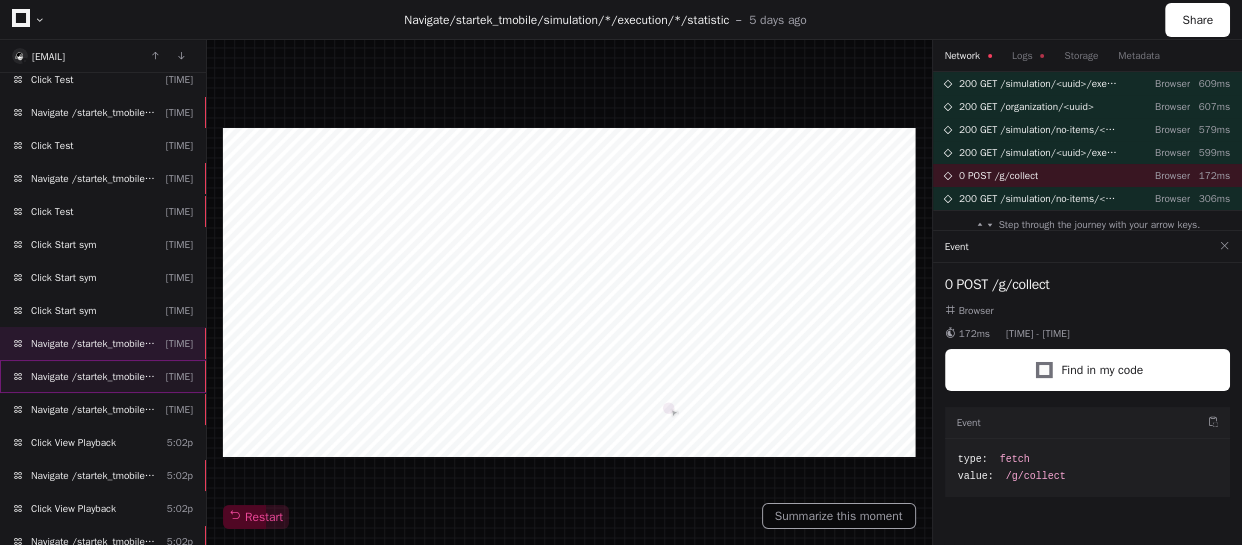 click on "Navigate /startek_tmobile/simulation/*/execution/*/statistic  [TIME]" 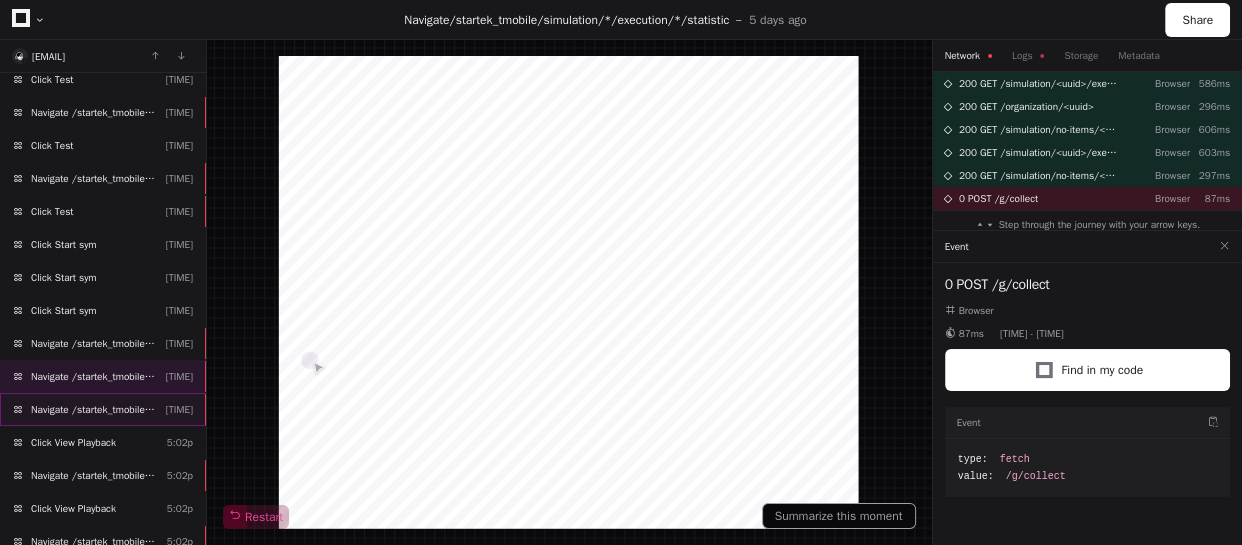 click on "Navigate /startek_tmobile/simulation/*/execution/*/statistic" 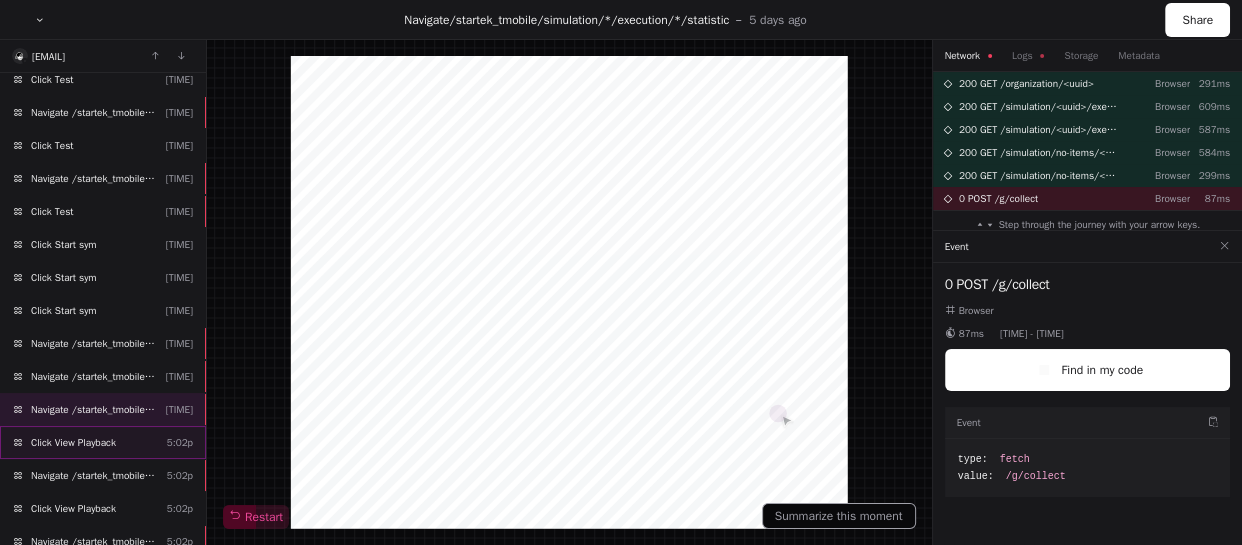 click on "Click View Playback" 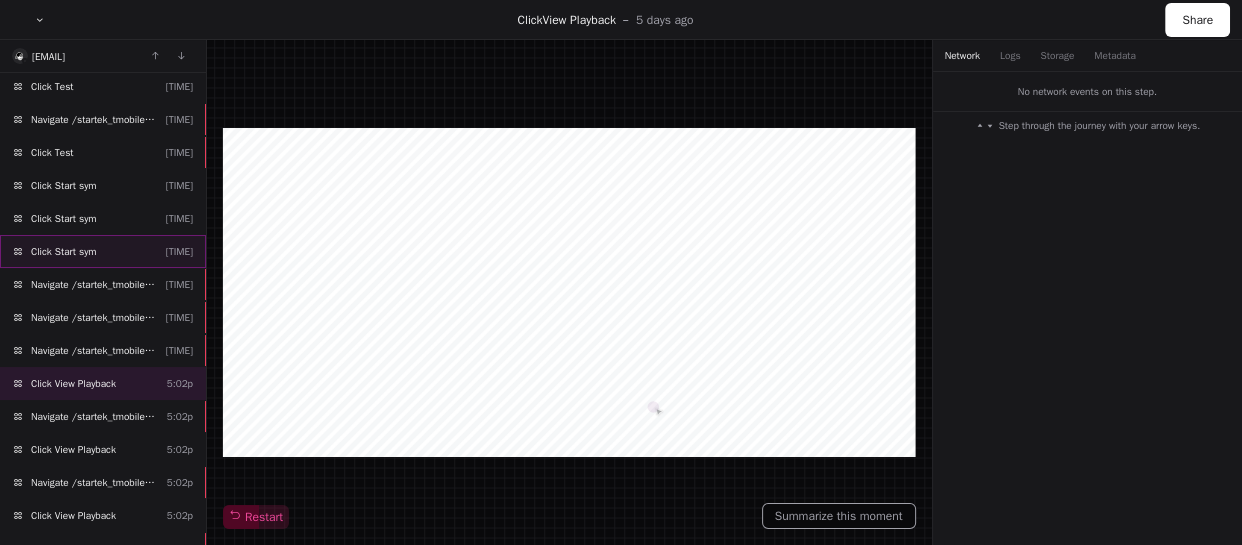 scroll, scrollTop: 2047, scrollLeft: 0, axis: vertical 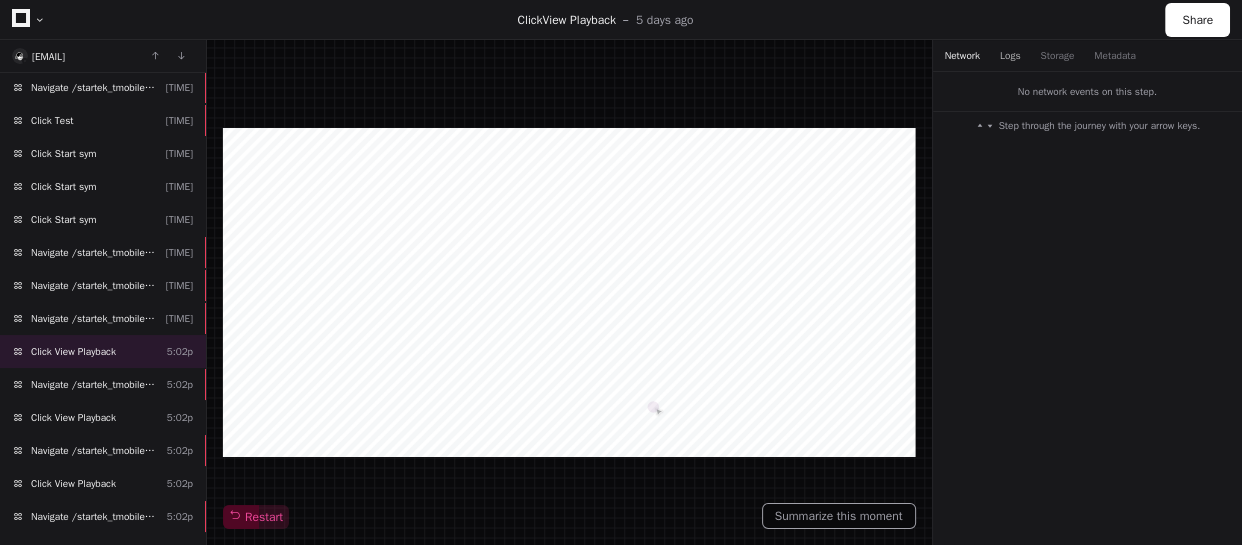 click on "Logs" 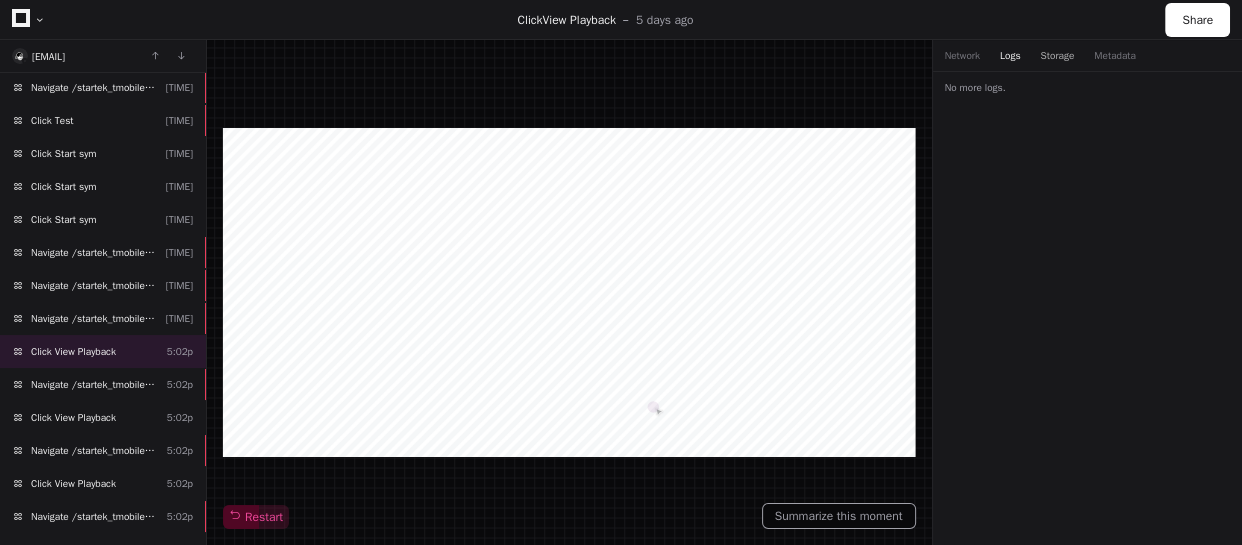click on "Storage" 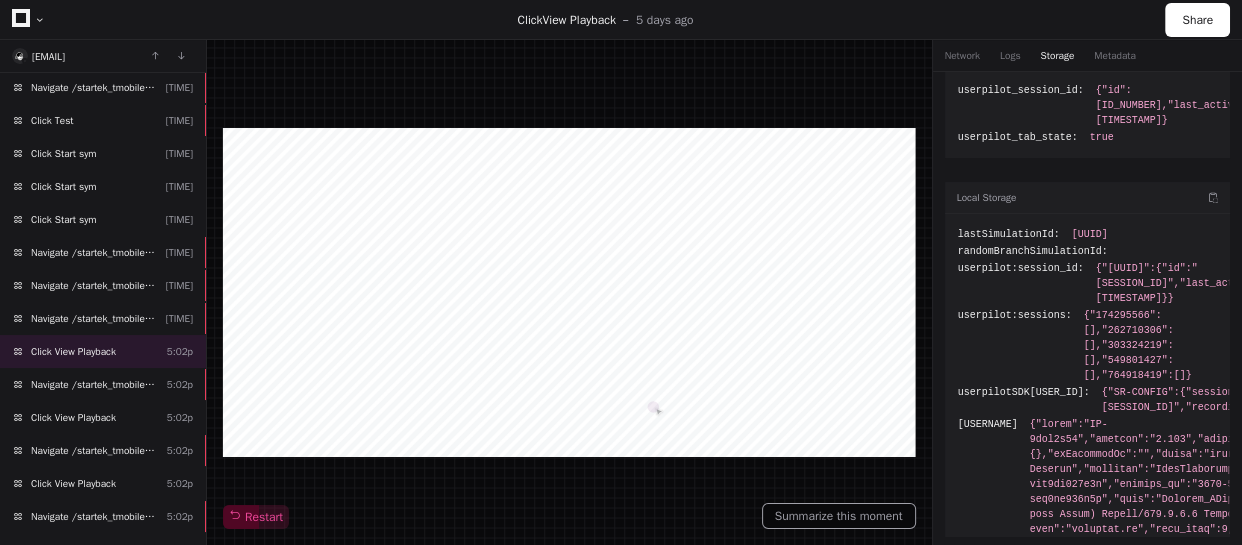 scroll, scrollTop: 70, scrollLeft: 0, axis: vertical 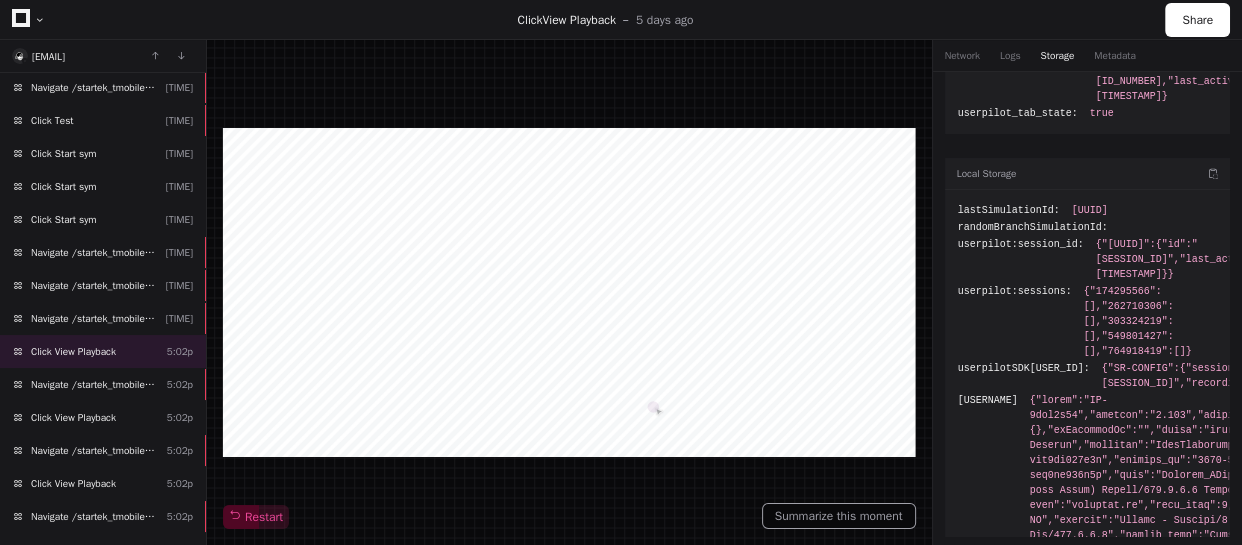 drag, startPoint x: 1021, startPoint y: 479, endPoint x: 1109, endPoint y: 475, distance: 88.09086 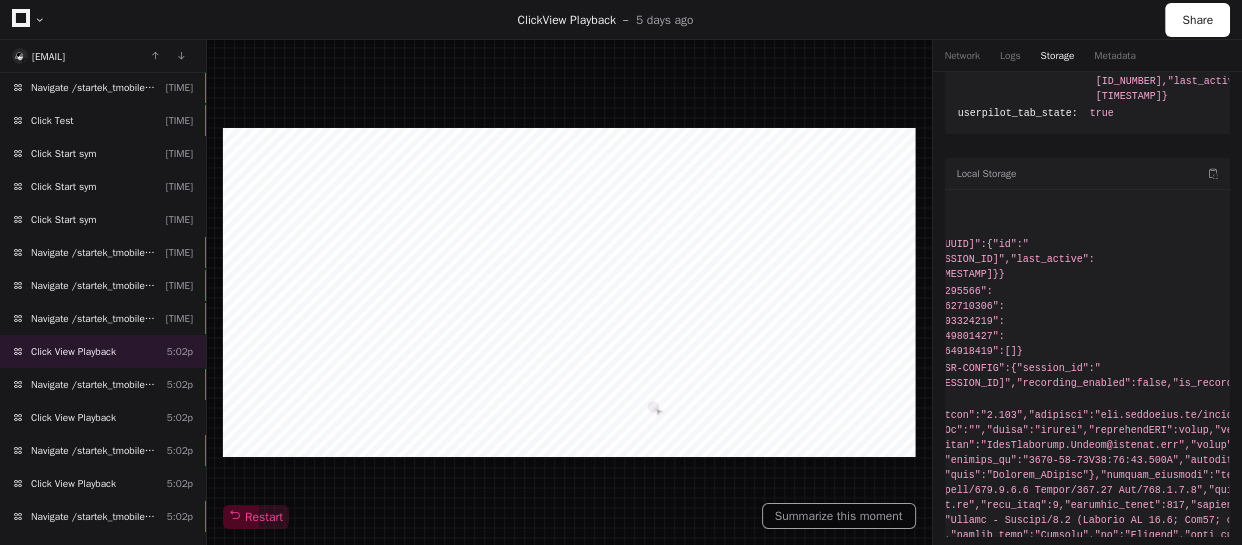 drag, startPoint x: 1130, startPoint y: 520, endPoint x: 1221, endPoint y: 513, distance: 91.26884 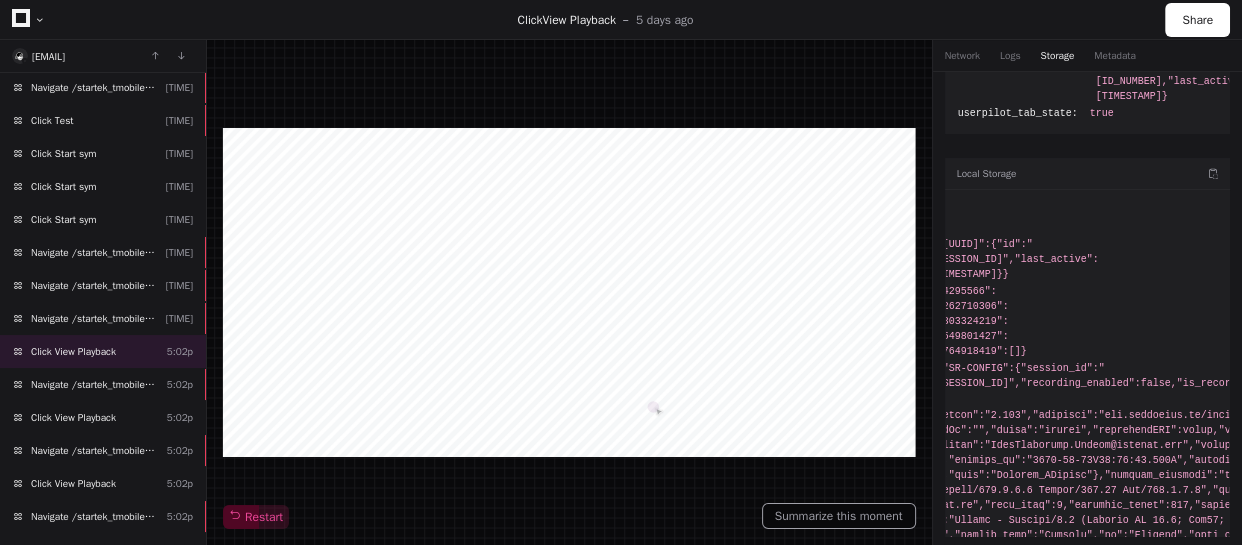 scroll, scrollTop: 0, scrollLeft: 160, axis: horizontal 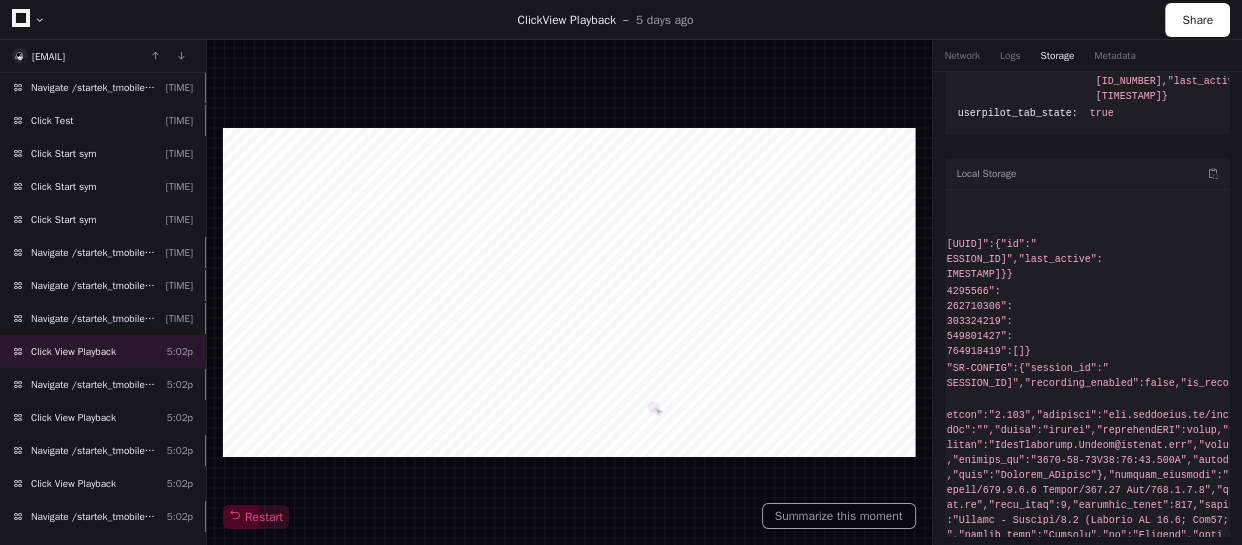 drag, startPoint x: 1059, startPoint y: 502, endPoint x: 1033, endPoint y: 506, distance: 26.305893 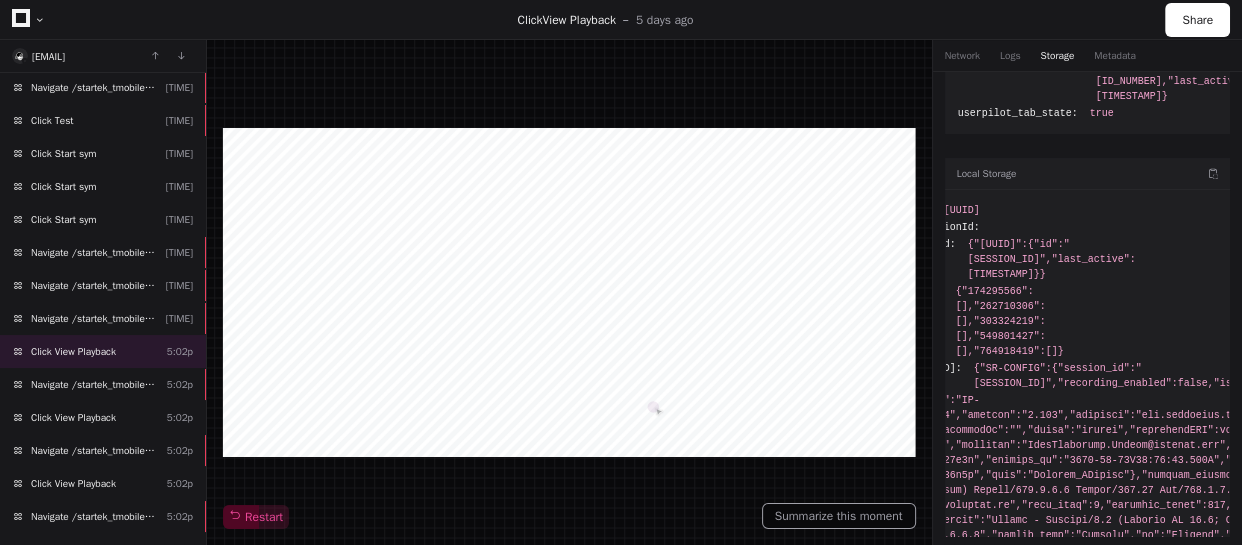 drag, startPoint x: 1047, startPoint y: 509, endPoint x: 1021, endPoint y: 516, distance: 26.925823 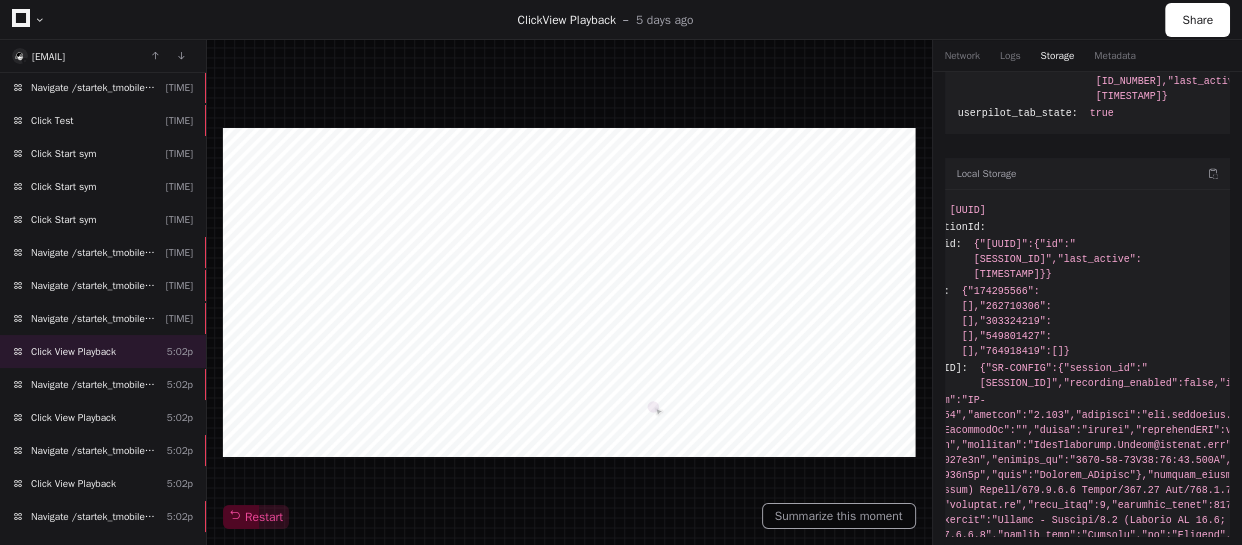 drag, startPoint x: 1021, startPoint y: 516, endPoint x: 1216, endPoint y: 506, distance: 195.25624 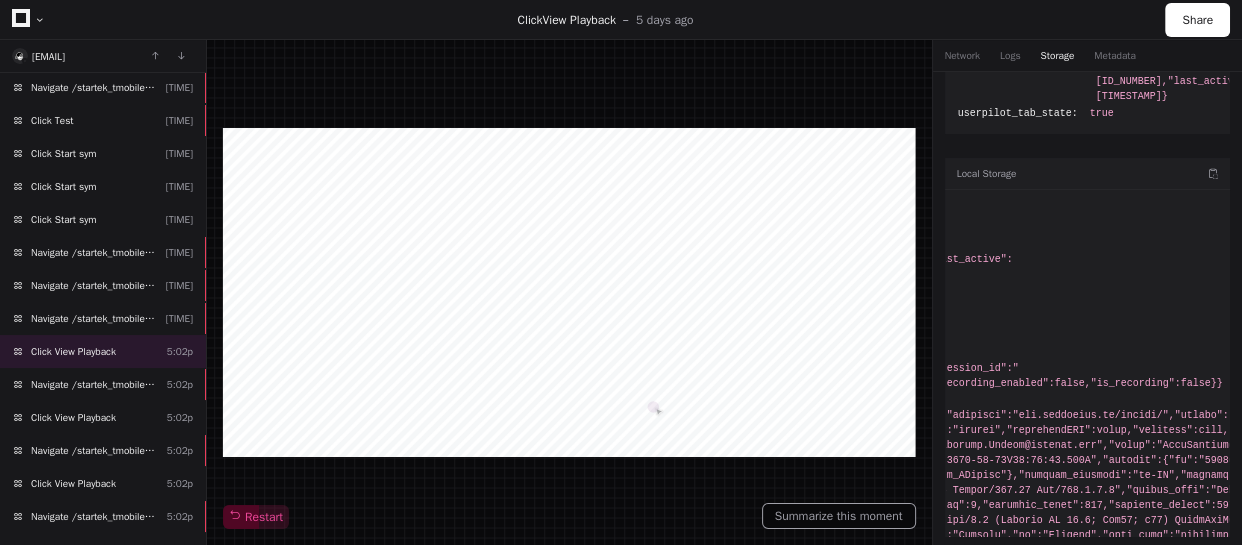 scroll, scrollTop: 0, scrollLeft: 311, axis: horizontal 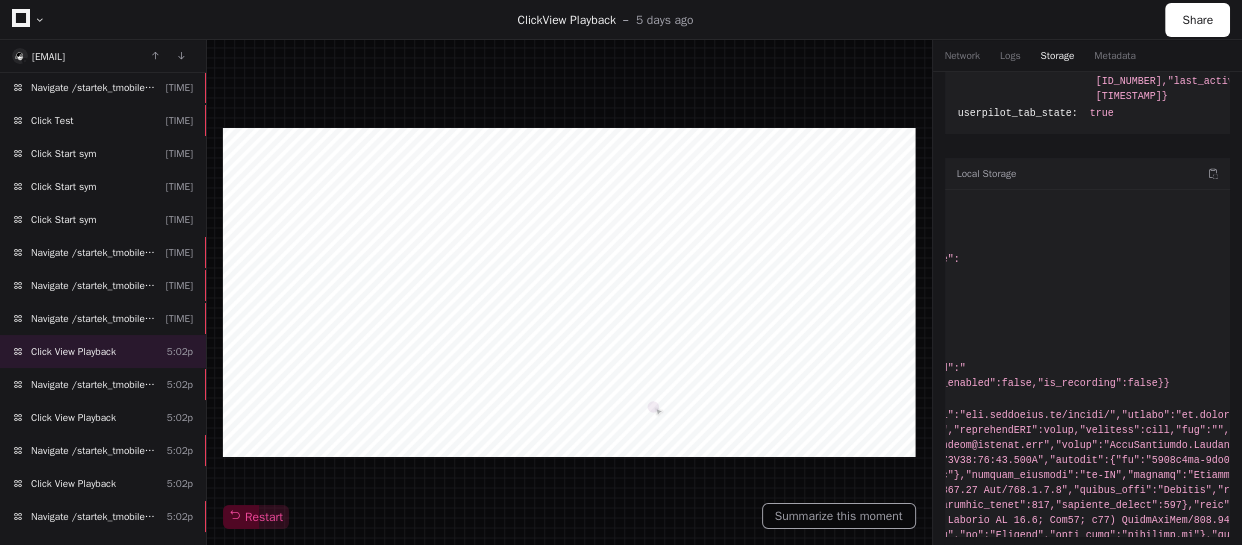 drag, startPoint x: 1111, startPoint y: 443, endPoint x: 1189, endPoint y: 443, distance: 78 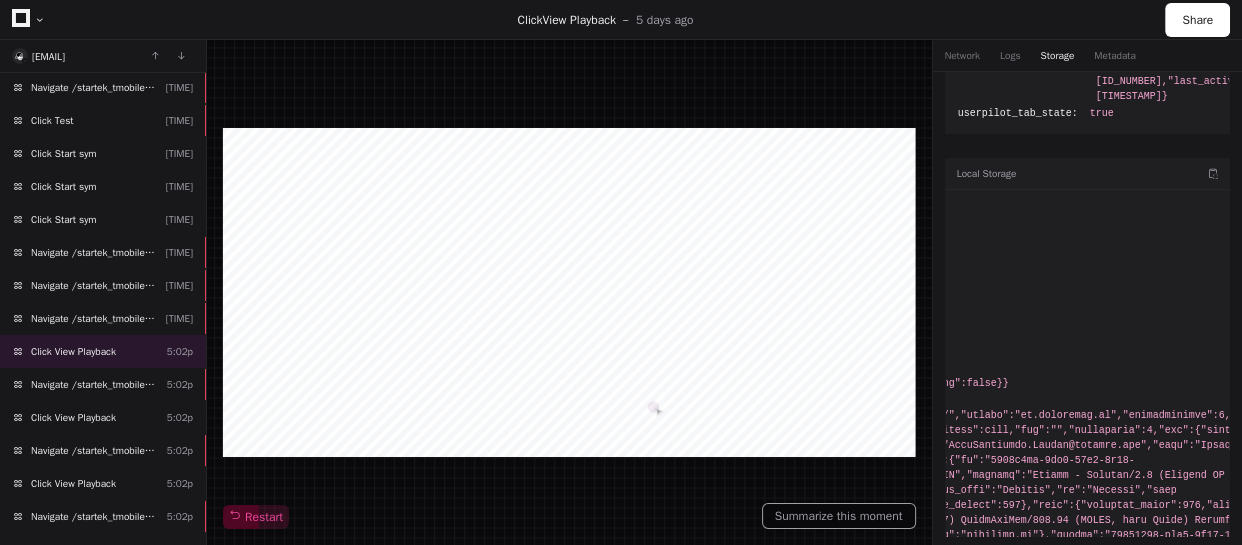drag, startPoint x: 1069, startPoint y: 443, endPoint x: 1144, endPoint y: 440, distance: 75.059975 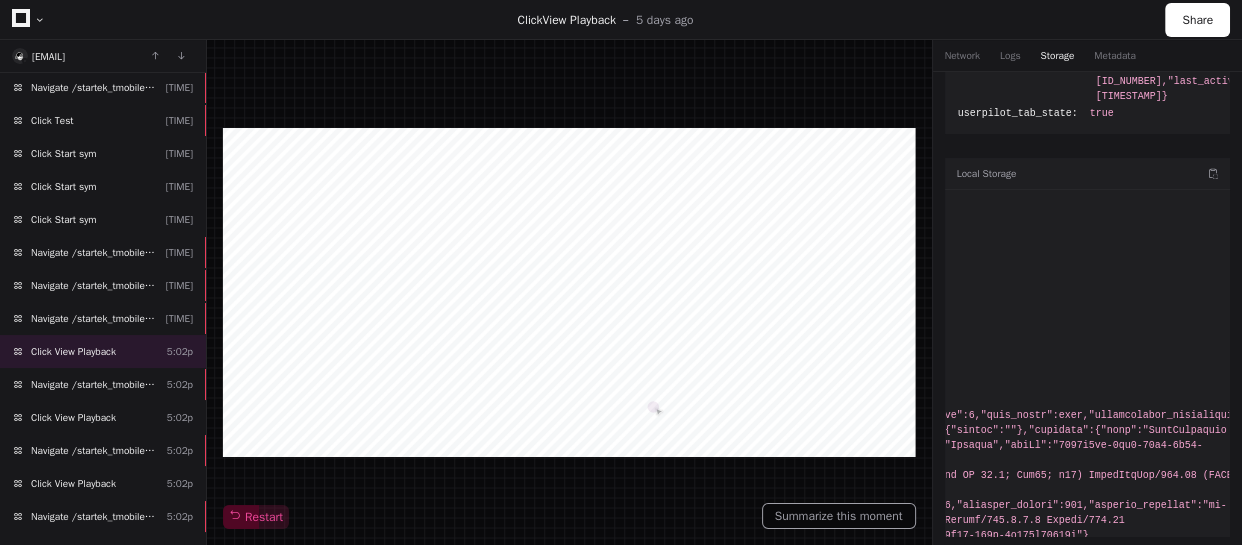 scroll, scrollTop: 0, scrollLeft: 722, axis: horizontal 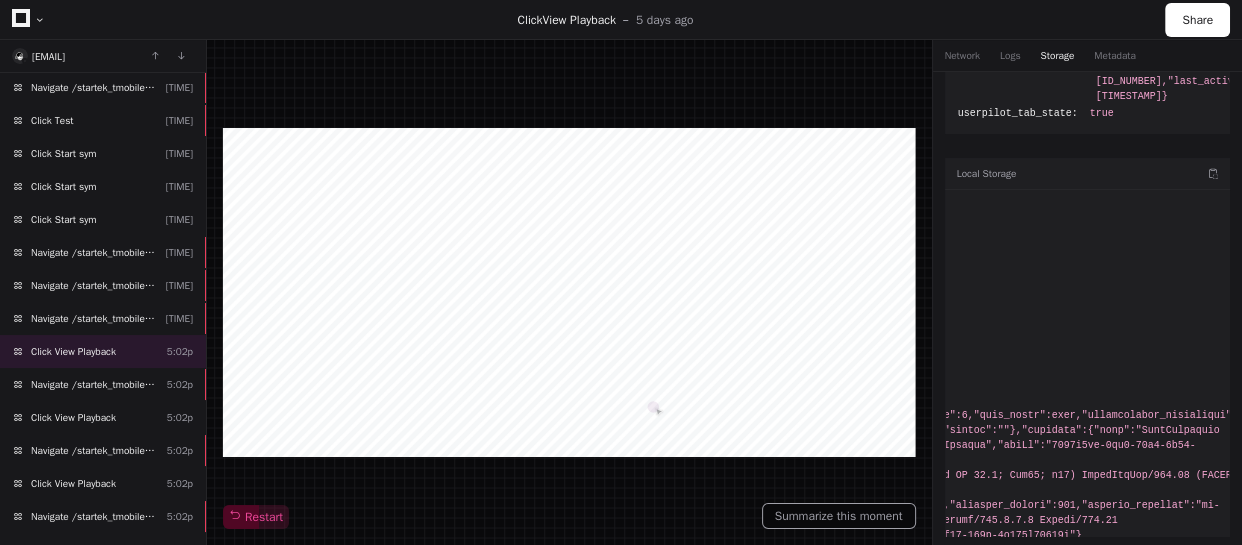 drag, startPoint x: 1157, startPoint y: 440, endPoint x: 1196, endPoint y: 439, distance: 39.012817 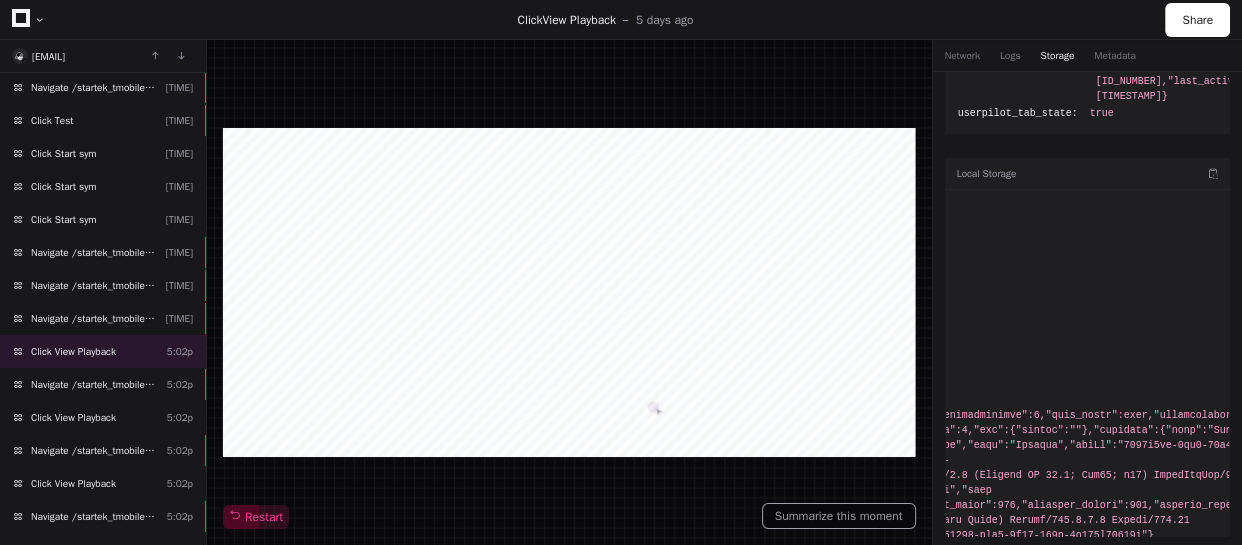 drag, startPoint x: 1176, startPoint y: 439, endPoint x: 1118, endPoint y: 437, distance: 58.034473 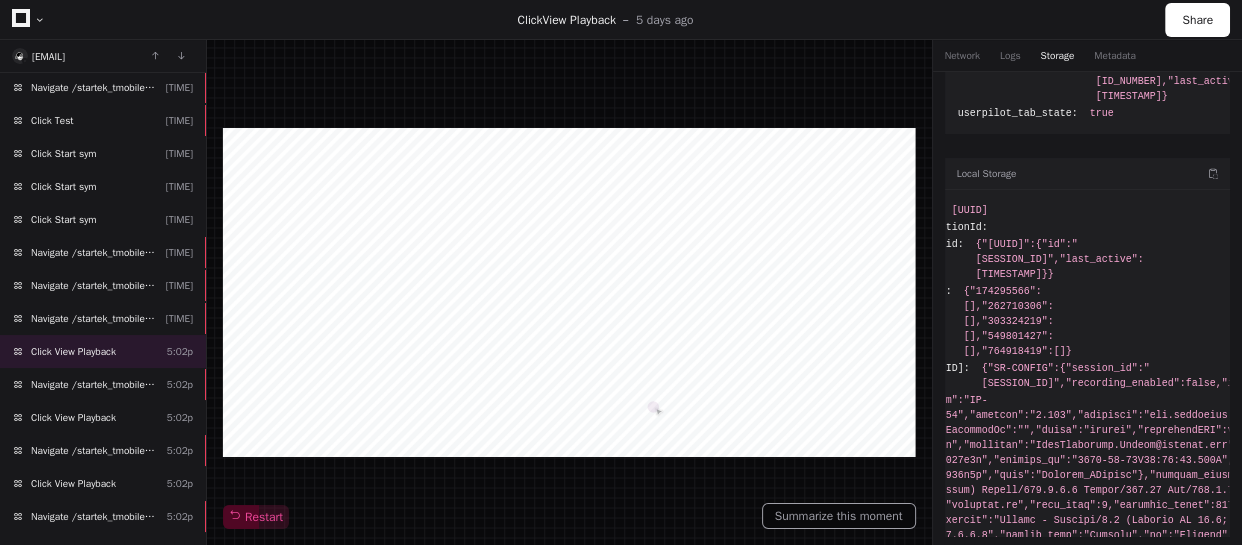 scroll, scrollTop: 0, scrollLeft: 0, axis: both 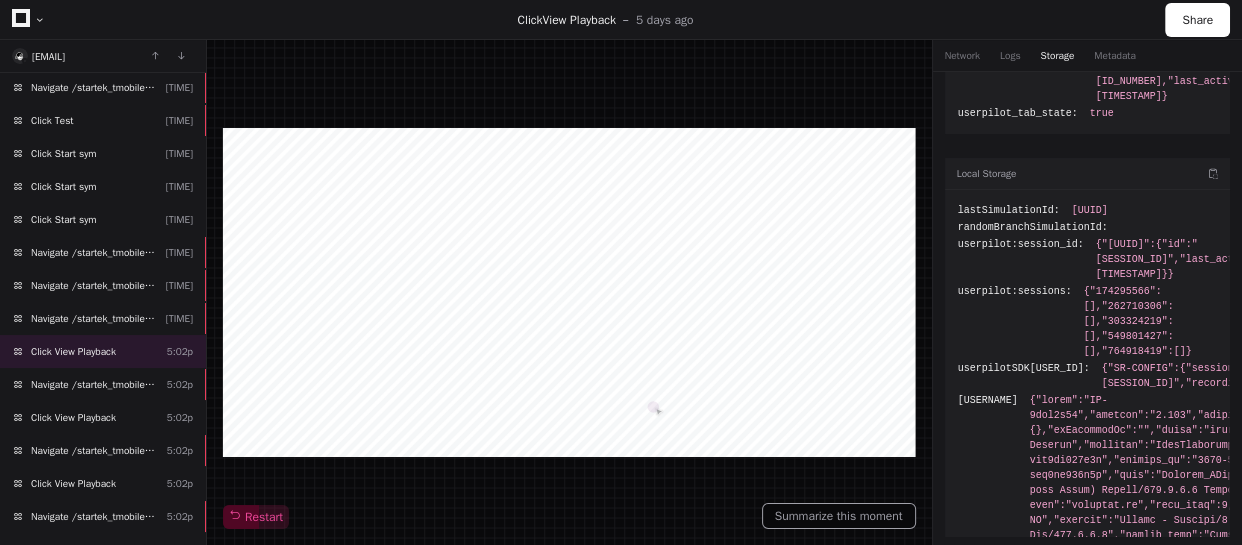 drag, startPoint x: 1160, startPoint y: 443, endPoint x: 987, endPoint y: 410, distance: 176.11928 